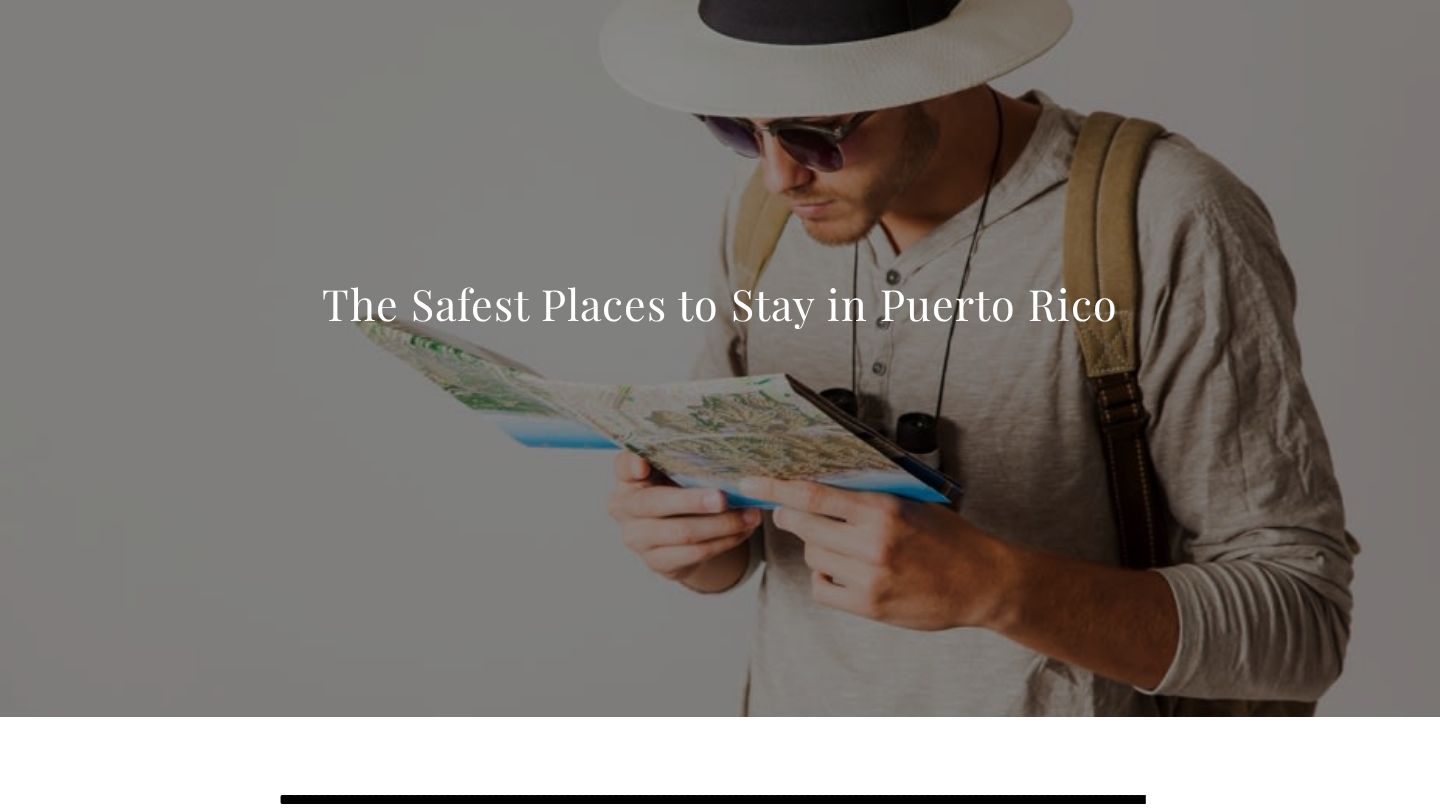 scroll, scrollTop: 619, scrollLeft: 0, axis: vertical 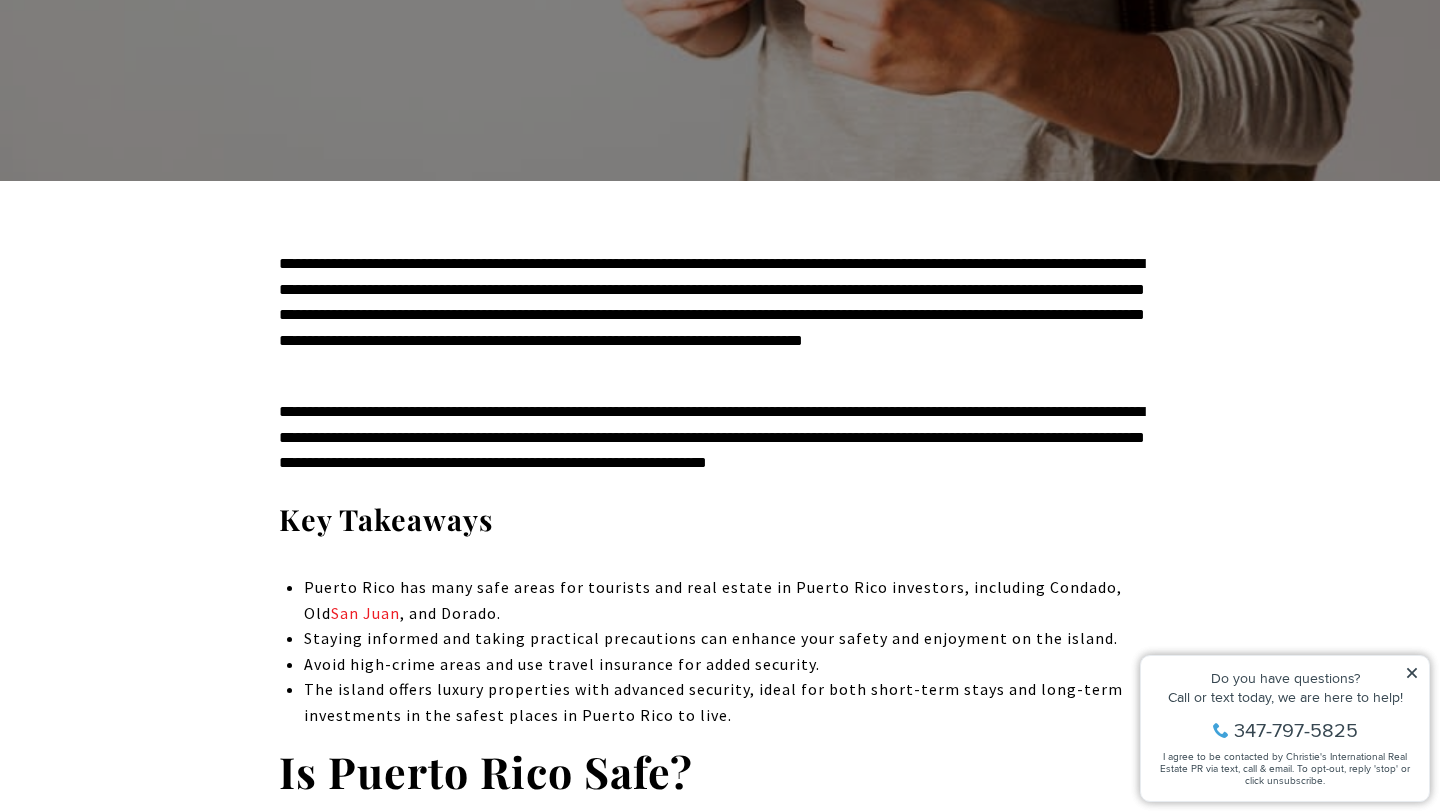 click 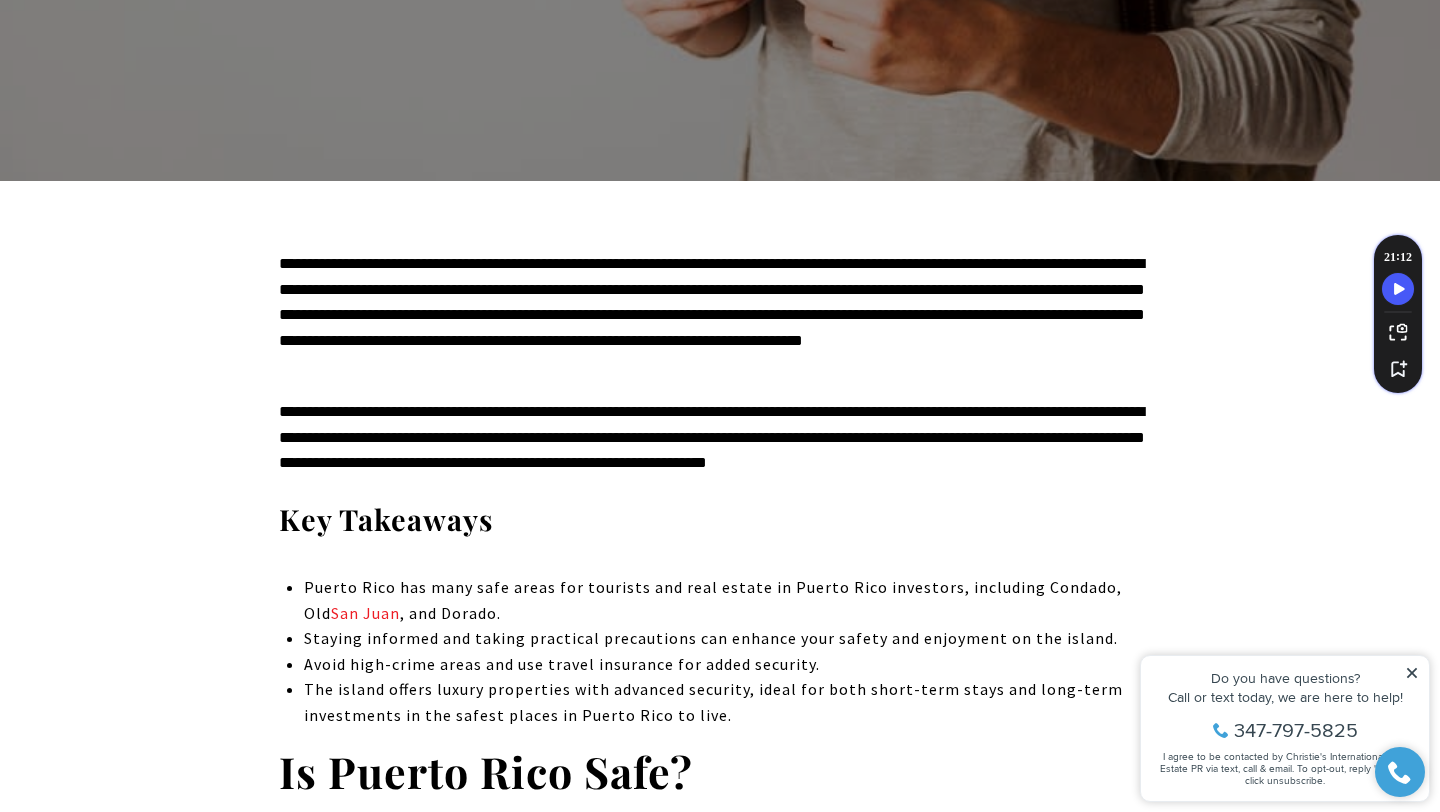 click 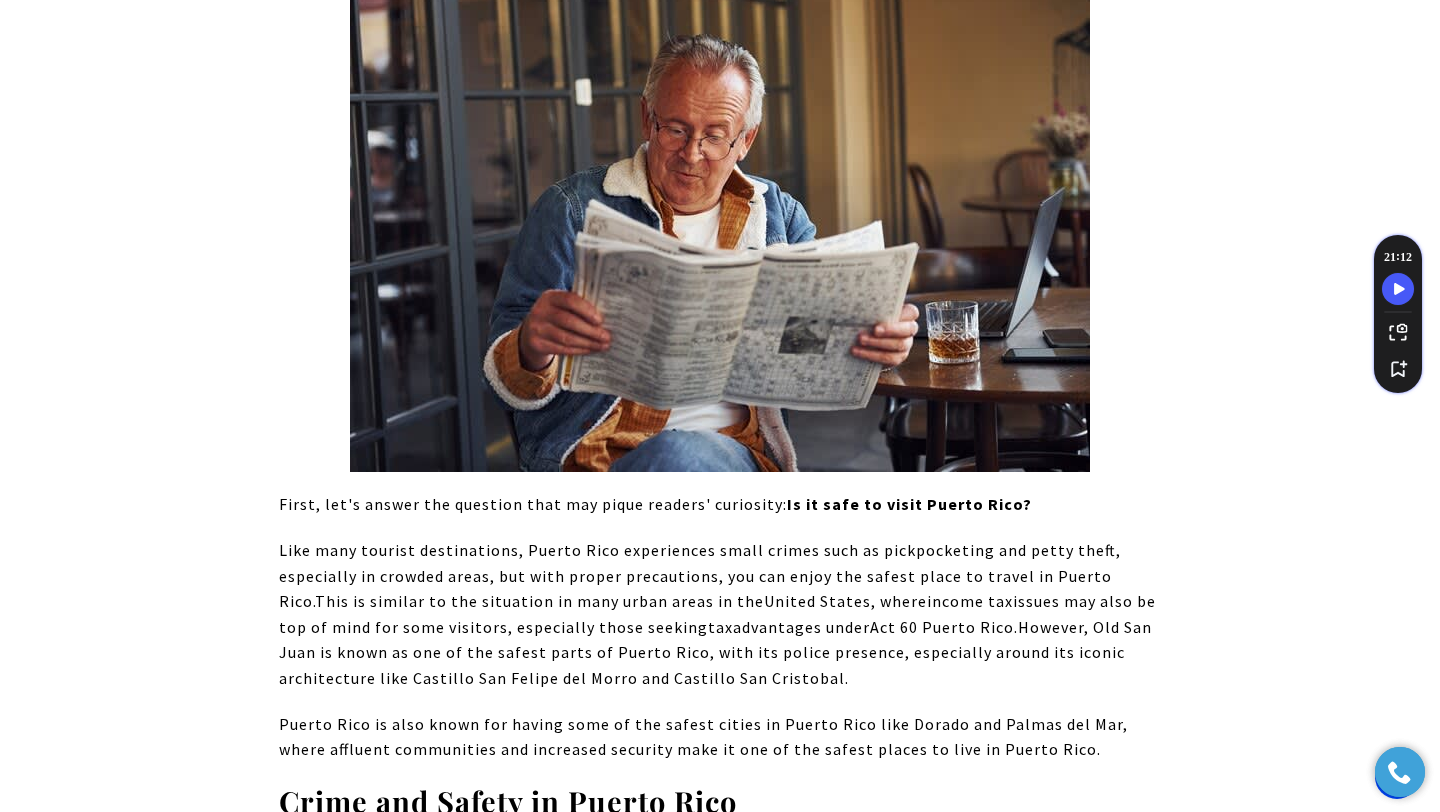 scroll, scrollTop: 1624, scrollLeft: 0, axis: vertical 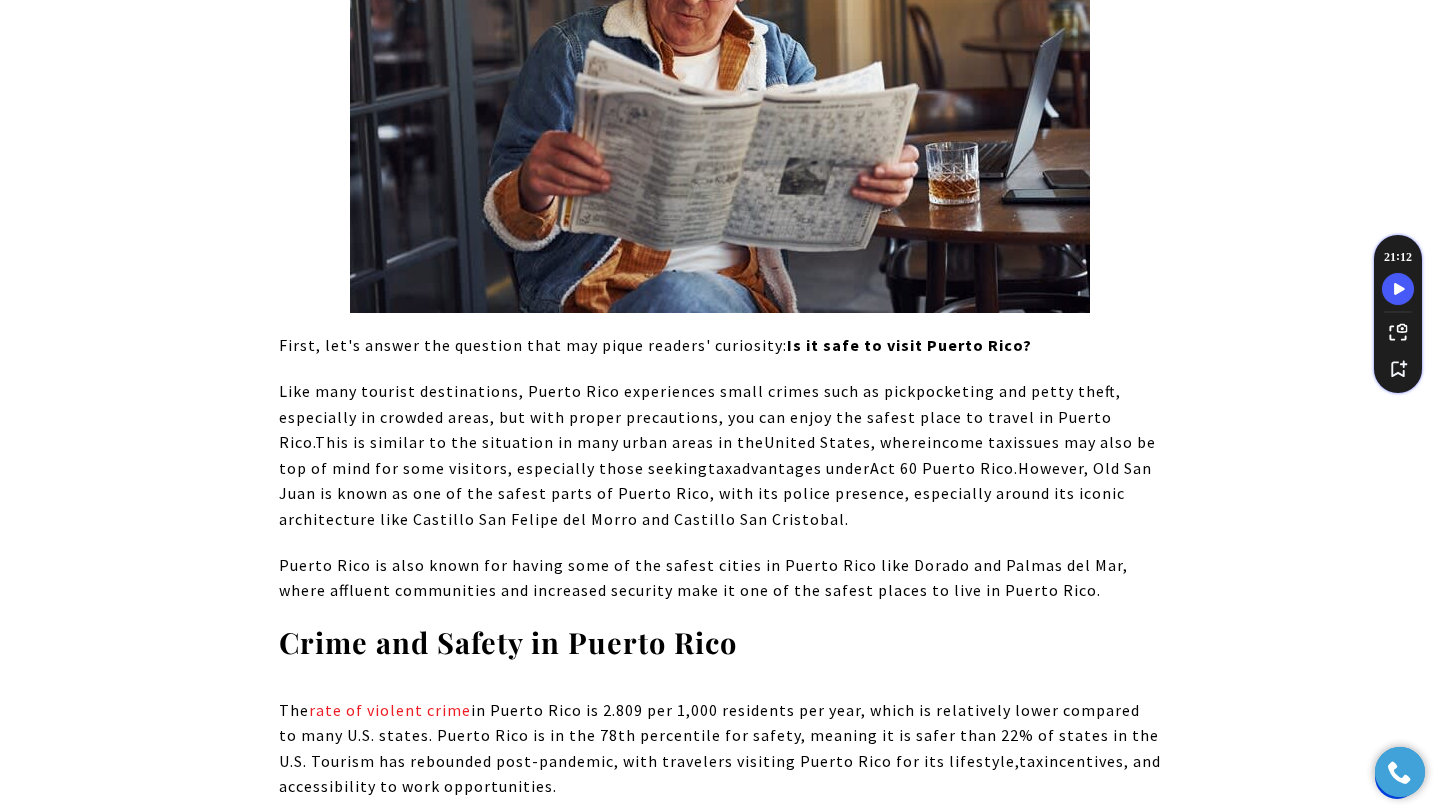 click on "Like many tourist destinations, Puerto Rico experiences small crimes such as pickpocketing and petty theft, especially in crowded areas, but with proper precautions, you can enjoy the safest place to travel in Puerto Rico.  This is similar to the situation in many urban areas in the  United States , where  income tax  issues may also be top of mind for some visitors, especially those seeking  tax  advantages under  Act 60 Puerto Rico .  However, [HISTORIC_AREA] is known as one of the safest parts of Puerto Rico, with its police presence, especially around its iconic architecture like [CASTLE] and [CASTLE]." at bounding box center [717, 455] 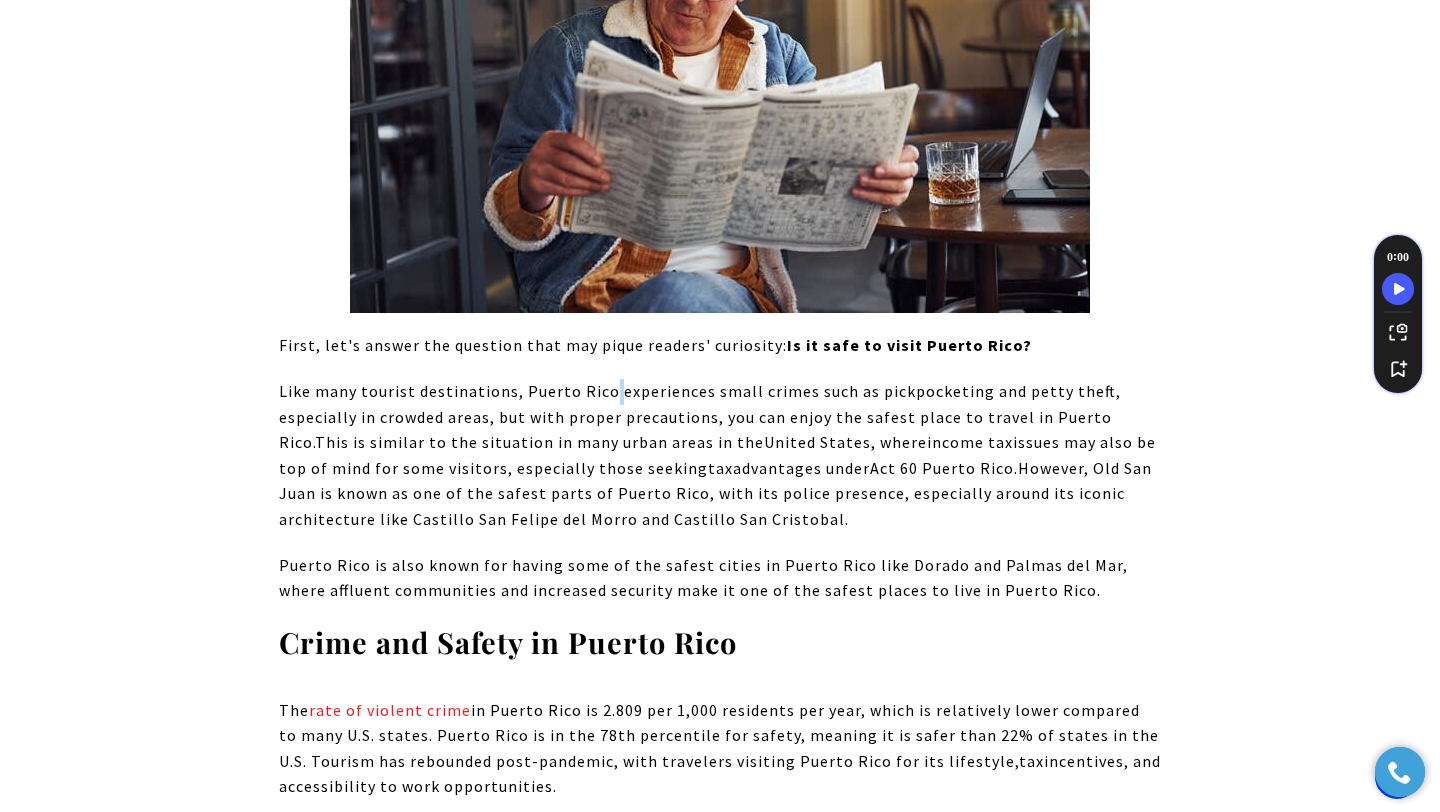 click on "Like many tourist destinations, Puerto Rico experiences small crimes such as pickpocketing and petty theft, especially in crowded areas, but with proper precautions, you can enjoy the safest place to travel in Puerto Rico.  This is similar to the situation in many urban areas in the  United States , where  income tax  issues may also be top of mind for some visitors, especially those seeking  tax  advantages under  Act 60 Puerto Rico .  However, [HISTORIC_AREA] is known as one of the safest parts of Puerto Rico, with its police presence, especially around its iconic architecture like [CASTLE] and [CASTLE]." at bounding box center (717, 455) 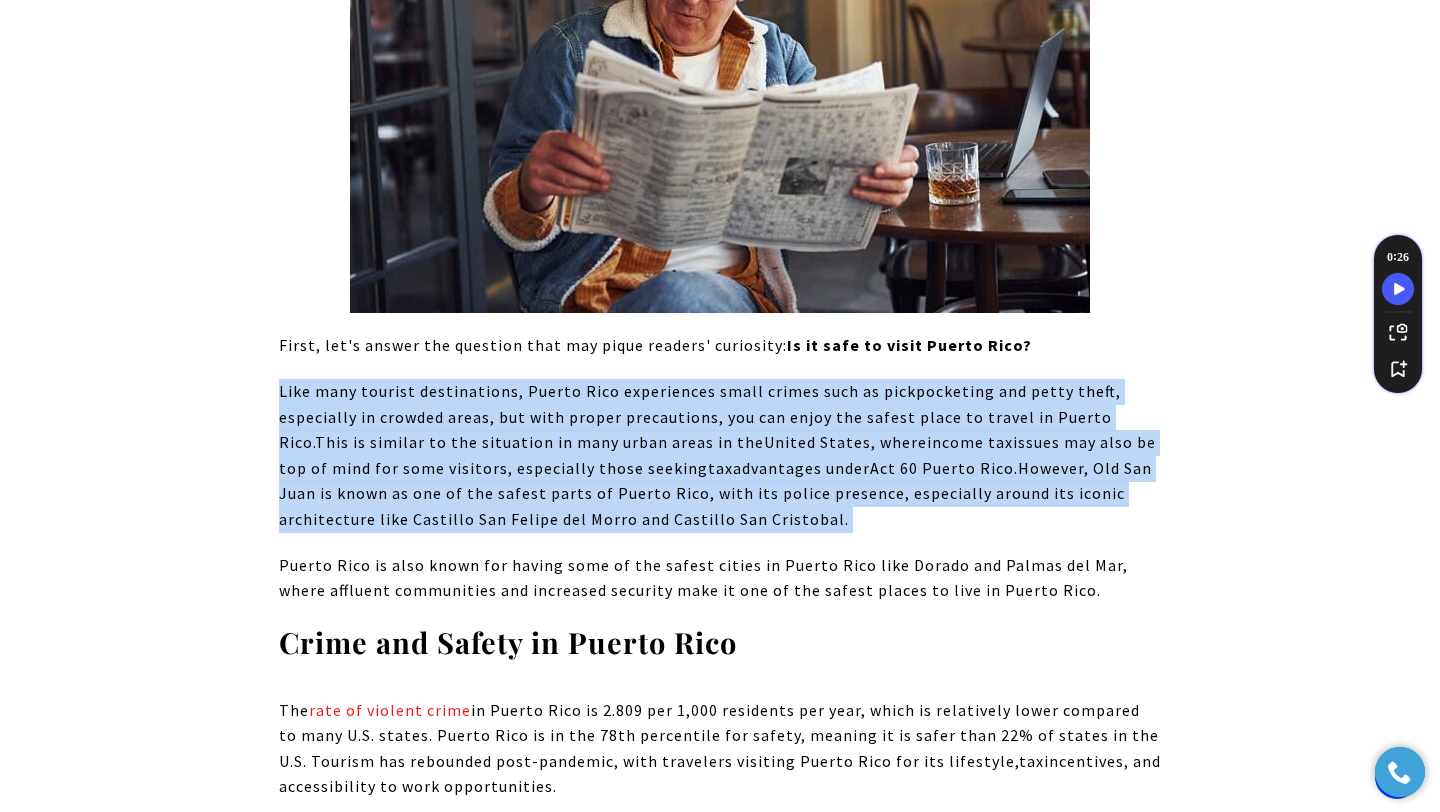 click on "Like many tourist destinations, Puerto Rico experiences small crimes such as pickpocketing and petty theft, especially in crowded areas, but with proper precautions, you can enjoy the safest place to travel in Puerto Rico.  This is similar to the situation in many urban areas in the  United States , where  income tax  issues may also be top of mind for some visitors, especially those seeking  tax  advantages under  Act 60 Puerto Rico .  However, [HISTORIC_AREA] is known as one of the safest parts of Puerto Rico, with its police presence, especially around its iconic architecture like [CASTLE] and [CASTLE]." at bounding box center (717, 455) 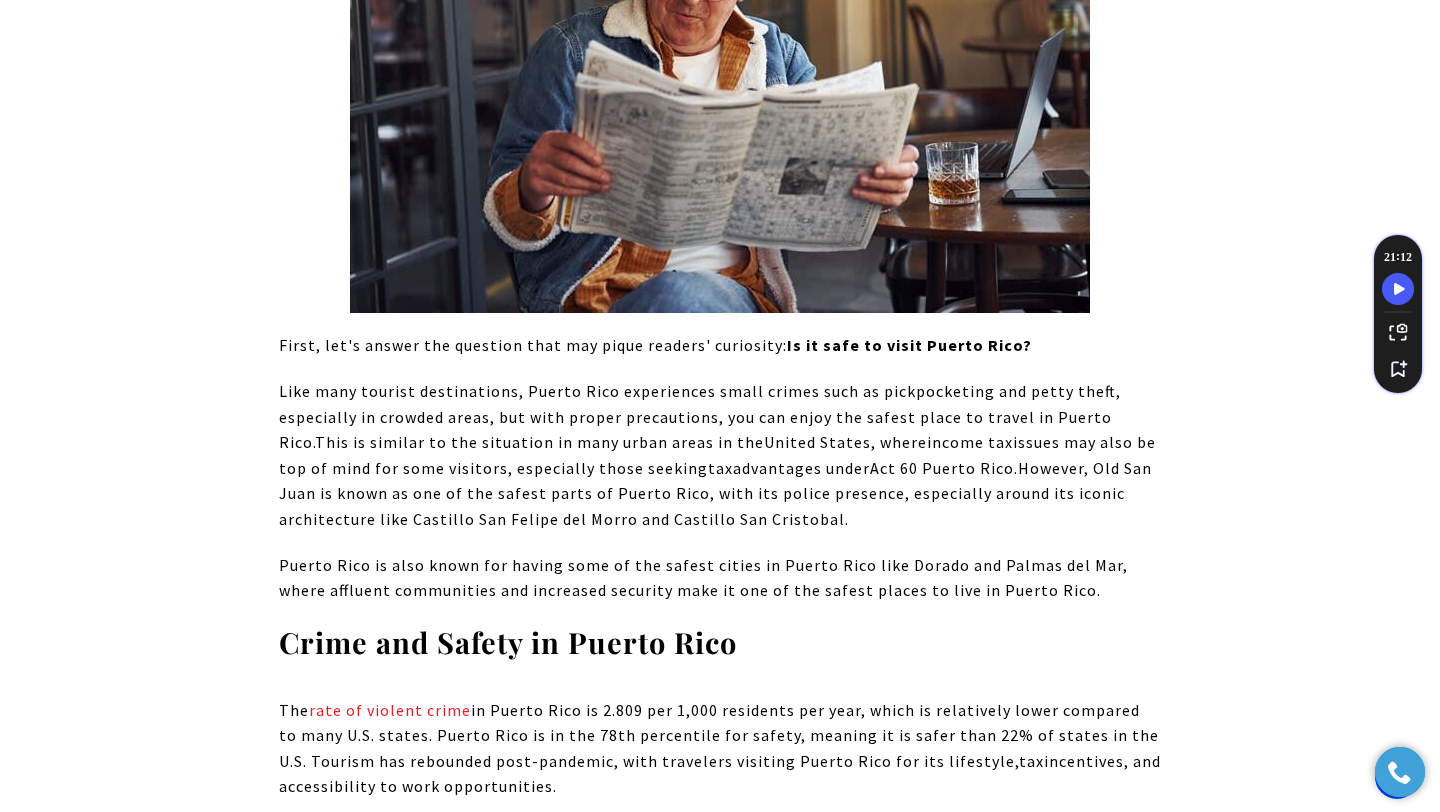 click on "Like many tourist destinations, Puerto Rico experiences small crimes such as pickpocketing and petty theft, especially in crowded areas, but with proper precautions, you can enjoy the safest place to travel in Puerto Rico.  This is similar to the situation in many urban areas in the  United States , where  income tax  issues may also be top of mind for some visitors, especially those seeking  tax  advantages under  Act 60 Puerto Rico .  However, [HISTORIC_AREA] is known as one of the safest parts of Puerto Rico, with its police presence, especially around its iconic architecture like [CASTLE] and [CASTLE]." at bounding box center (720, 456) 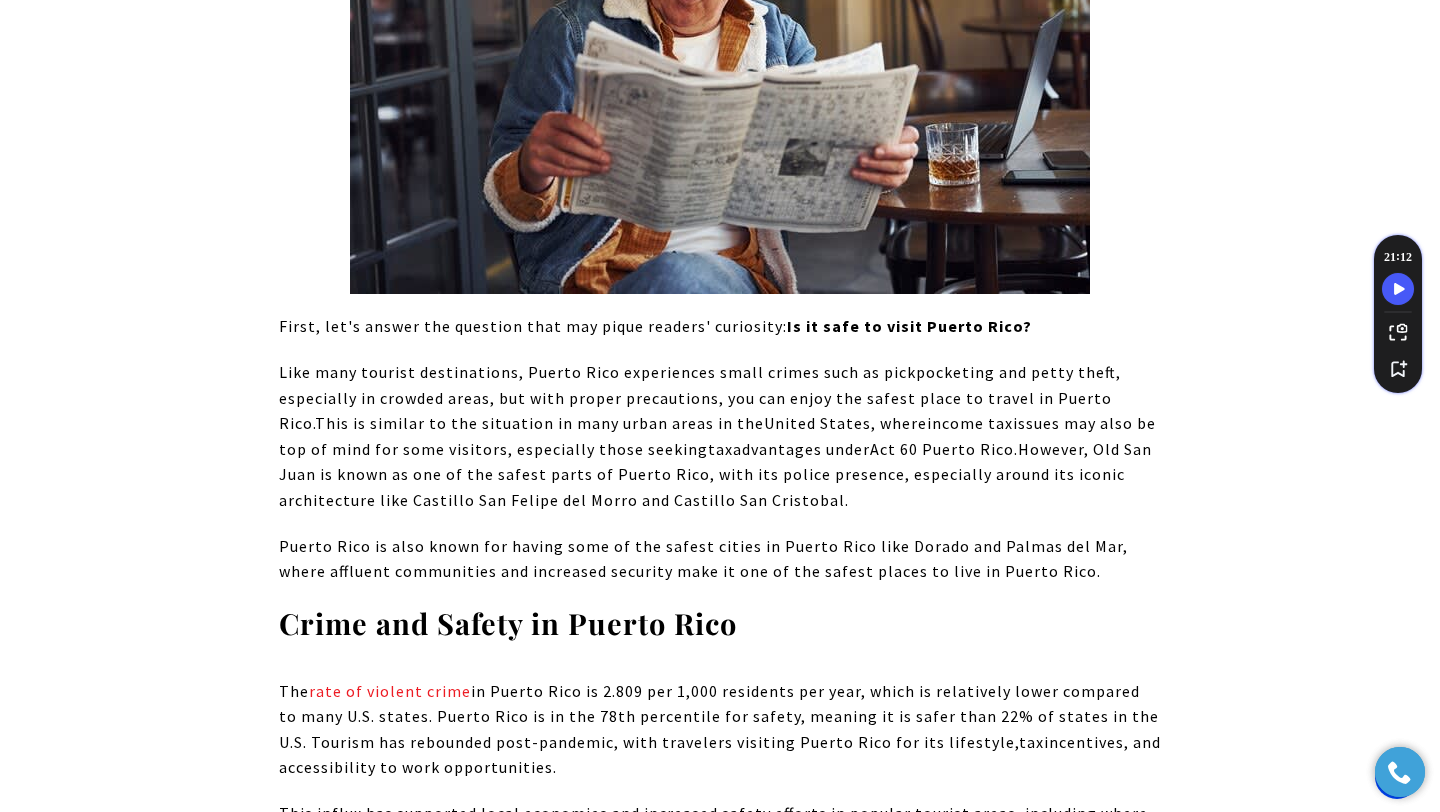 click on "Like many tourist destinations, Puerto Rico experiences small crimes such as pickpocketing and petty theft, especially in crowded areas, but with proper precautions, you can enjoy the safest place to travel in Puerto Rico.  This is similar to the situation in many urban areas in the  United States , where  income tax  issues may also be top of mind for some visitors, especially those seeking  tax  advantages under  Act 60 Puerto Rico .  However, [HISTORIC_AREA] is known as one of the safest parts of Puerto Rico, with its police presence, especially around its iconic architecture like [CASTLE] and [CASTLE]." at bounding box center [717, 436] 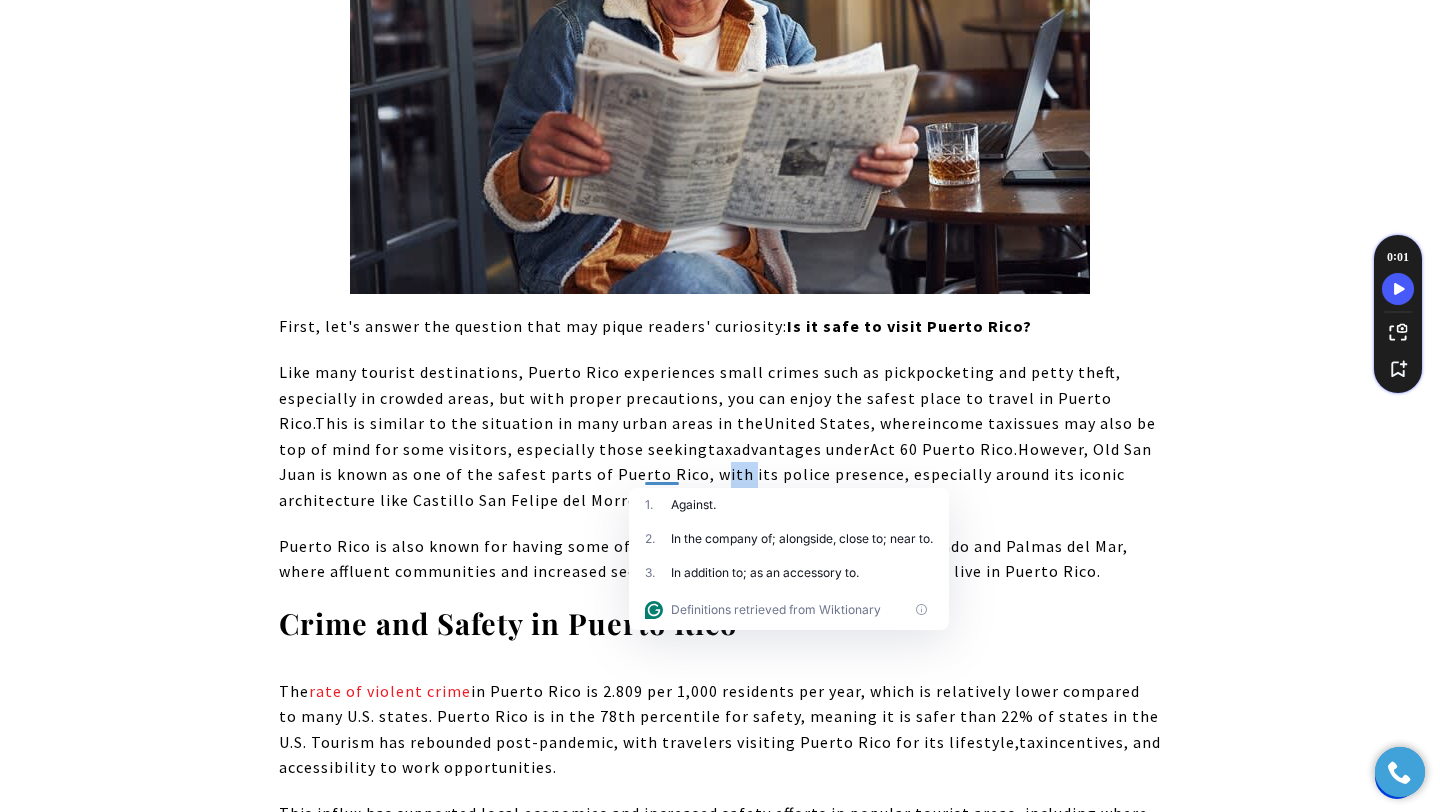 click on "Like many tourist destinations, Puerto Rico experiences small crimes such as pickpocketing and petty theft, especially in crowded areas, but with proper precautions, you can enjoy the safest place to travel in Puerto Rico.  This is similar to the situation in many urban areas in the  United States , where  income tax  issues may also be top of mind for some visitors, especially those seeking  tax  advantages under  Act 60 Puerto Rico .  However, [HISTORIC_AREA] is known as one of the safest parts of Puerto Rico, with its police presence, especially around its iconic architecture like [CASTLE] and [CASTLE]." at bounding box center (717, 436) 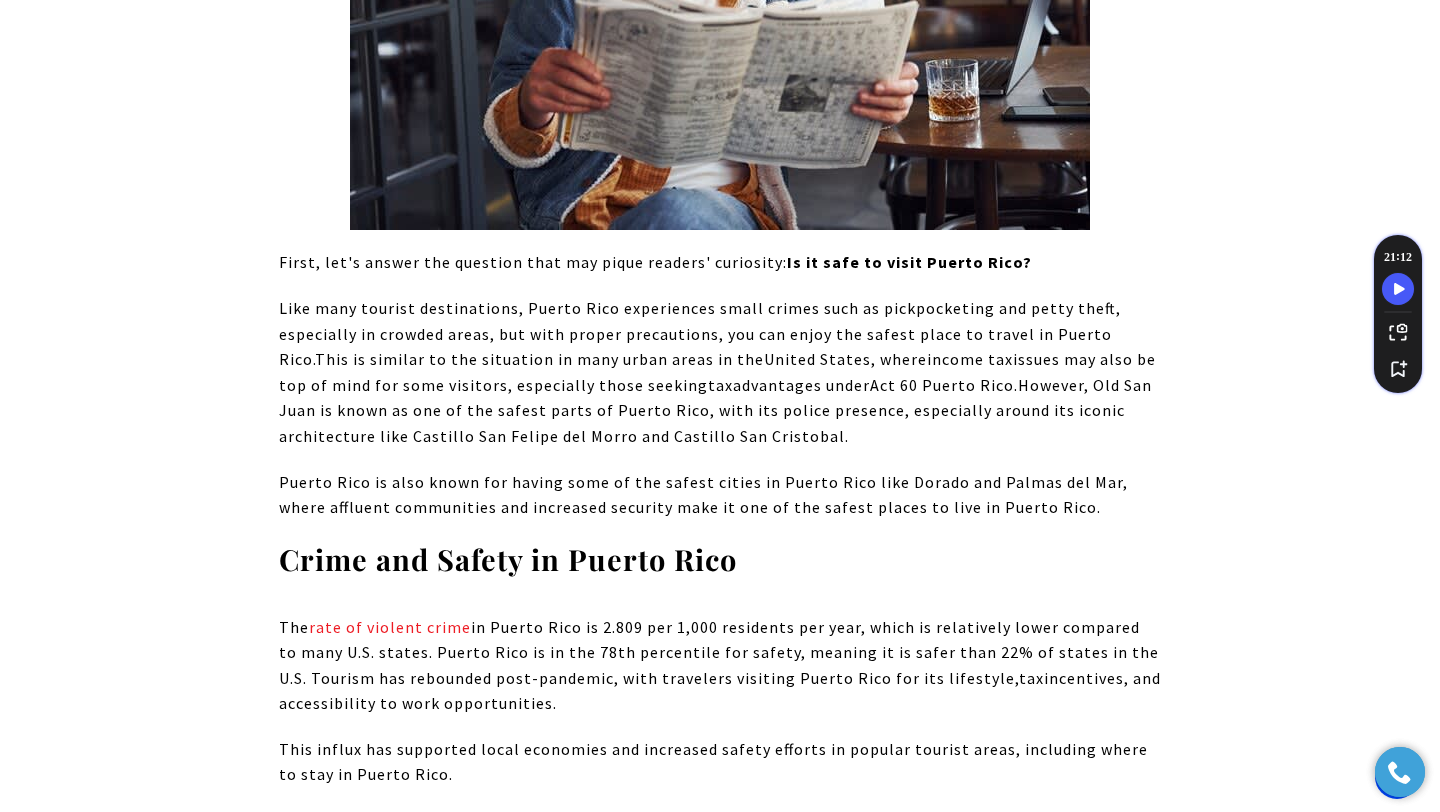 scroll, scrollTop: 1716, scrollLeft: 0, axis: vertical 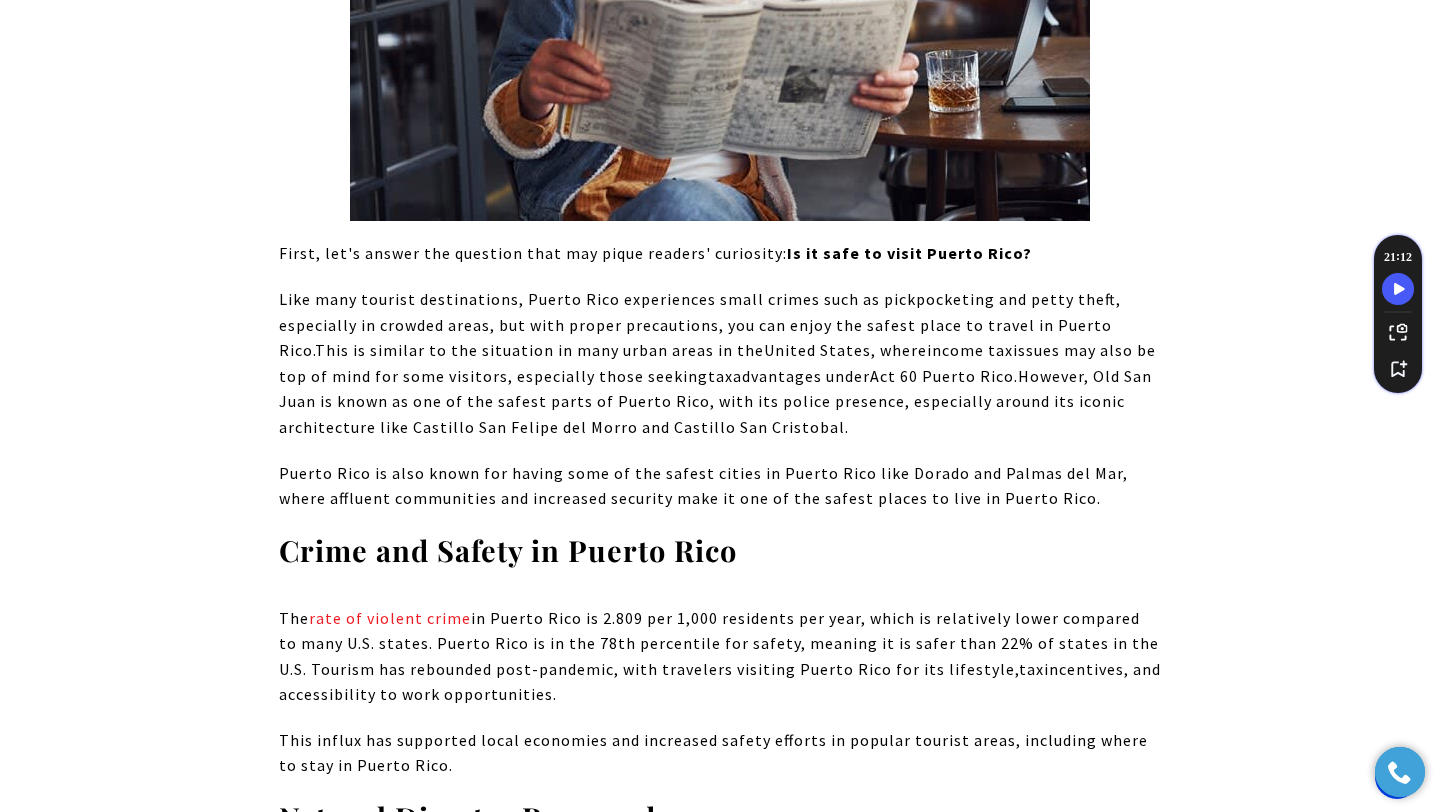 click on "Puerto Rico is also known for having some of the safest cities in Puerto Rico like Dorado and Palmas del Mar, where affluent communities and increased security make it one of the safest places to live in Puerto Rico." at bounding box center (703, 486) 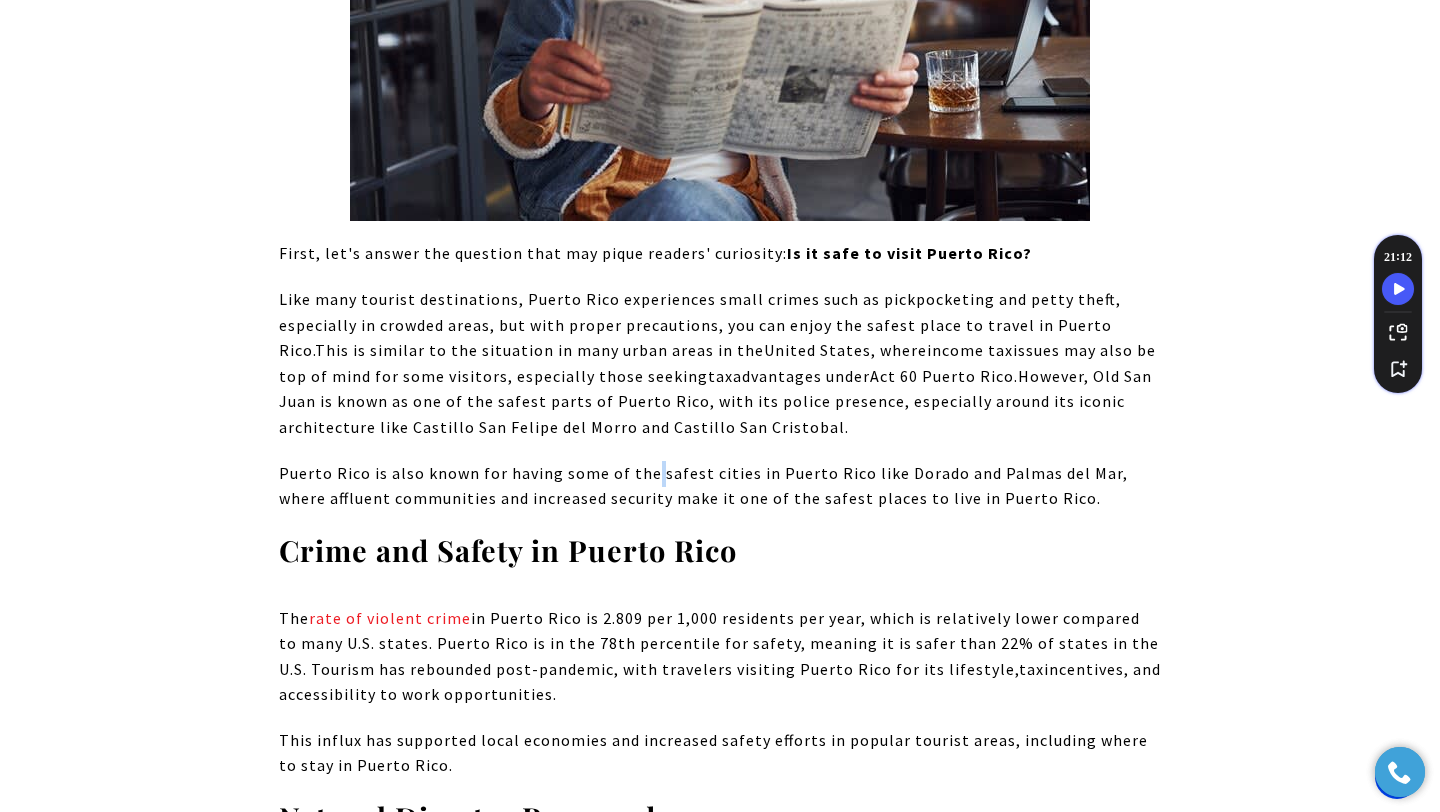 click on "Puerto Rico is also known for having some of the safest cities in Puerto Rico like Dorado and Palmas del Mar, where affluent communities and increased security make it one of the safest places to live in Puerto Rico." at bounding box center [703, 486] 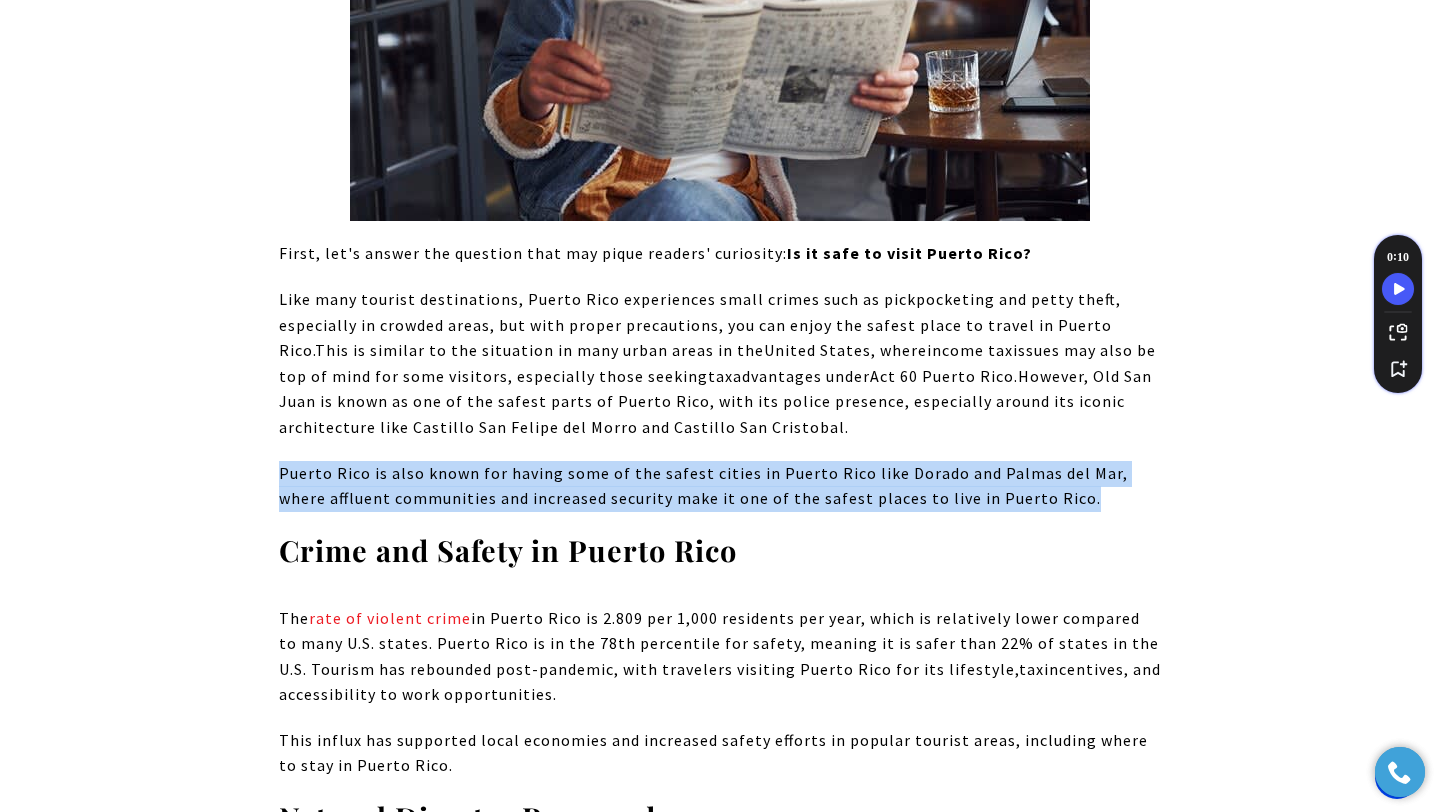 click on "Puerto Rico is also known for having some of the safest cities in Puerto Rico like Dorado and Palmas del Mar, where affluent communities and increased security make it one of the safest places to live in Puerto Rico." at bounding box center (703, 486) 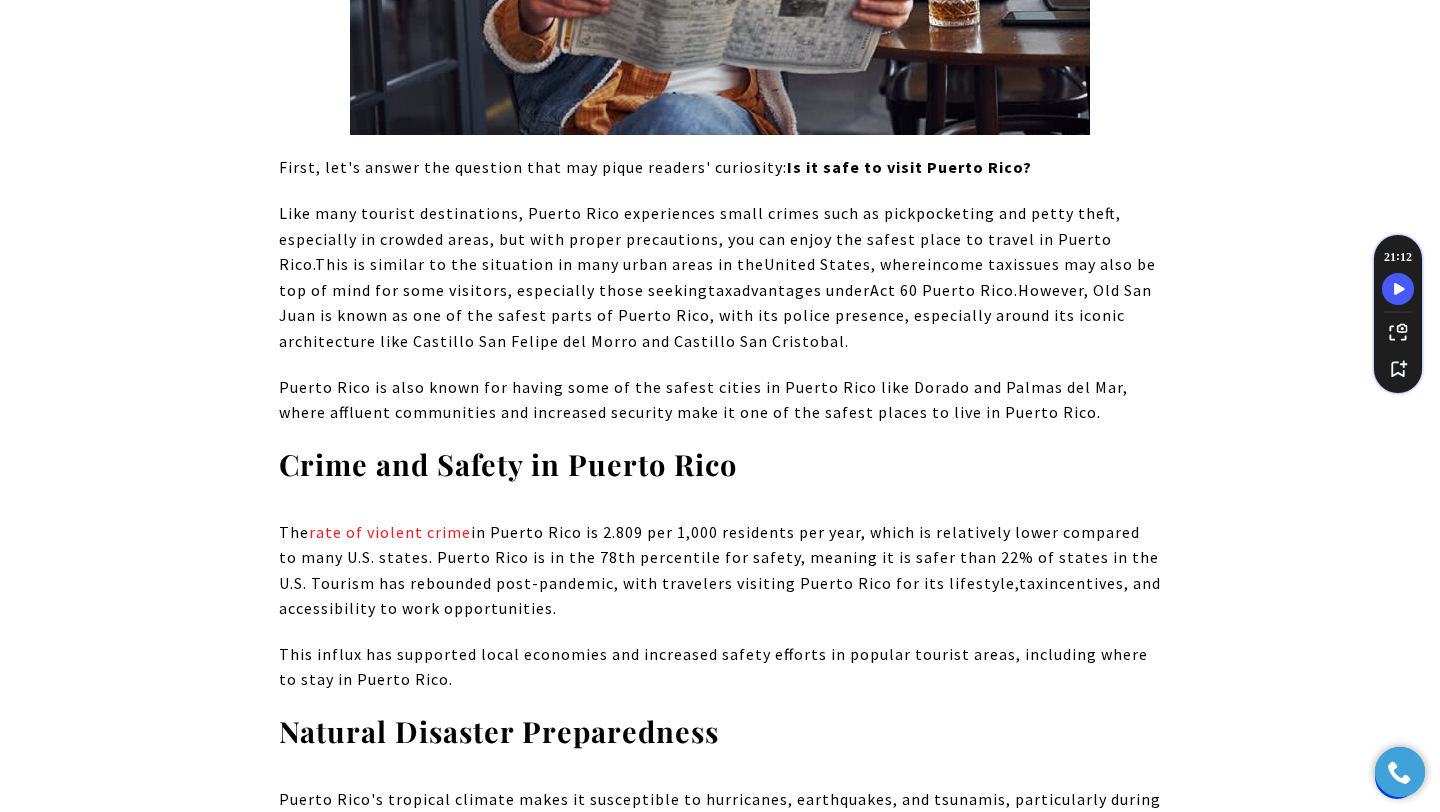scroll, scrollTop: 1869, scrollLeft: 0, axis: vertical 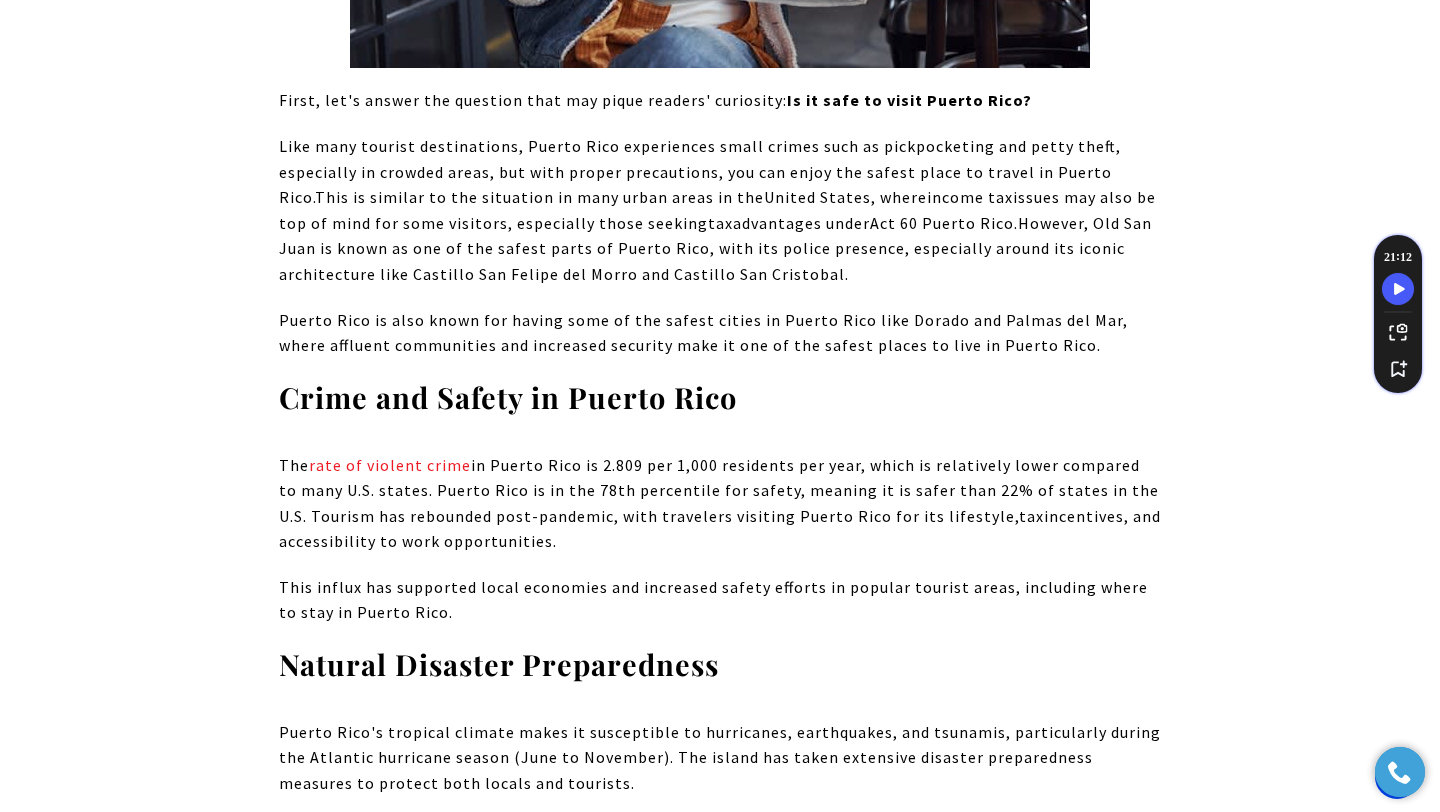 click on "The  rate of violent crime  in Puerto Rico is 2.809 per 1,000 residents per year, which is relatively lower compared to many U.S. states. Puerto Rico is in the 78th percentile for safety, meaning it is safer than 22% of states in the U.S.​ Tourism has rebounded post-pandemic, with travelers visiting Puerto Rico for its lifestyle,  tax  incentives, and accessibility to work opportunities." at bounding box center (720, 504) 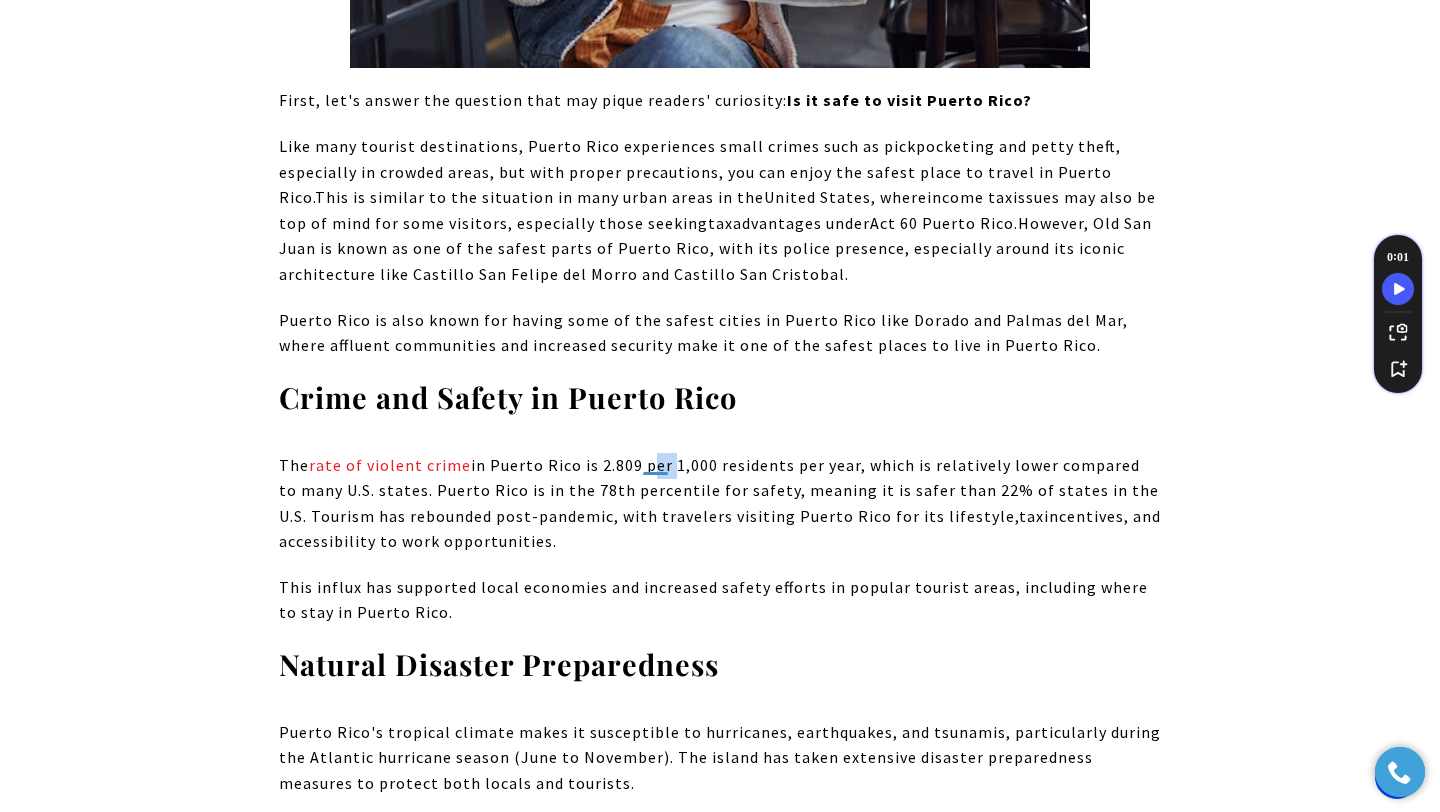 click on "The  rate of violent crime  in Puerto Rico is 2.809 per 1,000 residents per year, which is relatively lower compared to many U.S. states. Puerto Rico is in the 78th percentile for safety, meaning it is safer than 22% of states in the U.S.​ Tourism has rebounded post-pandemic, with travelers visiting Puerto Rico for its lifestyle,  tax  incentives, and accessibility to work opportunities." at bounding box center (720, 504) 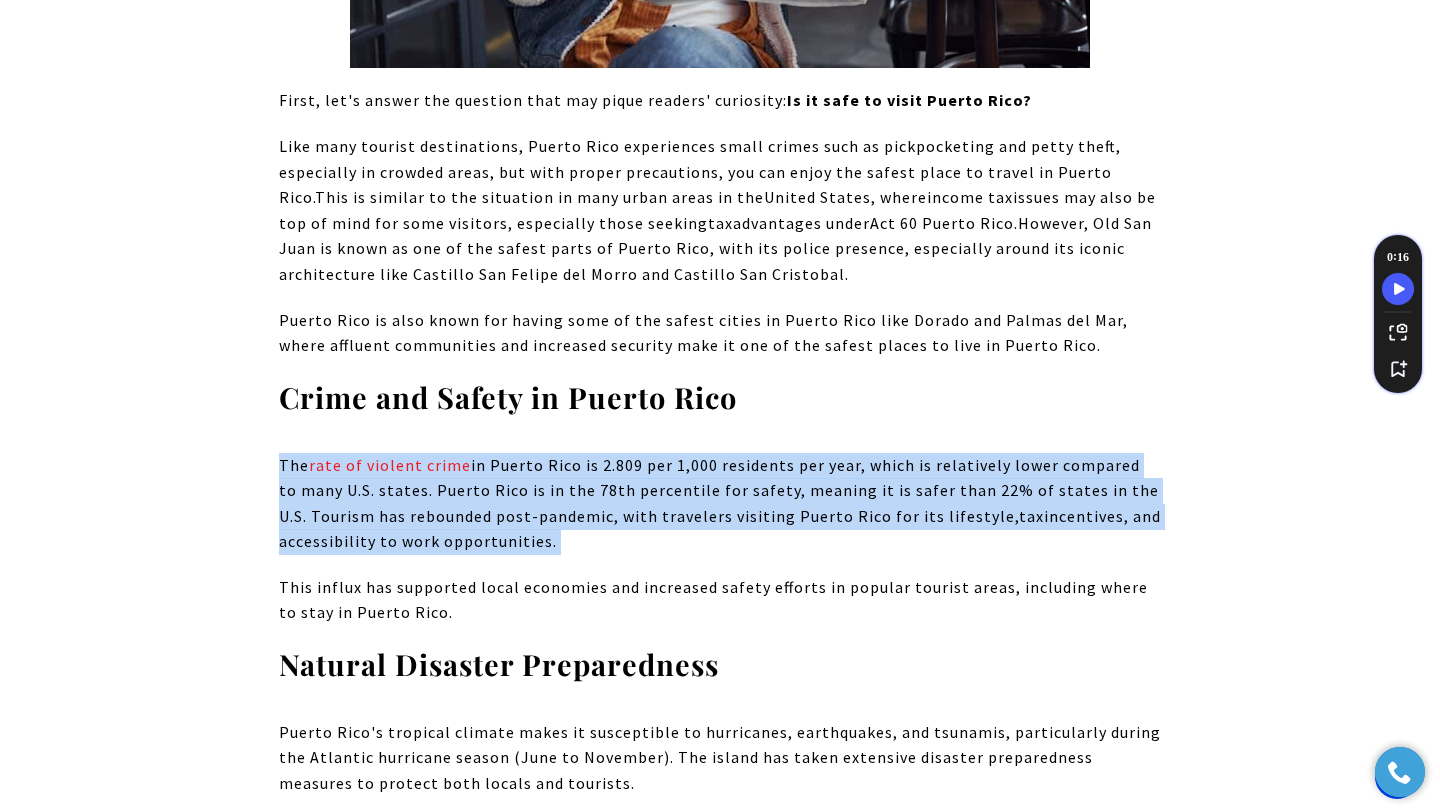 click on "The  rate of violent crime  in Puerto Rico is 2.809 per 1,000 residents per year, which is relatively lower compared to many U.S. states. Puerto Rico is in the 78th percentile for safety, meaning it is safer than 22% of states in the U.S.​ Tourism has rebounded post-pandemic, with travelers visiting Puerto Rico for its lifestyle,  tax  incentives, and accessibility to work opportunities." at bounding box center [720, 504] 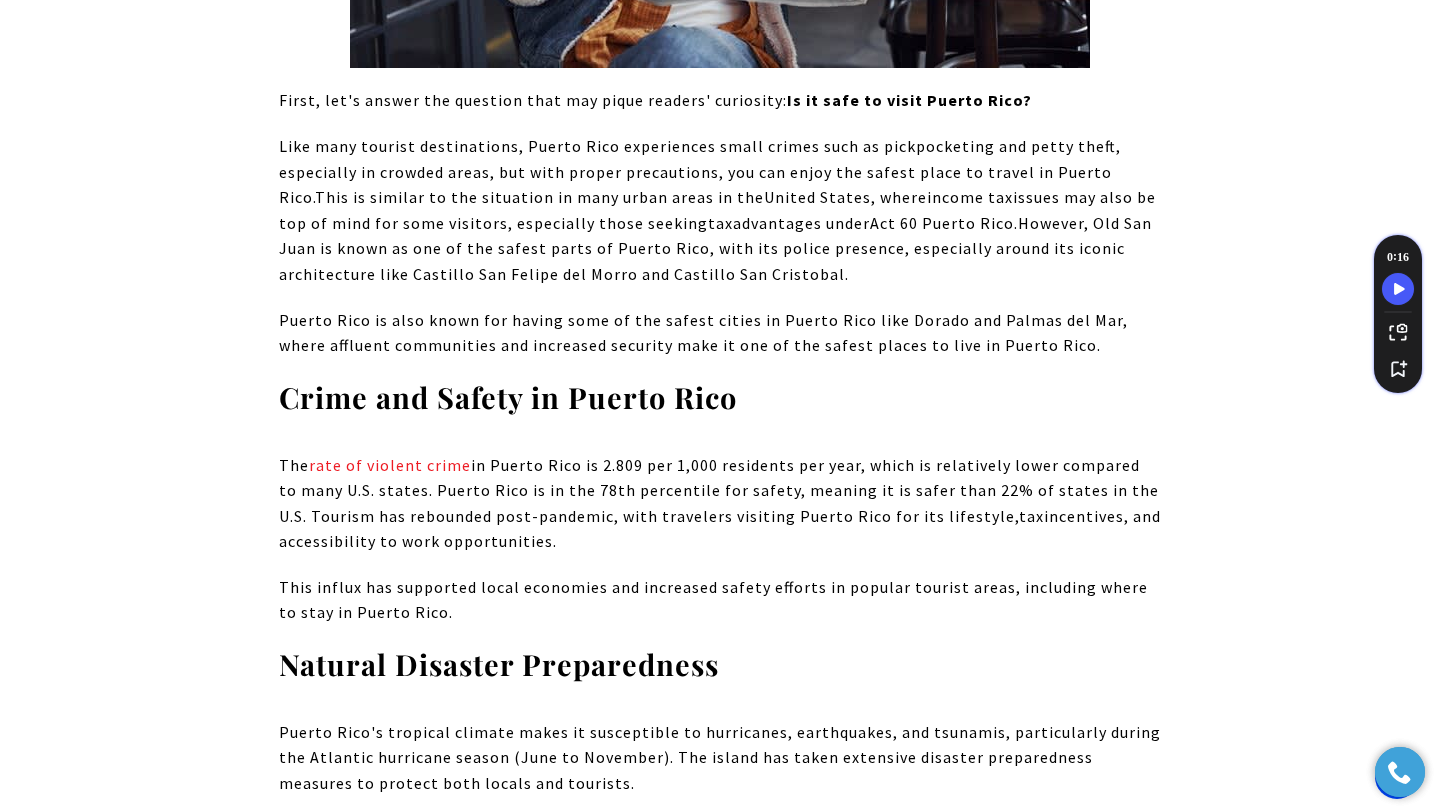 click on "The  rate of violent crime  in Puerto Rico is 2.809 per 1,000 residents per year, which is relatively lower compared to many U.S. states. Puerto Rico is in the 78th percentile for safety, meaning it is safer than 22% of states in the U.S.​ Tourism has rebounded post-pandemic, with travelers visiting Puerto Rico for its lifestyle,  tax  incentives, and accessibility to work opportunities." at bounding box center [720, 504] 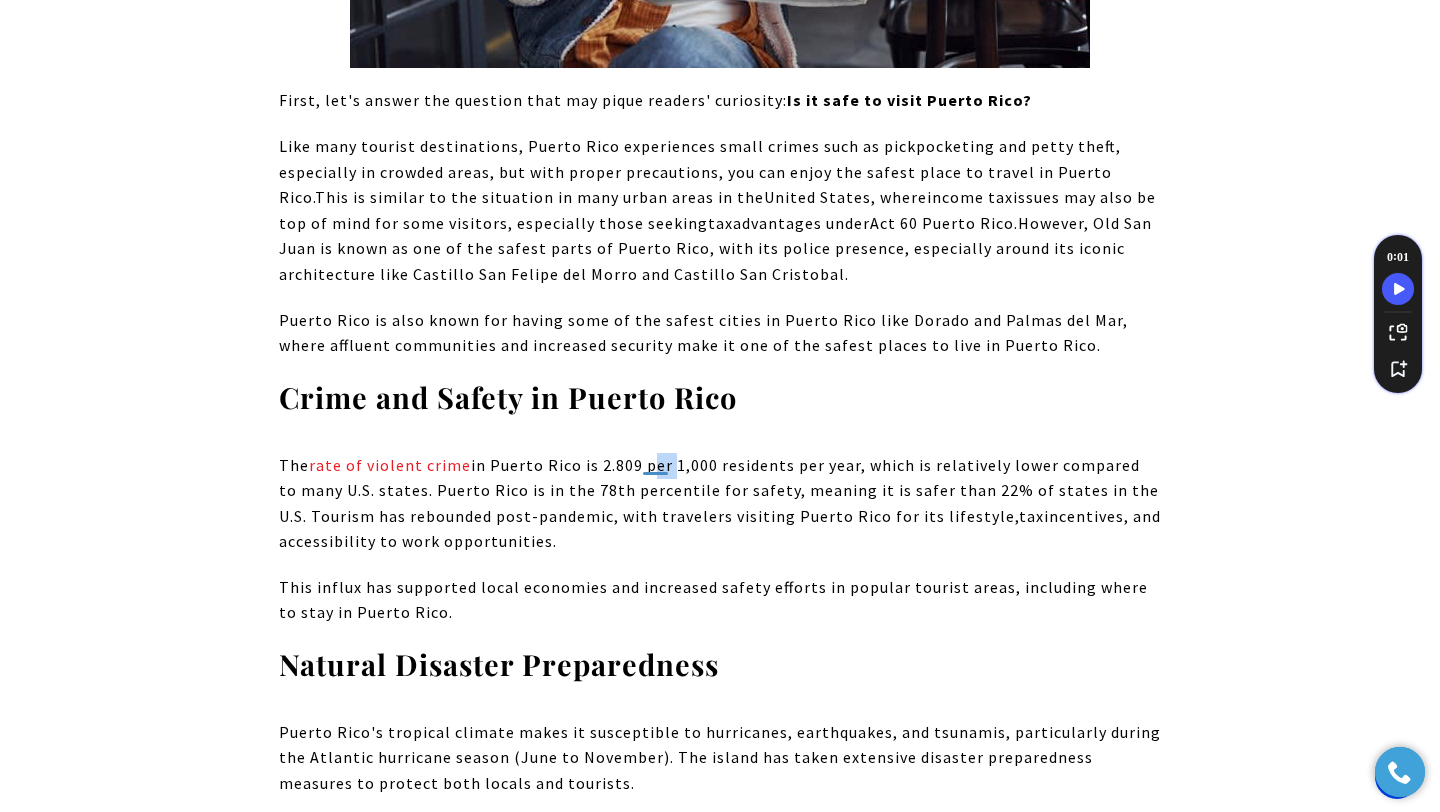 click on "The  rate of violent crime  in Puerto Rico is 2.809 per 1,000 residents per year, which is relatively lower compared to many U.S. states. Puerto Rico is in the 78th percentile for safety, meaning it is safer than 22% of states in the U.S.​ Tourism has rebounded post-pandemic, with travelers visiting Puerto Rico for its lifestyle,  tax  incentives, and accessibility to work opportunities." at bounding box center (720, 504) 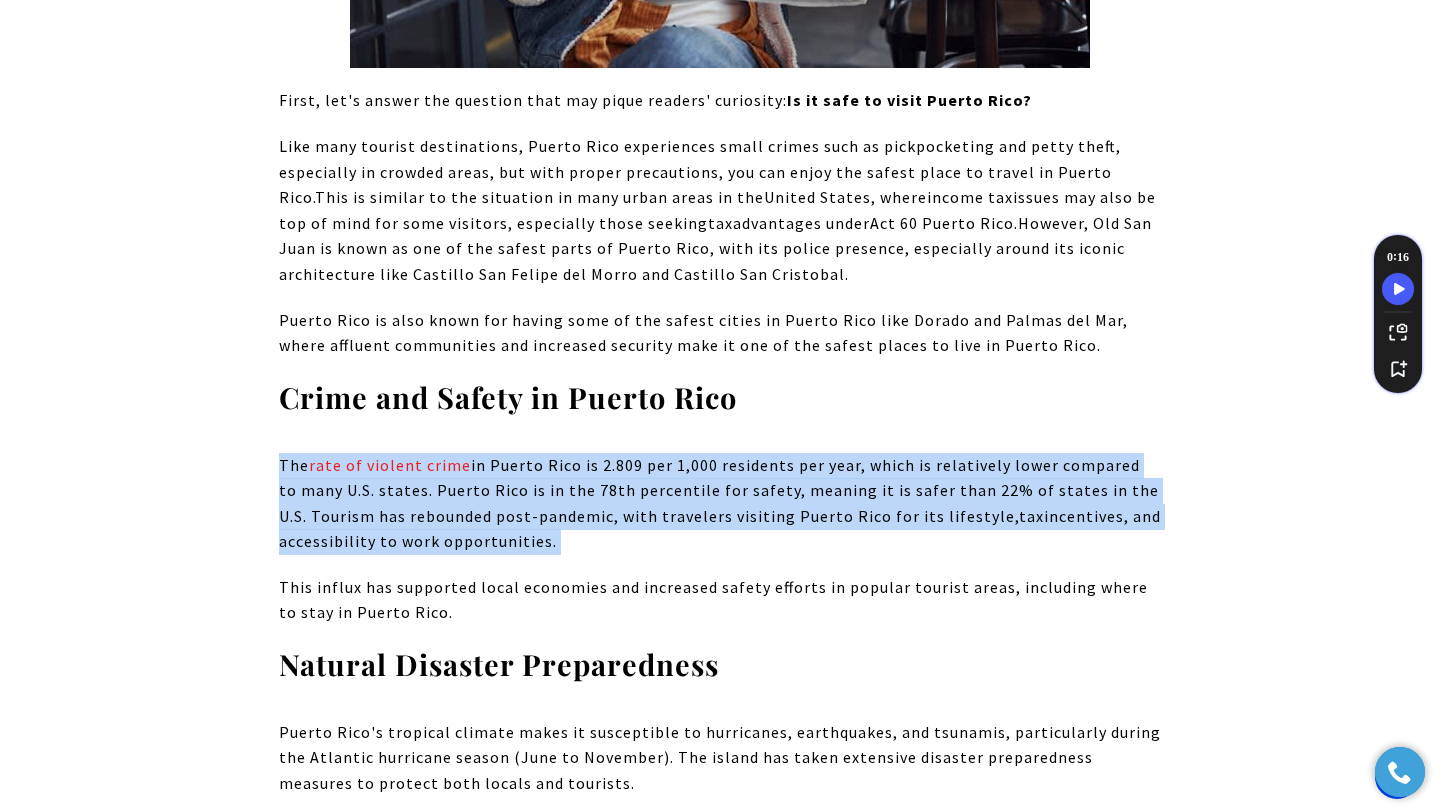 click on "The  rate of violent crime  in Puerto Rico is 2.809 per 1,000 residents per year, which is relatively lower compared to many U.S. states. Puerto Rico is in the 78th percentile for safety, meaning it is safer than 22% of states in the U.S.​ Tourism has rebounded post-pandemic, with travelers visiting Puerto Rico for its lifestyle,  tax  incentives, and accessibility to work opportunities." at bounding box center [720, 504] 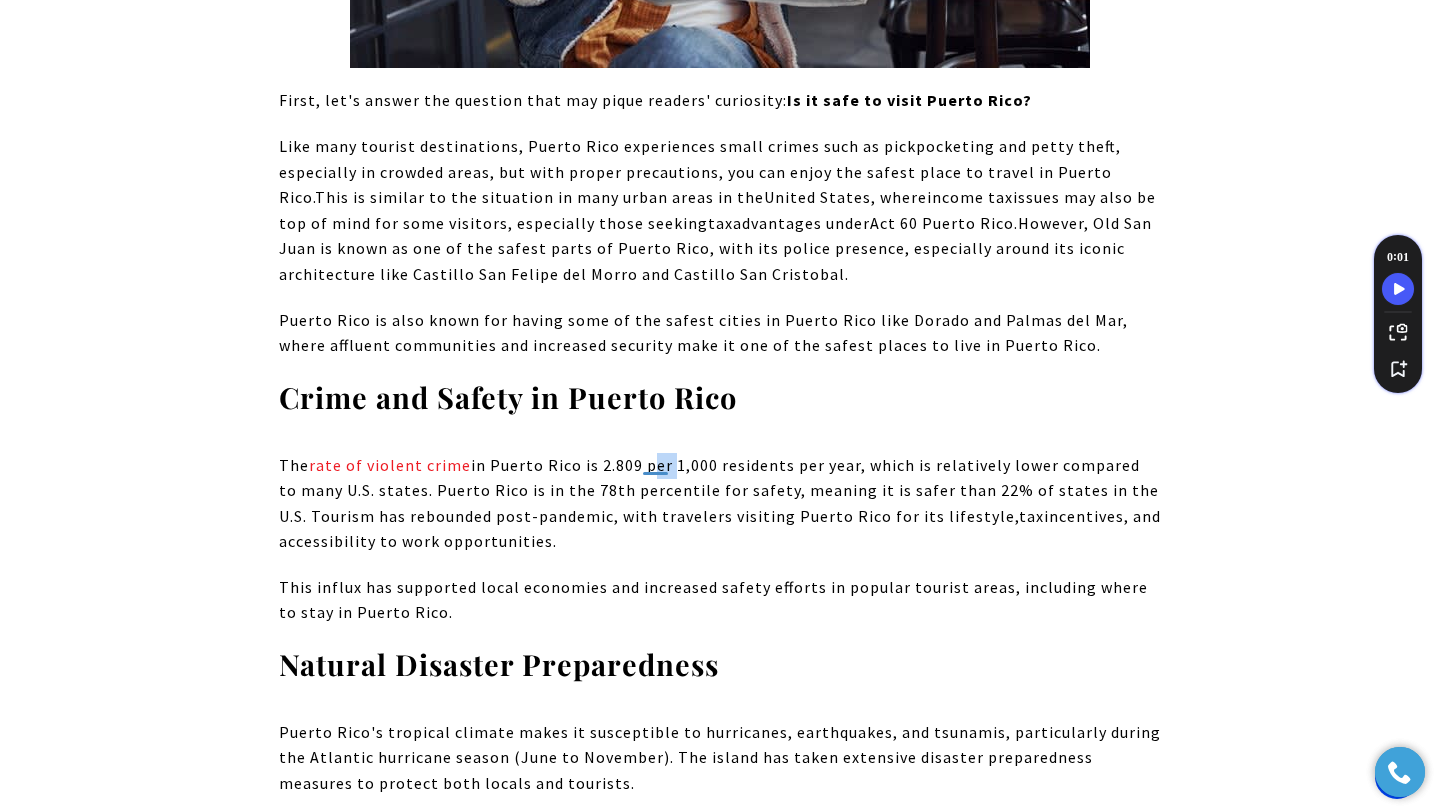click on "The  rate of violent crime  in Puerto Rico is 2.809 per 1,000 residents per year, which is relatively lower compared to many U.S. states. Puerto Rico is in the 78th percentile for safety, meaning it is safer than 22% of states in the U.S.​ Tourism has rebounded post-pandemic, with travelers visiting Puerto Rico for its lifestyle,  tax  incentives, and accessibility to work opportunities." at bounding box center [720, 504] 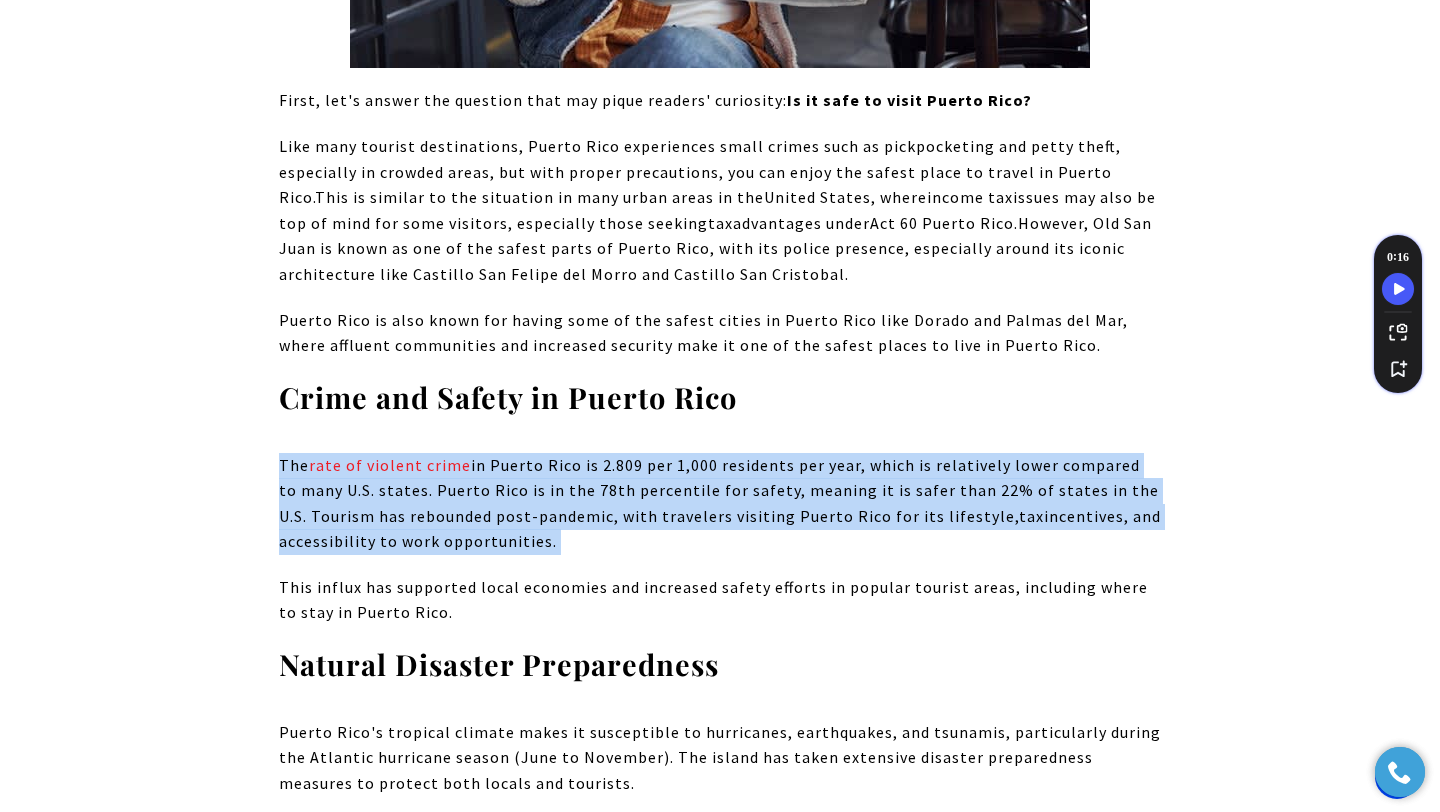 click on "The  rate of violent crime  in Puerto Rico is 2.809 per 1,000 residents per year, which is relatively lower compared to many U.S. states. Puerto Rico is in the 78th percentile for safety, meaning it is safer than 22% of states in the U.S.​ Tourism has rebounded post-pandemic, with travelers visiting Puerto Rico for its lifestyle,  tax  incentives, and accessibility to work opportunities." at bounding box center (720, 504) 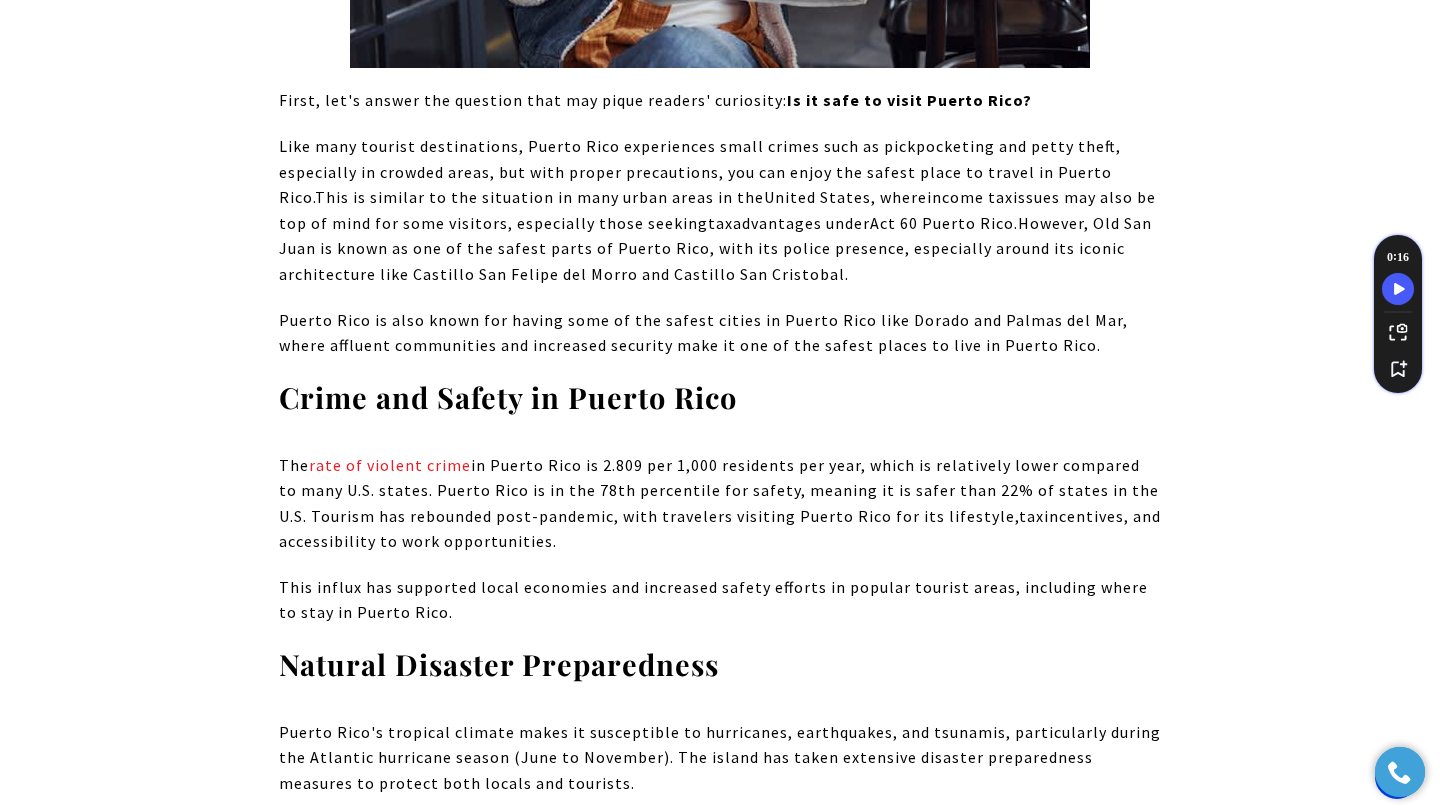 click on "The  rate of violent crime  in Puerto Rico is 2.809 per 1,000 residents per year, which is relatively lower compared to many U.S. states. Puerto Rico is in the 78th percentile for safety, meaning it is safer than 22% of states in the U.S.​ Tourism has rebounded post-pandemic, with travelers visiting Puerto Rico for its lifestyle,  tax  incentives, and accessibility to work opportunities." at bounding box center [720, 504] 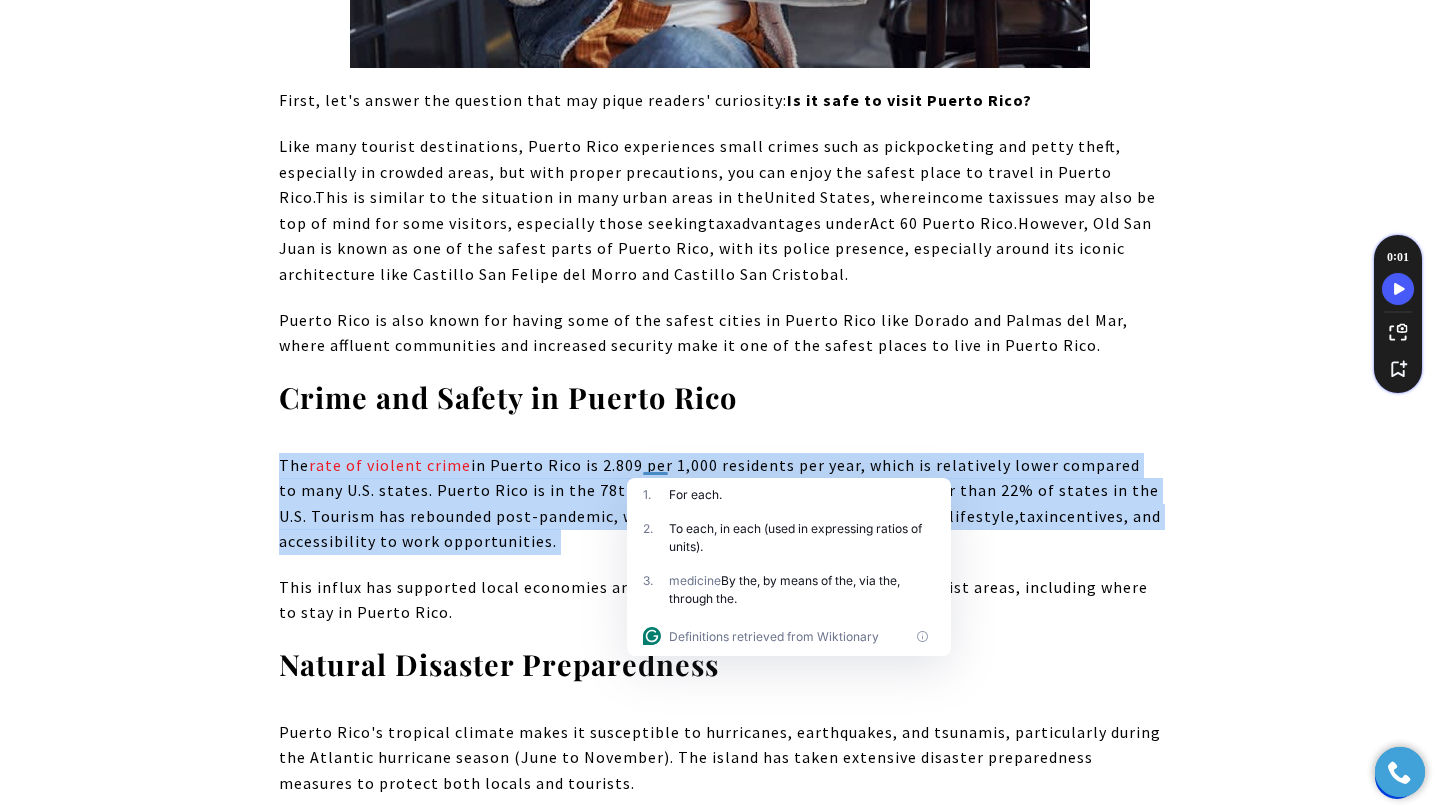 click on "The  rate of violent crime  in Puerto Rico is 2.809 per 1,000 residents per year, which is relatively lower compared to many U.S. states. Puerto Rico is in the 78th percentile for safety, meaning it is safer than 22% of states in the U.S.​ Tourism has rebounded post-pandemic, with travelers visiting Puerto Rico for its lifestyle,  tax  incentives, and accessibility to work opportunities." at bounding box center [720, 504] 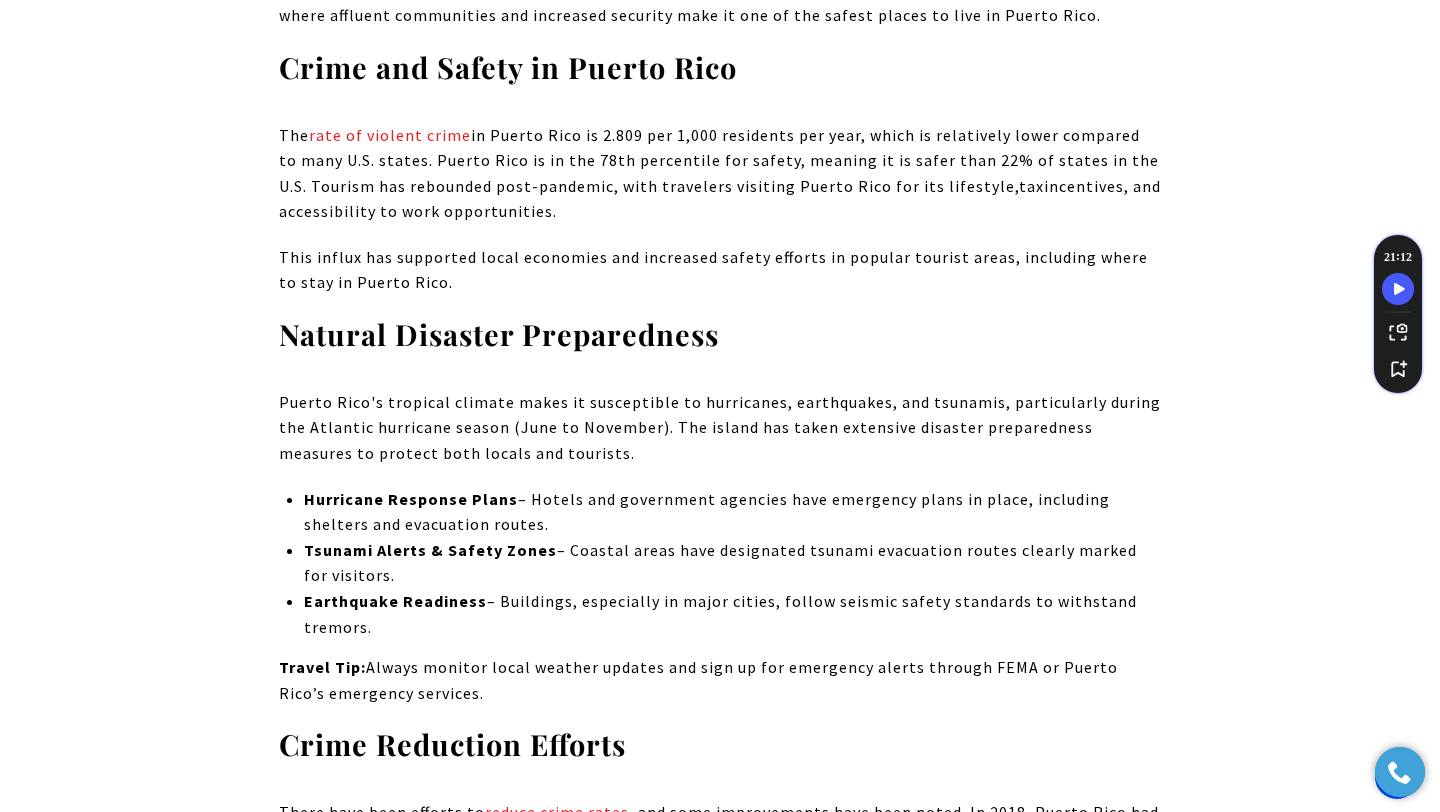 scroll, scrollTop: 2201, scrollLeft: 0, axis: vertical 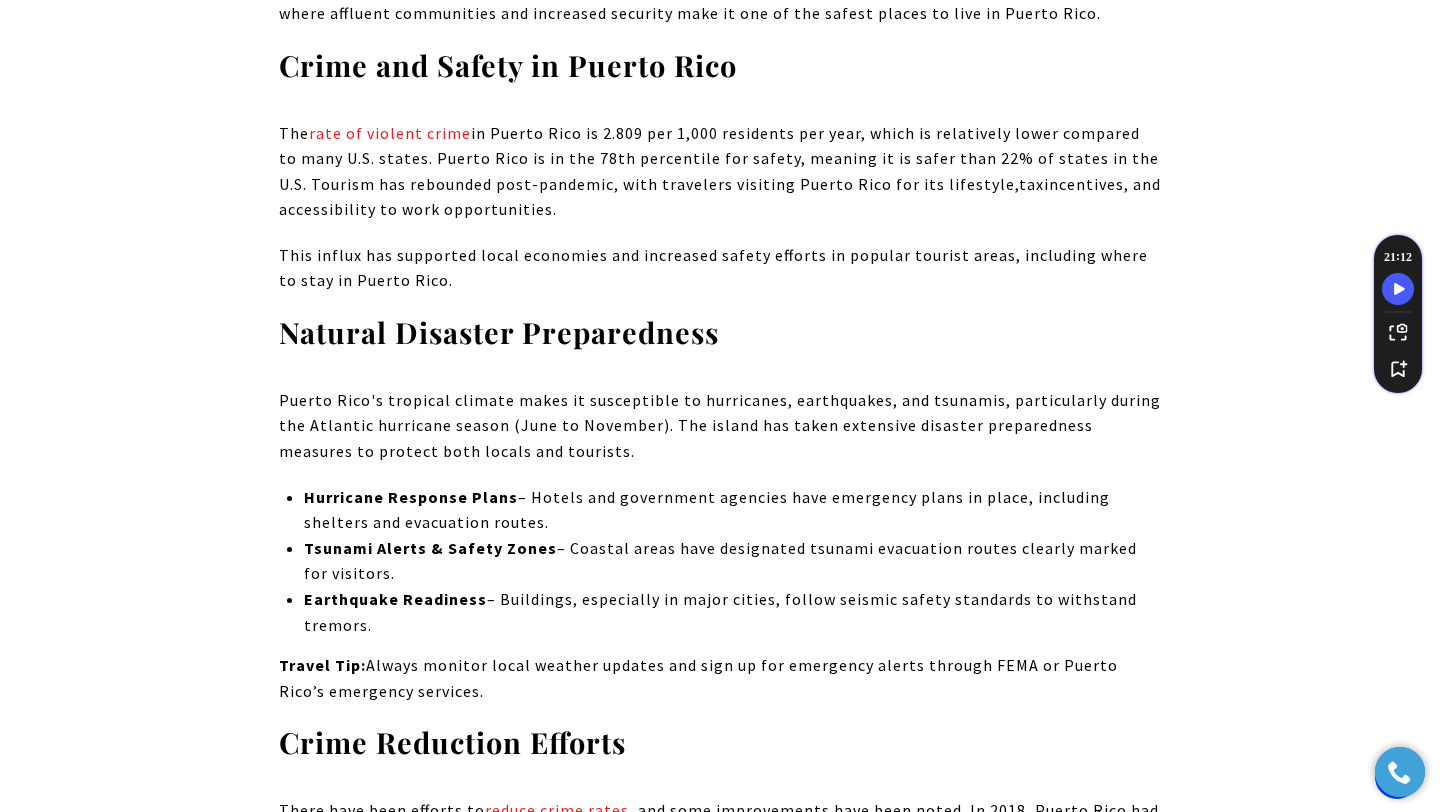 click on "Tsunami Alerts & Safety Zones  – Coastal areas have designated tsunami evacuation routes clearly marked for visitors." at bounding box center (732, 561) 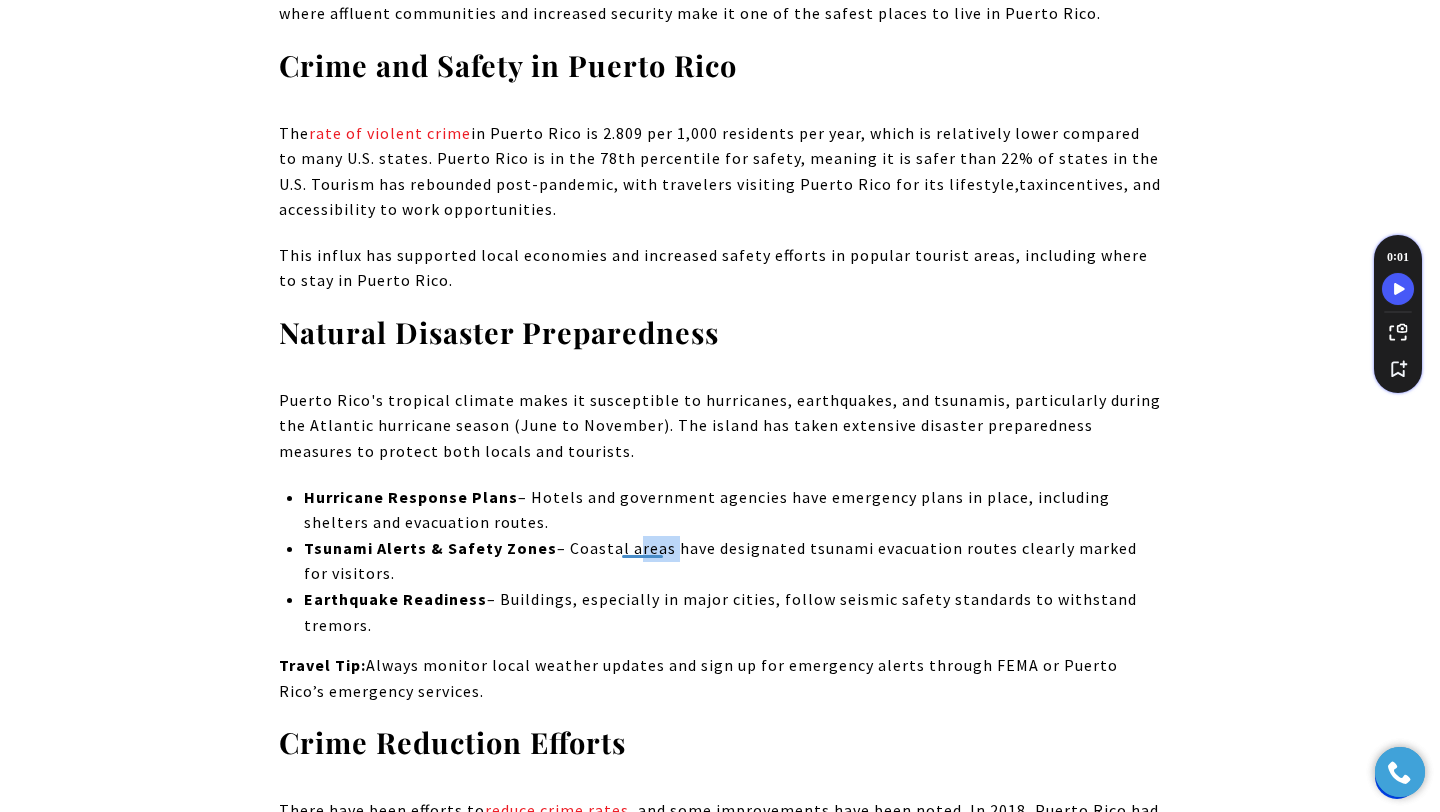 click on "Tsunami Alerts & Safety Zones  – Coastal areas have designated tsunami evacuation routes clearly marked for visitors." at bounding box center (732, 561) 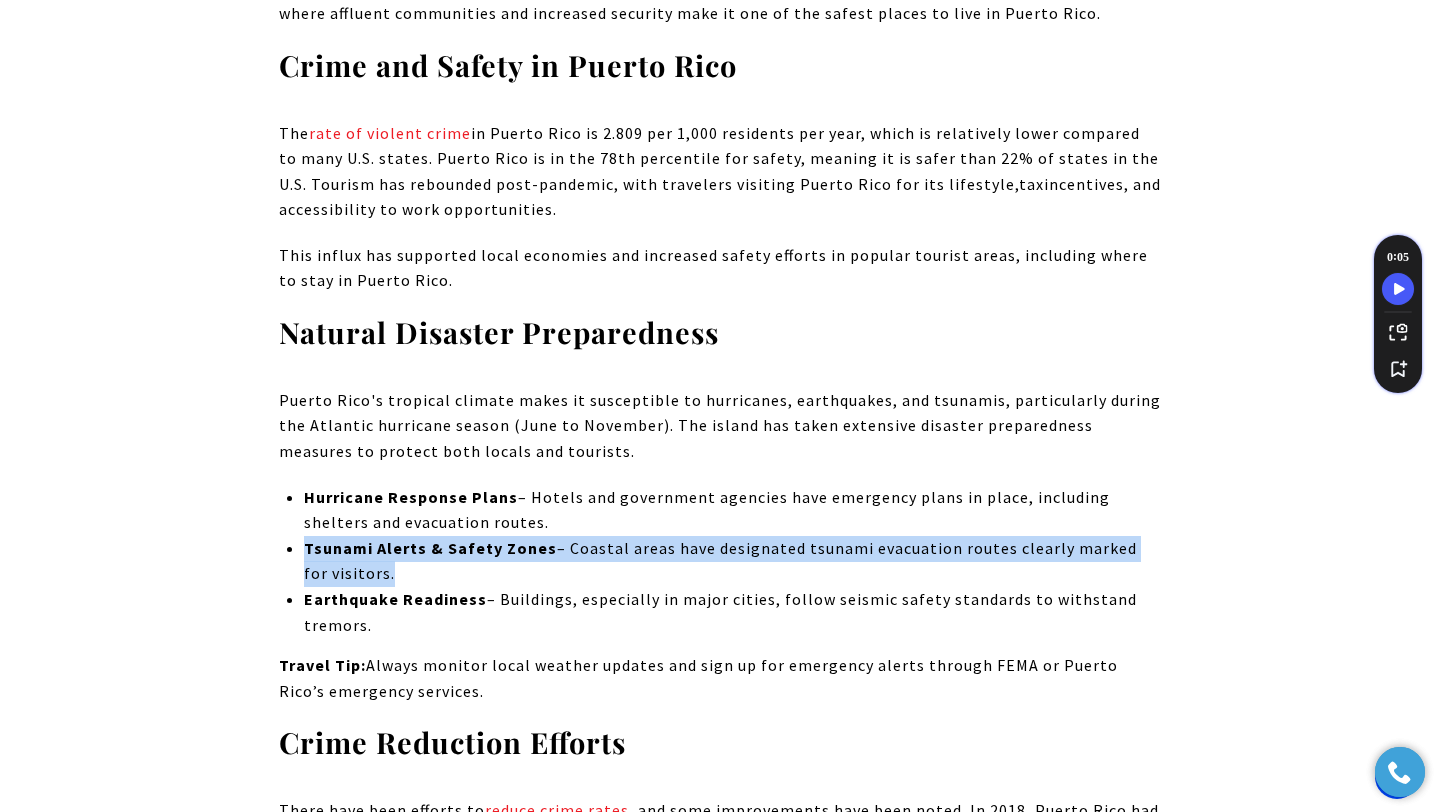 click on "Tsunami Alerts & Safety Zones  – Coastal areas have designated tsunami evacuation routes clearly marked for visitors." at bounding box center [732, 561] 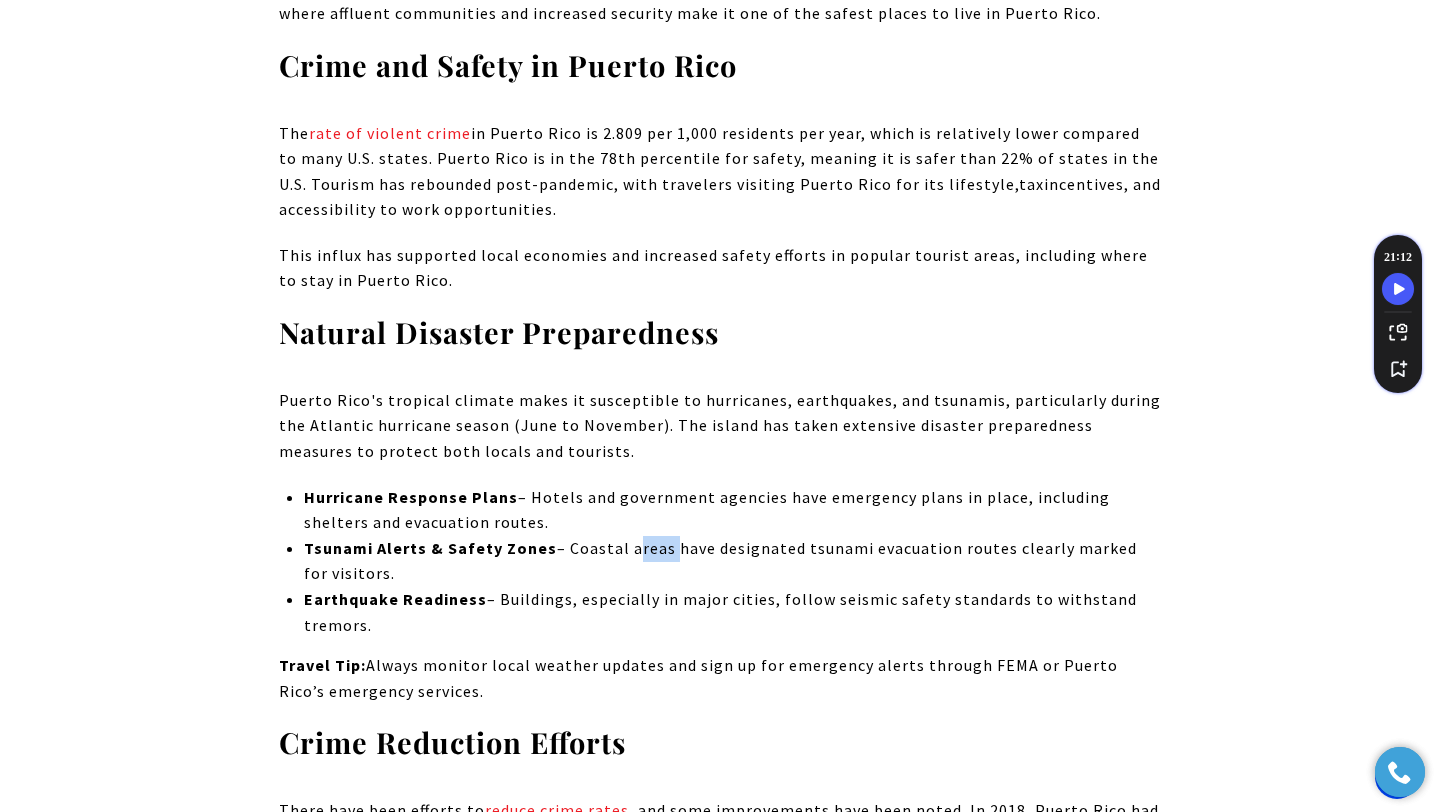 click on "Tsunami Alerts & Safety Zones  – Coastal areas have designated tsunami evacuation routes clearly marked for visitors." at bounding box center [732, 561] 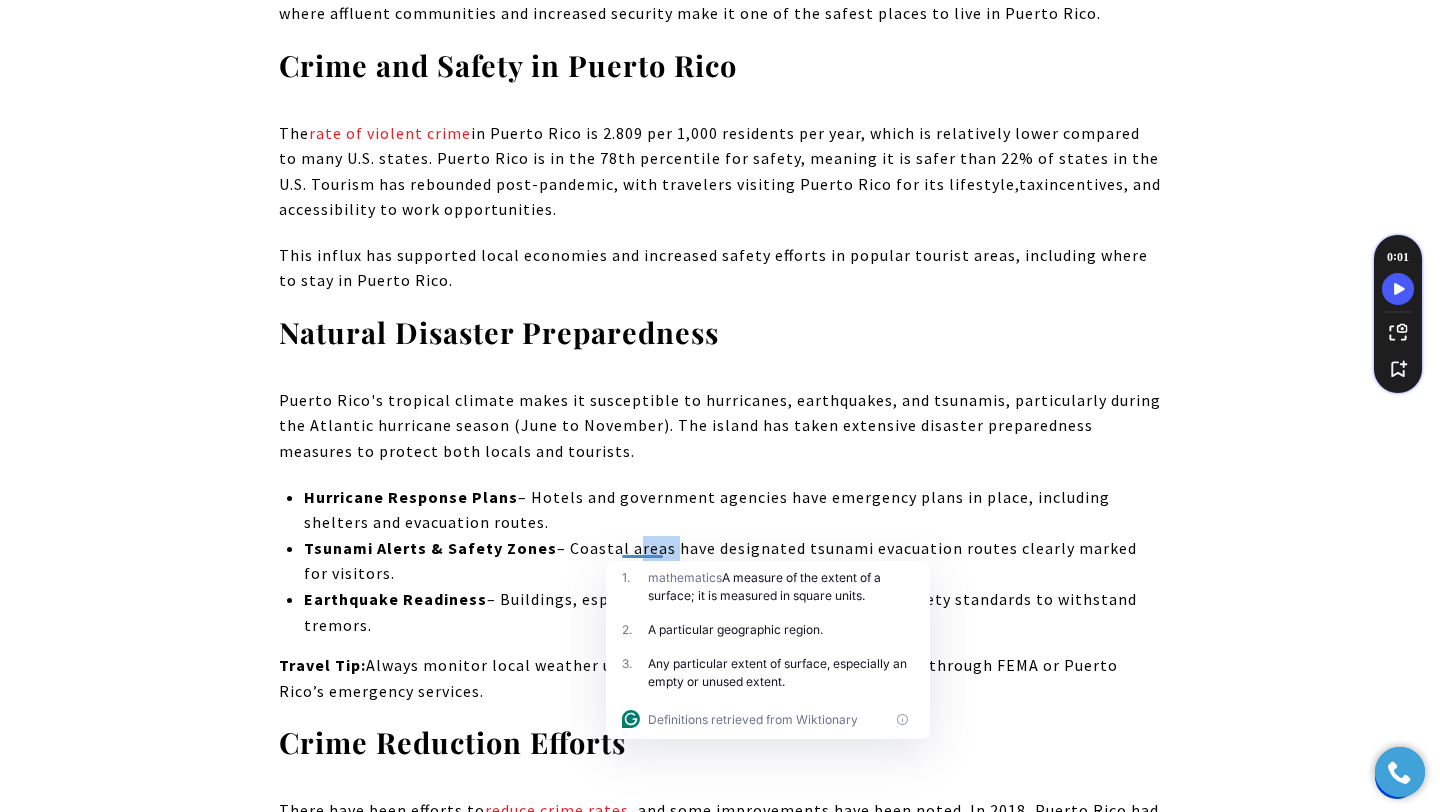 click on "Tsunami Alerts & Safety Zones  – Coastal areas have designated tsunami evacuation routes clearly marked for visitors." at bounding box center [732, 561] 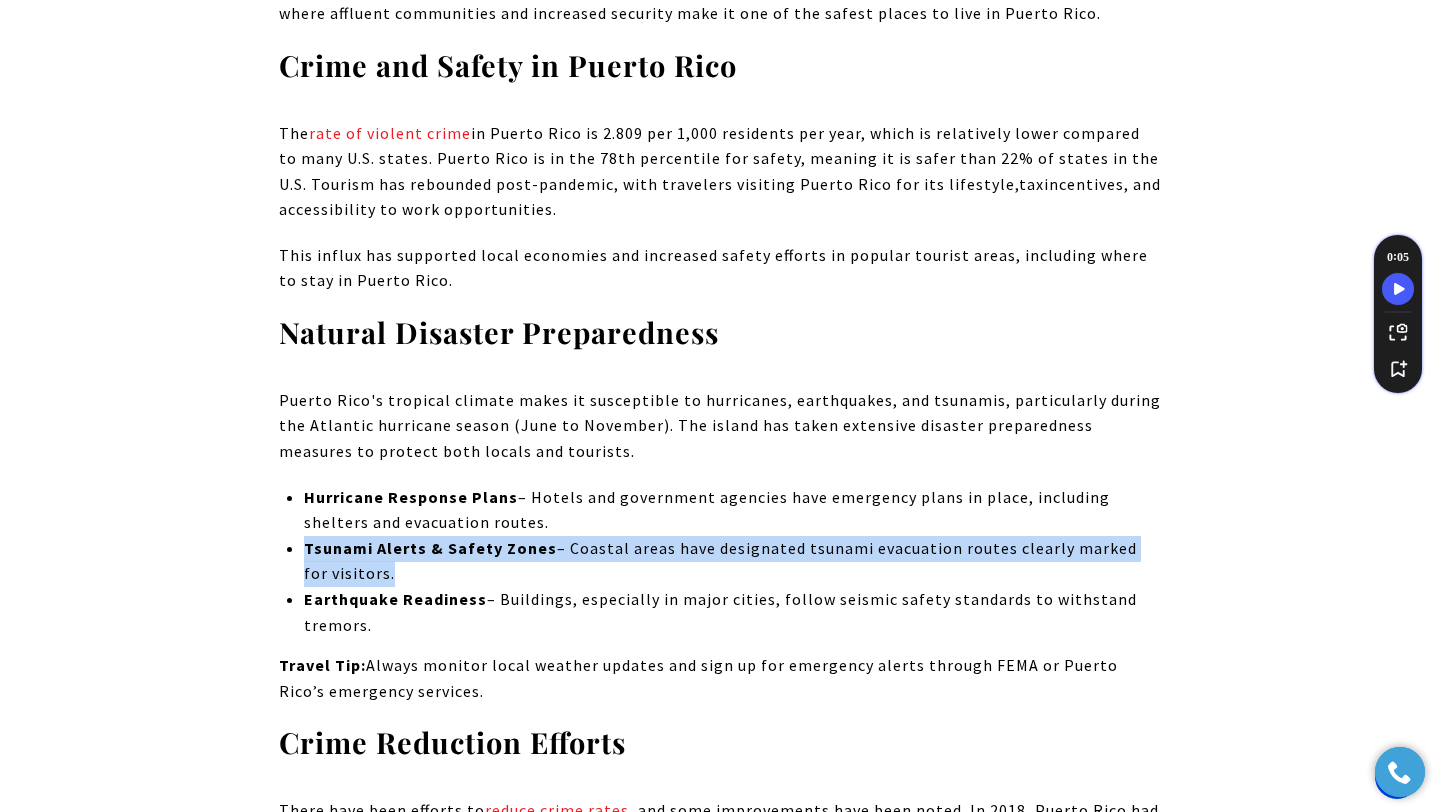 click on "Tsunami Alerts & Safety Zones  – Coastal areas have designated tsunami evacuation routes clearly marked for visitors." at bounding box center (732, 561) 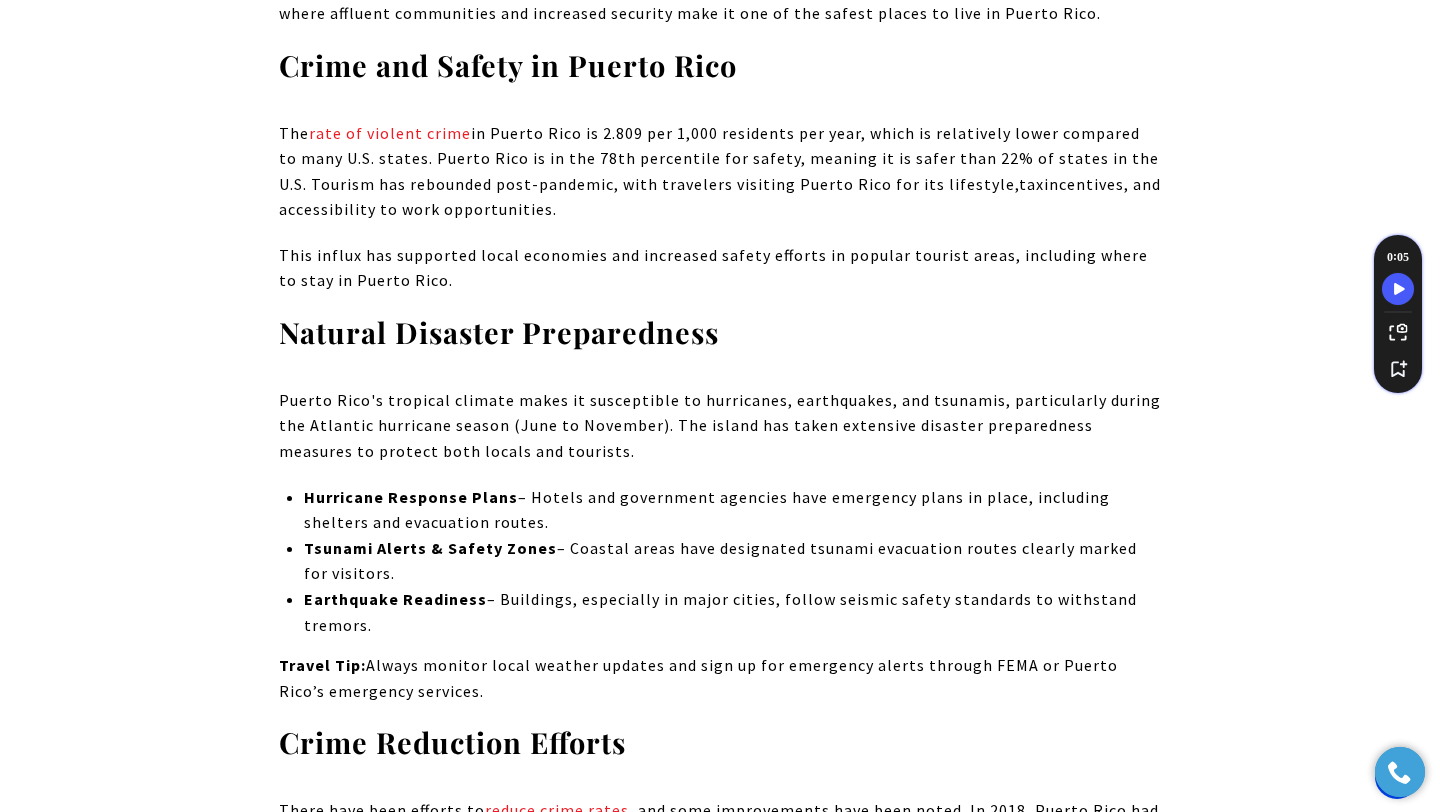 click on "Tsunami Alerts & Safety Zones  – Coastal areas have designated tsunami evacuation routes clearly marked for visitors." at bounding box center (732, 561) 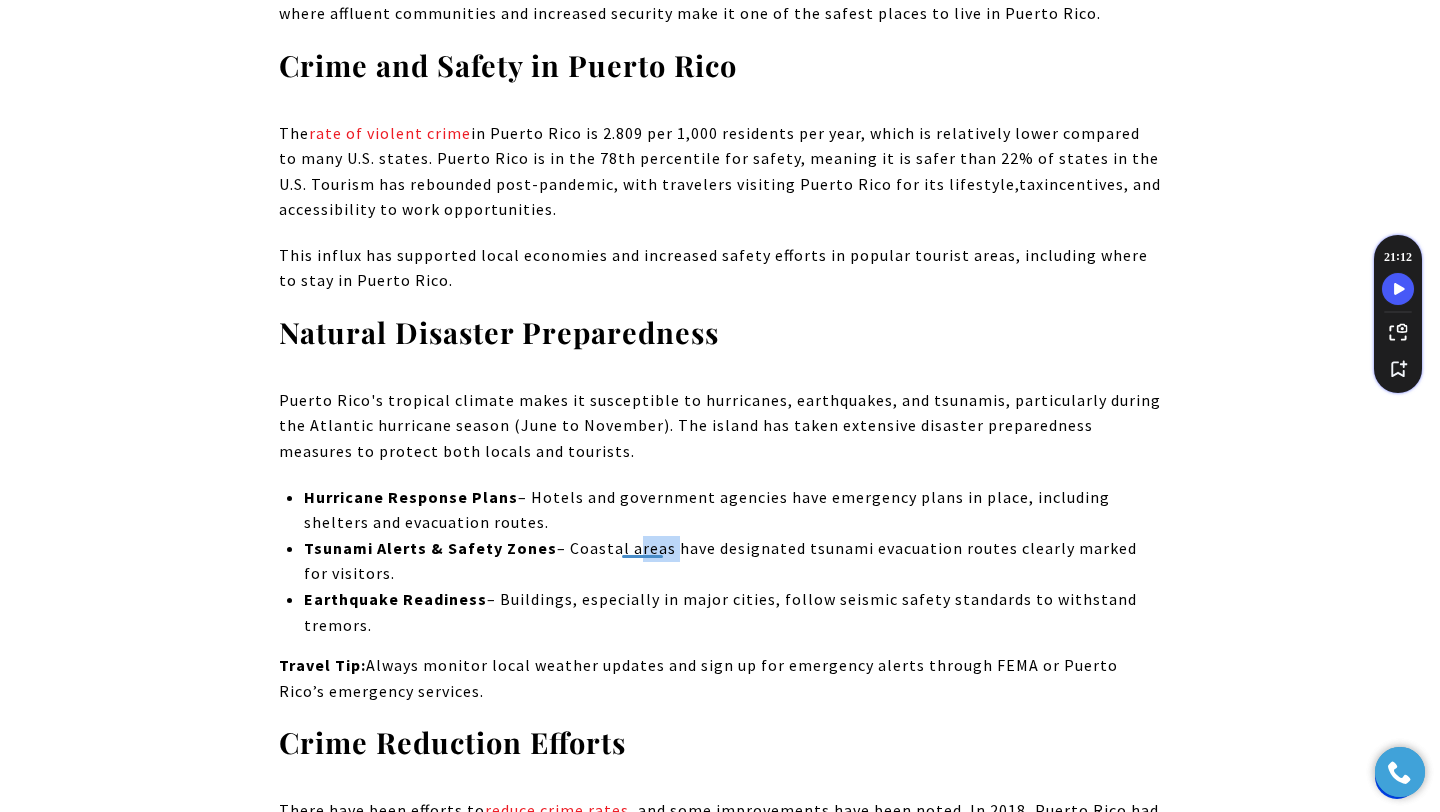 click on "Tsunami Alerts & Safety Zones  – Coastal areas have designated tsunami evacuation routes clearly marked for visitors." at bounding box center [732, 561] 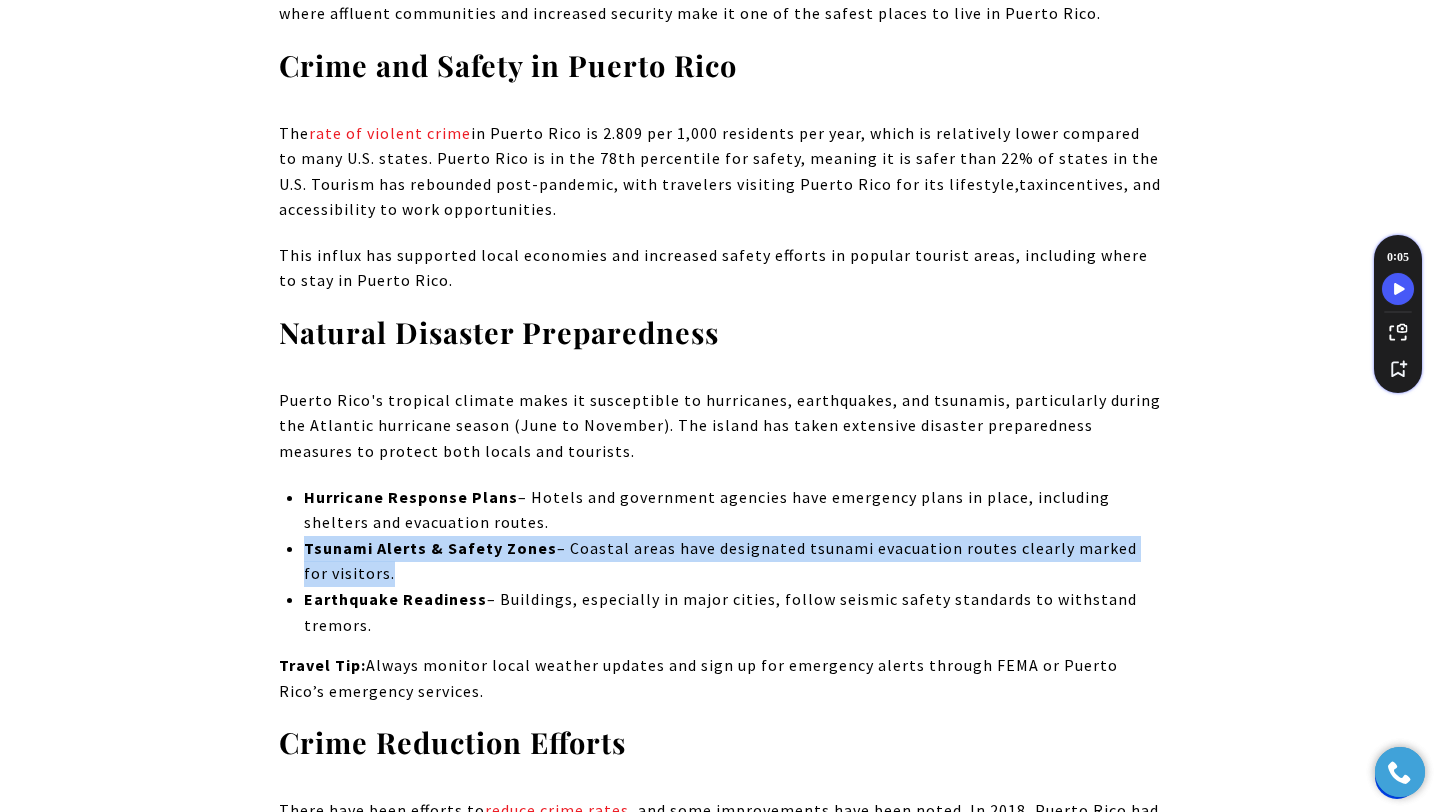 click on "Tsunami Alerts & Safety Zones  – Coastal areas have designated tsunami evacuation routes clearly marked for visitors." at bounding box center (732, 561) 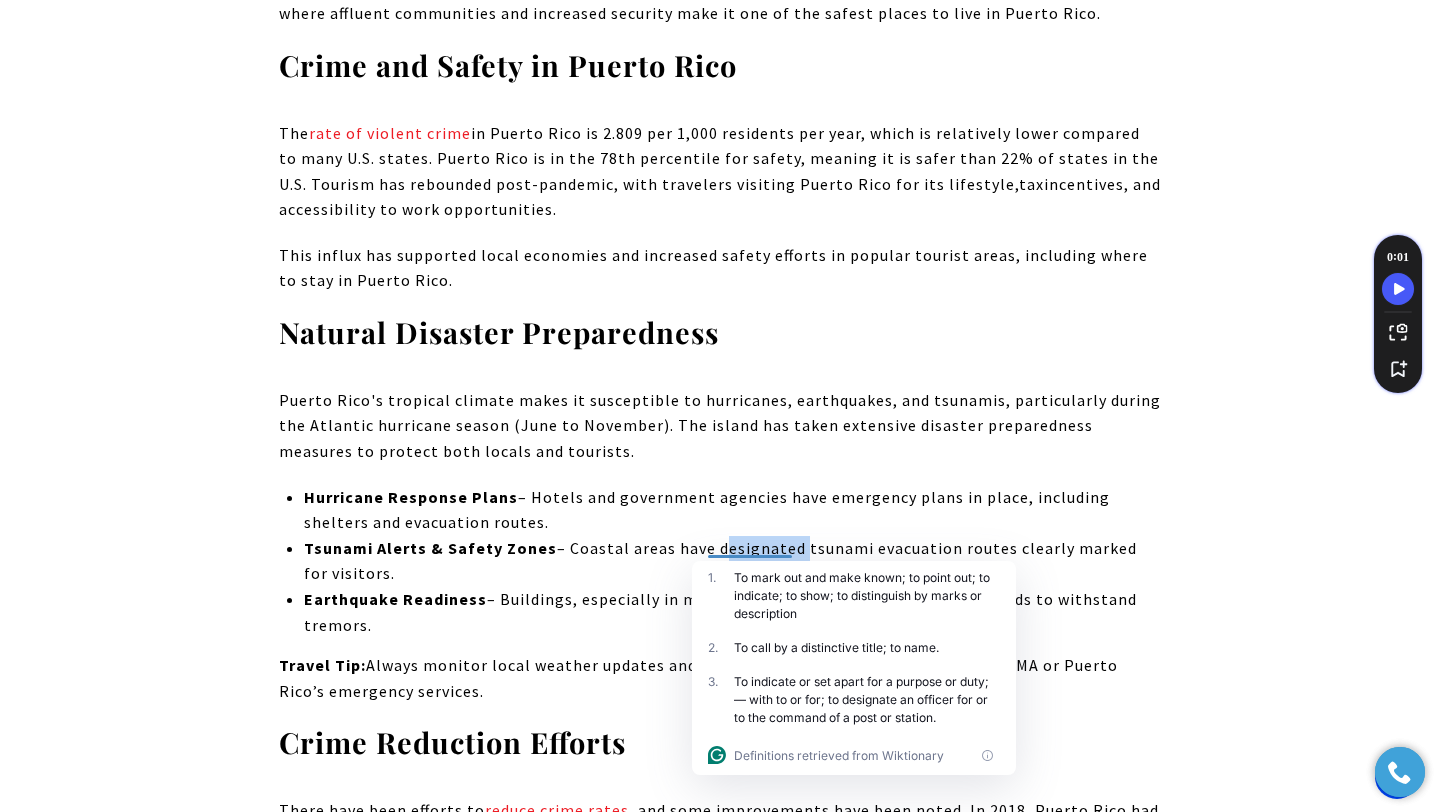 click on "Tsunami Alerts & Safety Zones  – Coastal areas have designated tsunami evacuation routes clearly marked for visitors." at bounding box center [732, 561] 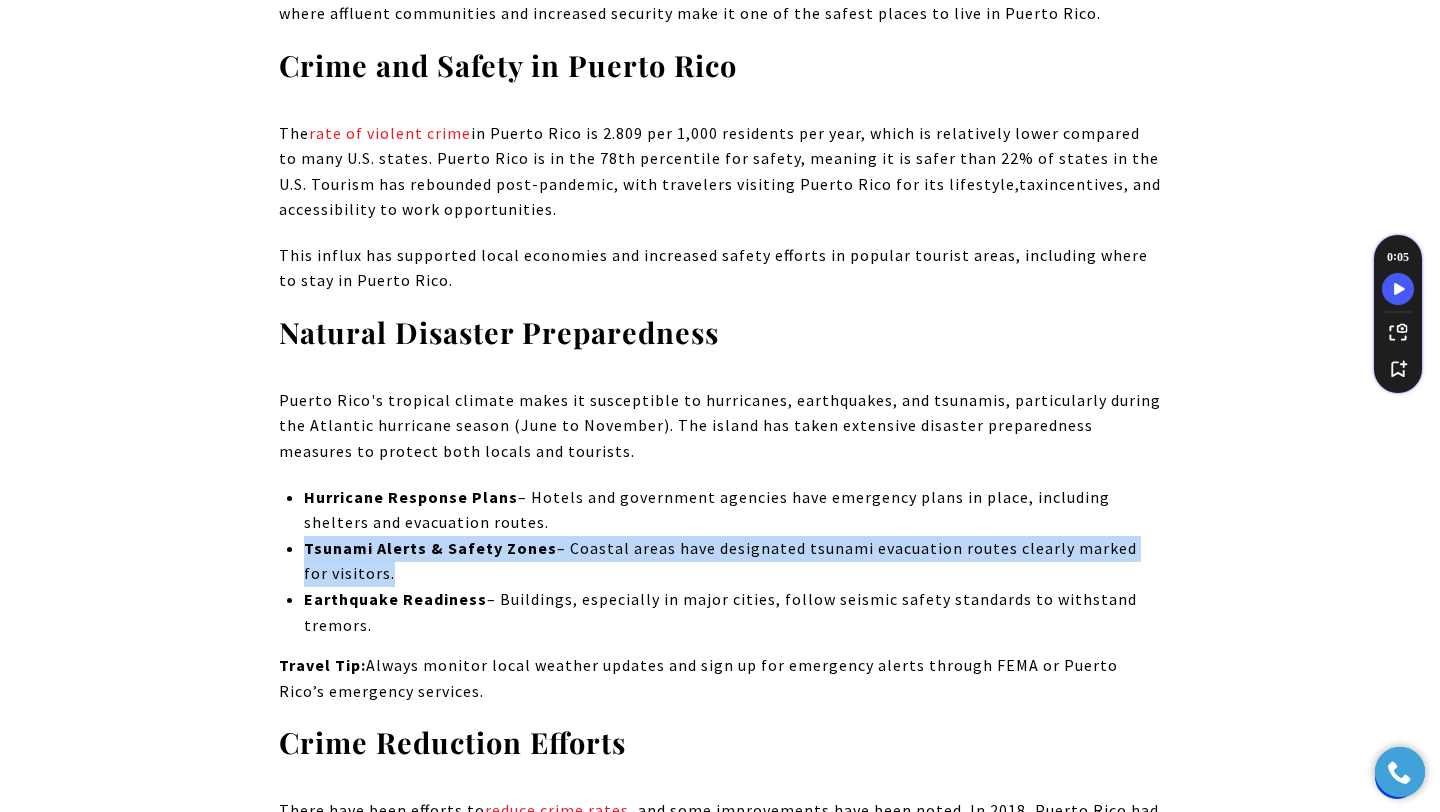 click on "Tsunami Alerts & Safety Zones  – Coastal areas have designated tsunami evacuation routes clearly marked for visitors." at bounding box center [732, 561] 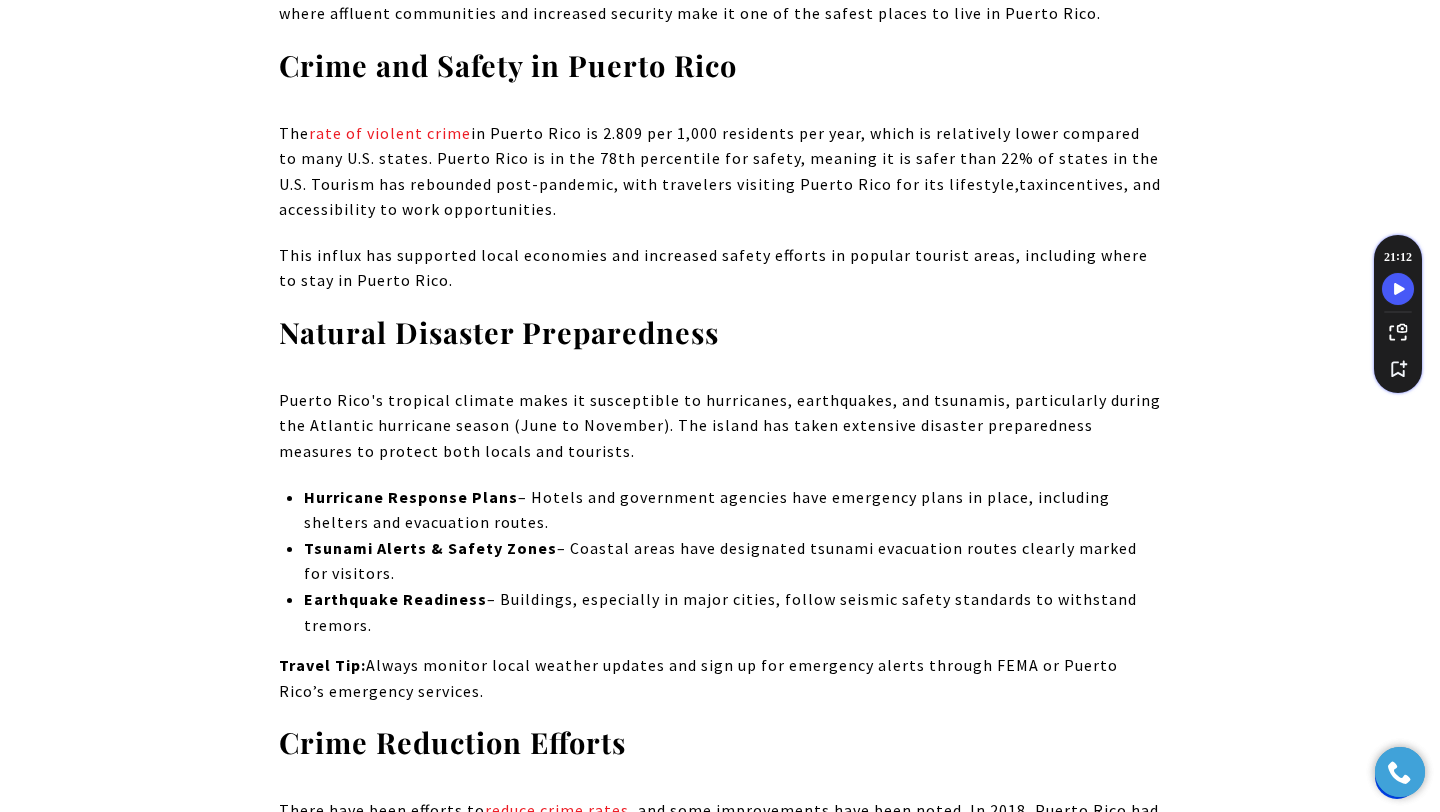 click on "Tsunami Alerts & Safety Zones  – Coastal areas have designated tsunami evacuation routes clearly marked for visitors." at bounding box center [732, 561] 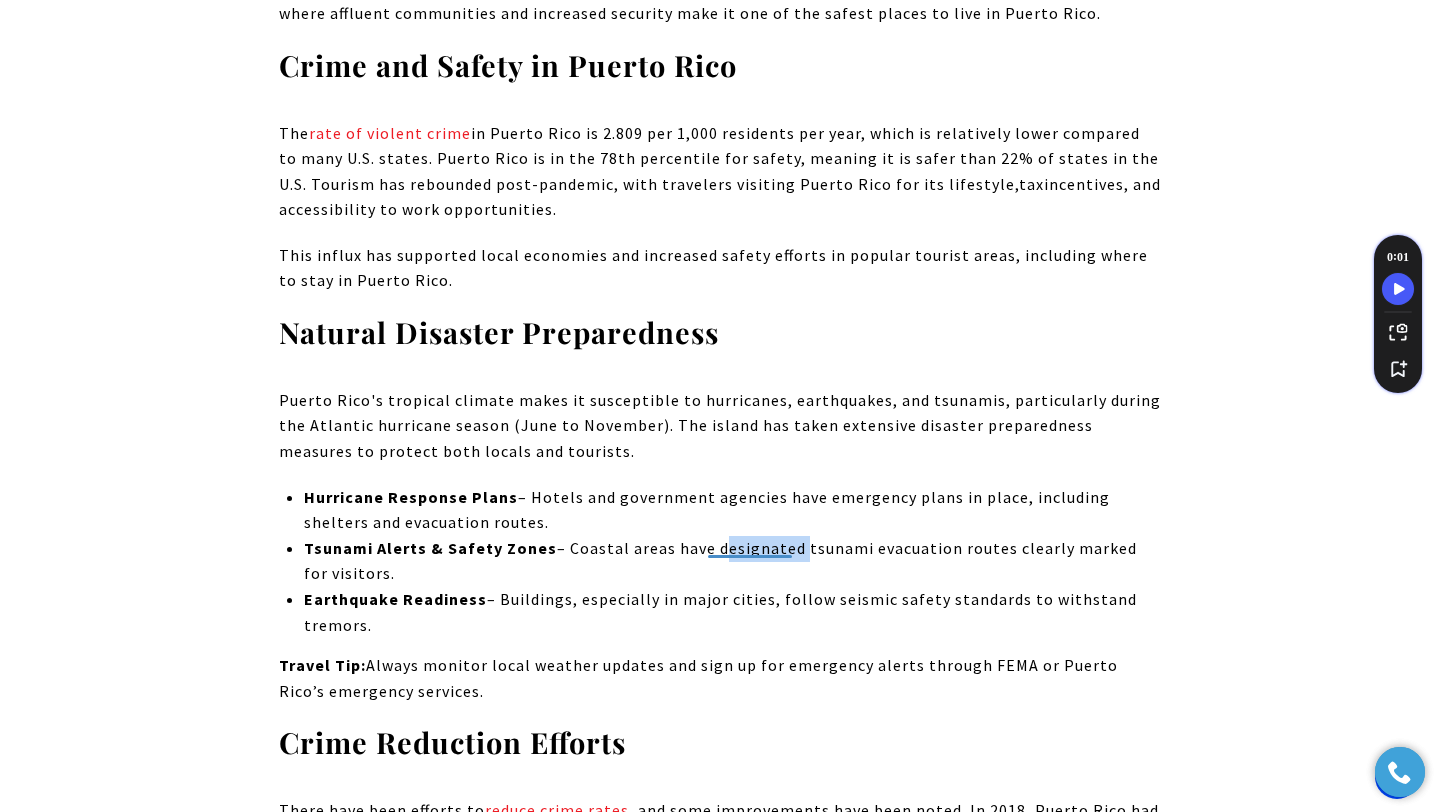 click on "Tsunami Alerts & Safety Zones  – Coastal areas have designated tsunami evacuation routes clearly marked for visitors." at bounding box center [732, 561] 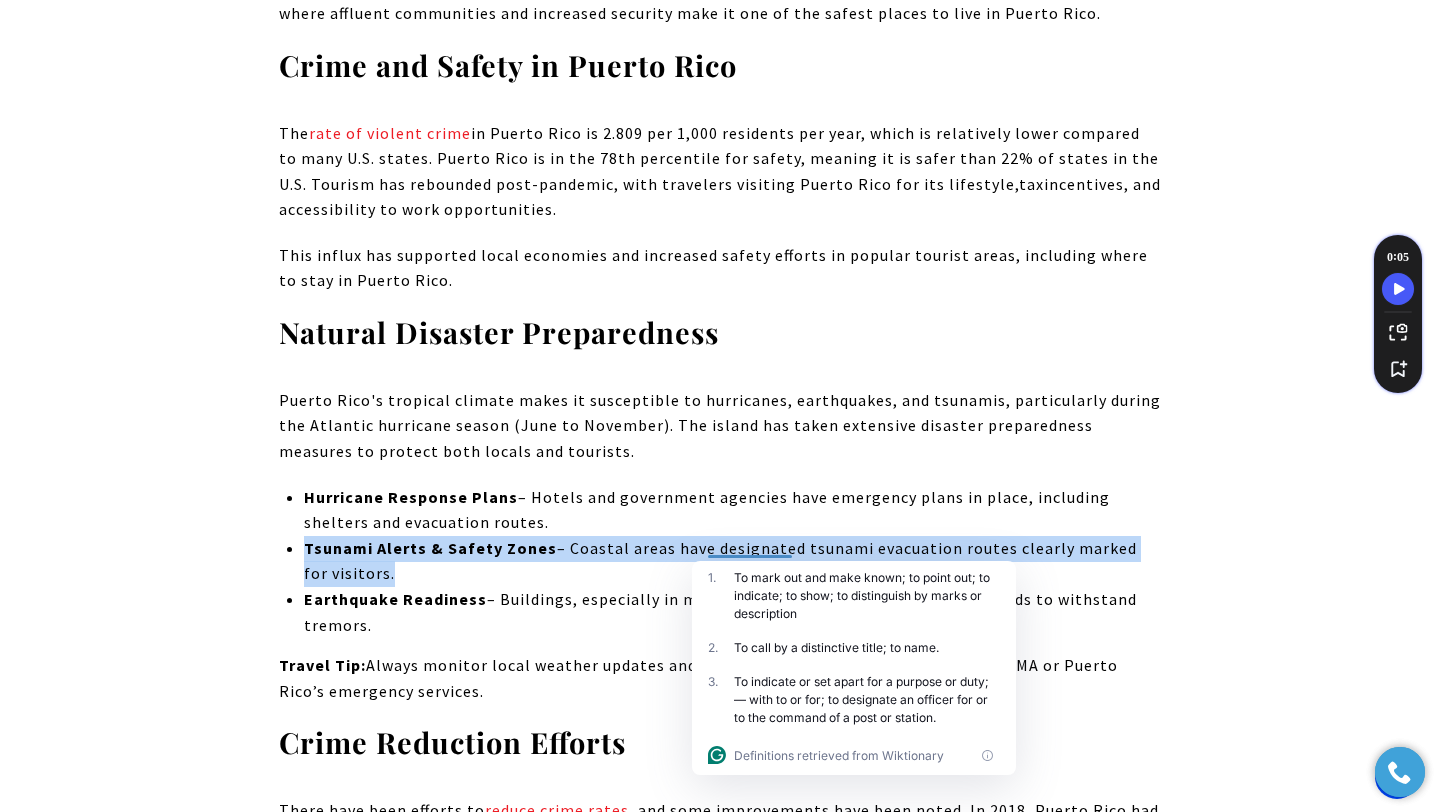 click on "Tsunami Alerts & Safety Zones  – Coastal areas have designated tsunami evacuation routes clearly marked for visitors." at bounding box center (732, 561) 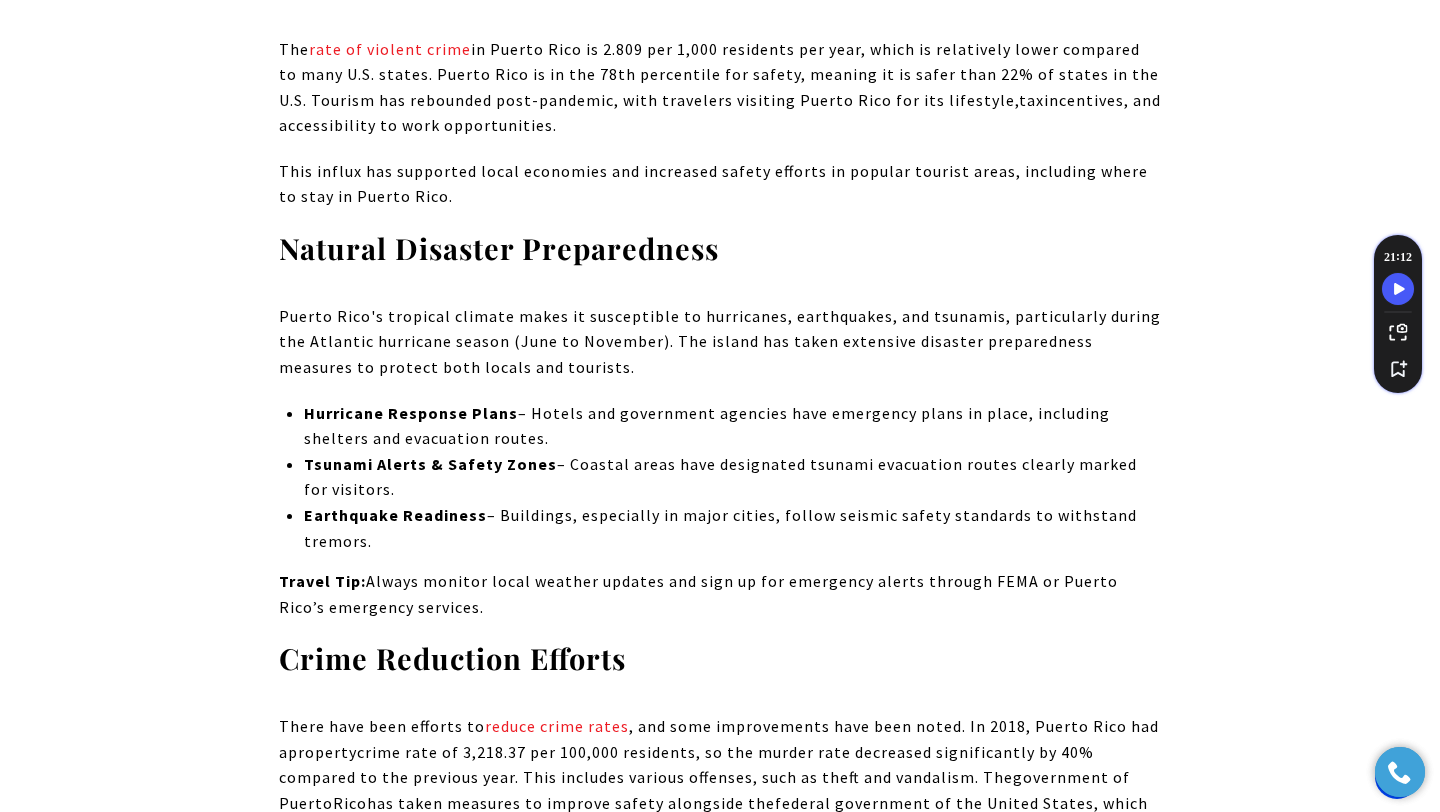 scroll, scrollTop: 2381, scrollLeft: 0, axis: vertical 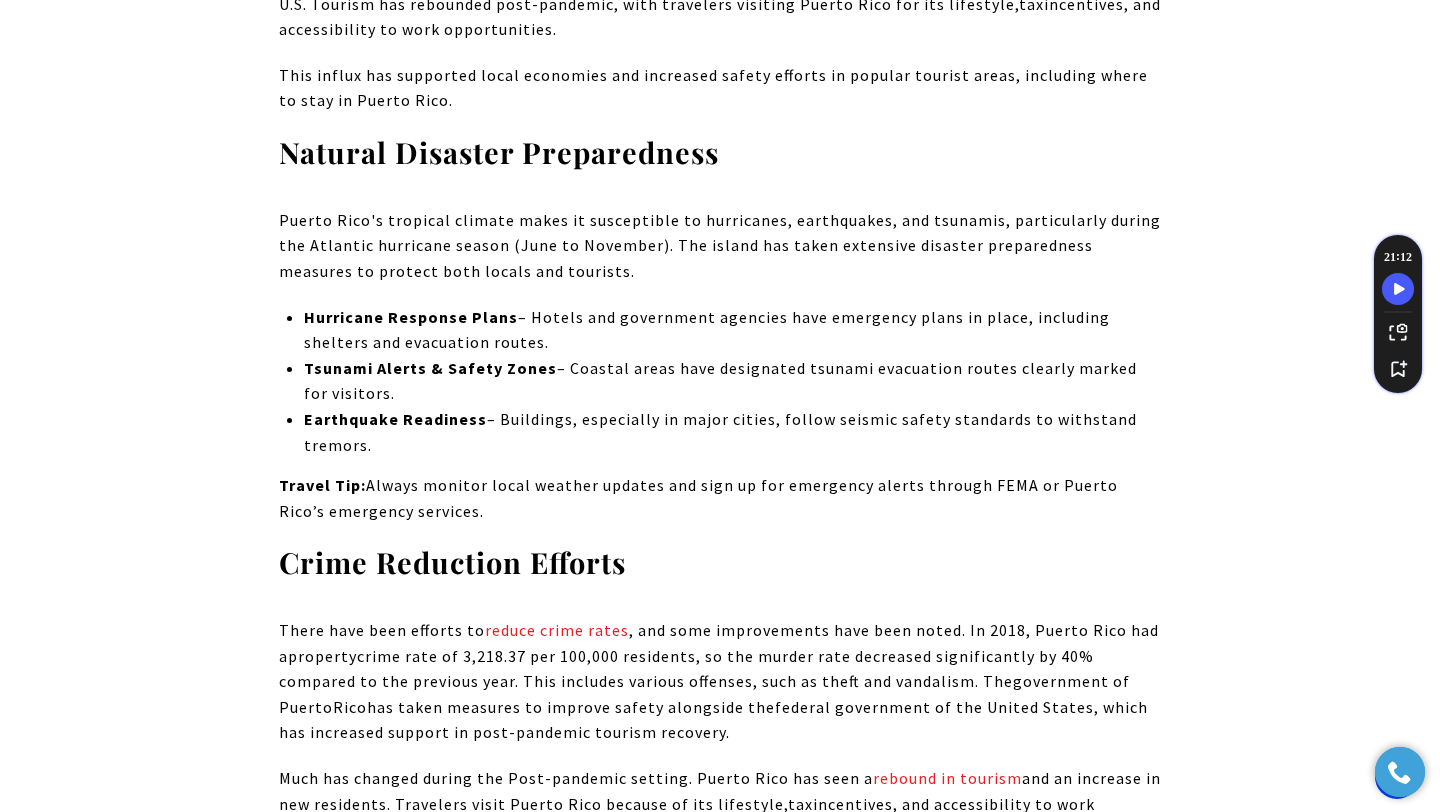 click on "Travel Tip:  Always monitor   local weather updates and sign up for emergency alerts through FEMA or Puerto Rico’s emergency services." at bounding box center (720, 498) 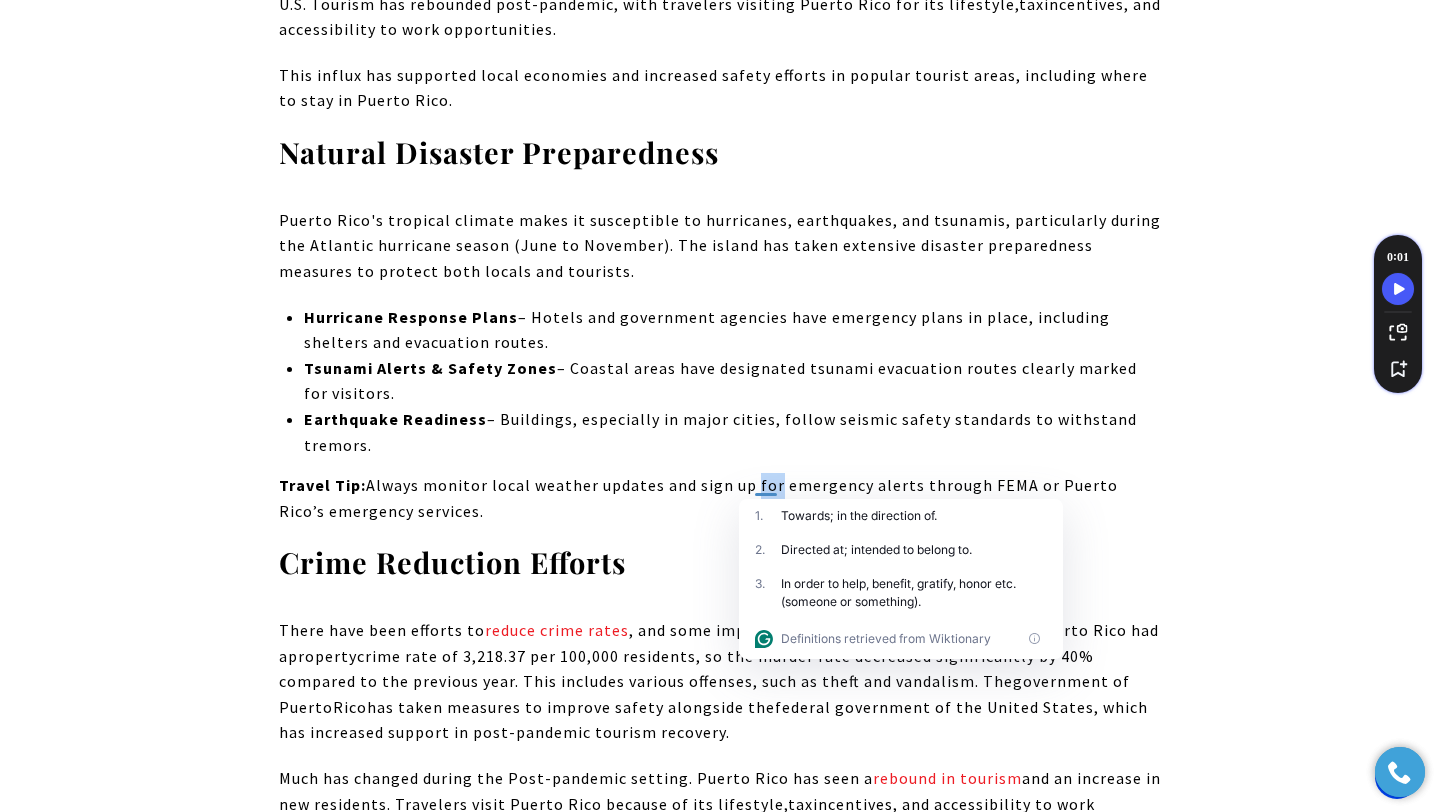 click on "Travel Tip:  Always monitor   local weather updates and sign up for emergency alerts through FEMA or Puerto Rico’s emergency services." at bounding box center (720, 498) 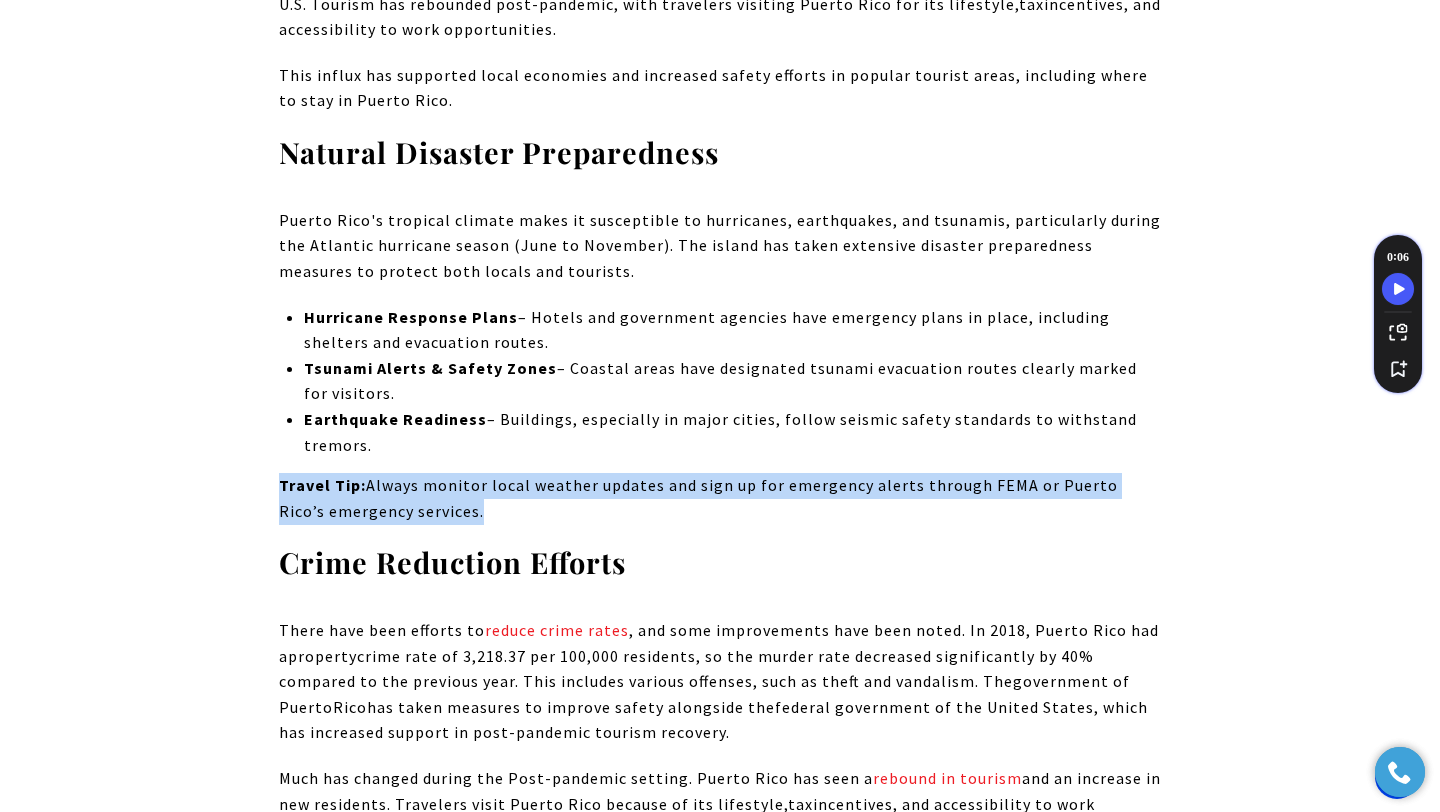 click on "Travel Tip:  Always monitor   local weather updates and sign up for emergency alerts through FEMA or Puerto Rico’s emergency services." at bounding box center (720, 498) 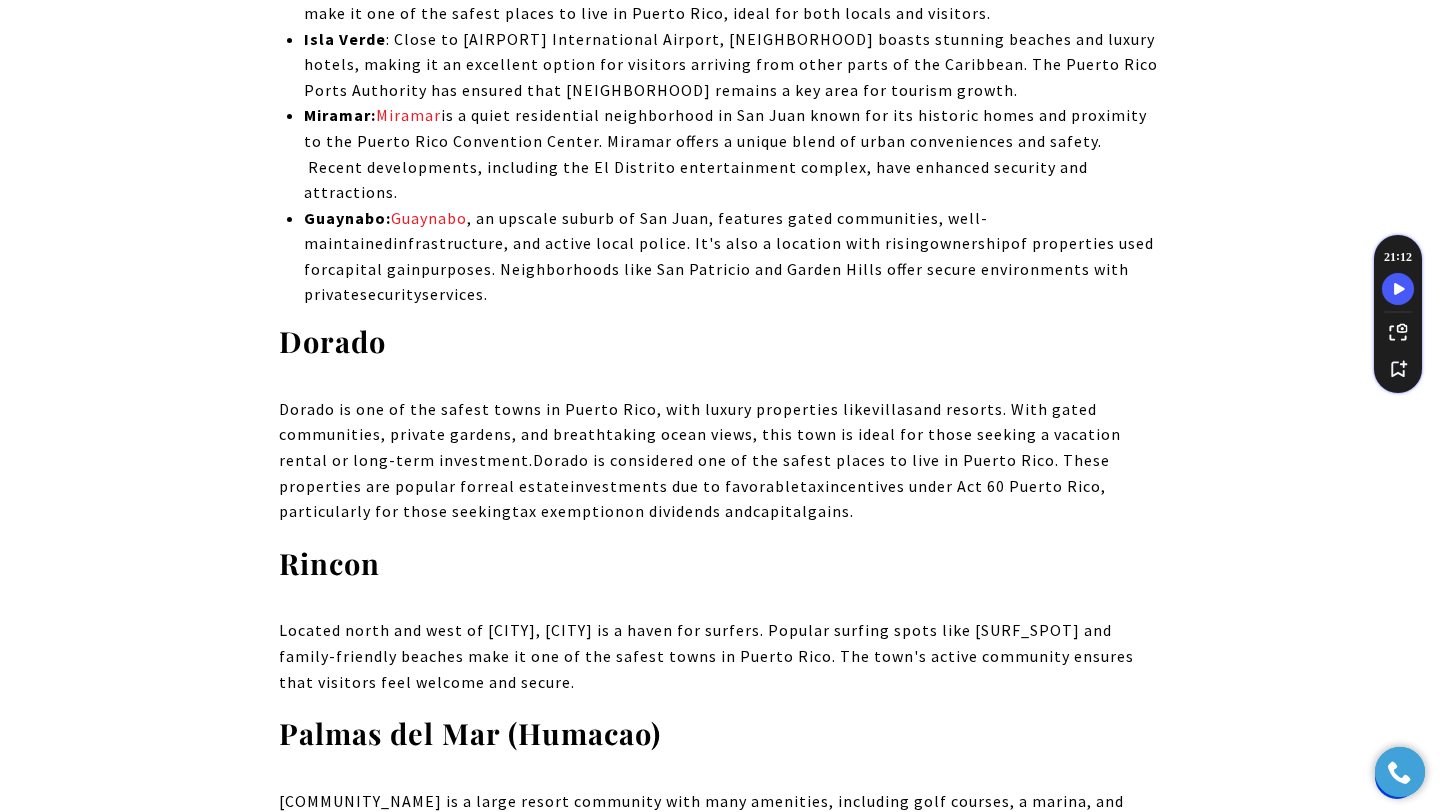 scroll, scrollTop: 4554, scrollLeft: 0, axis: vertical 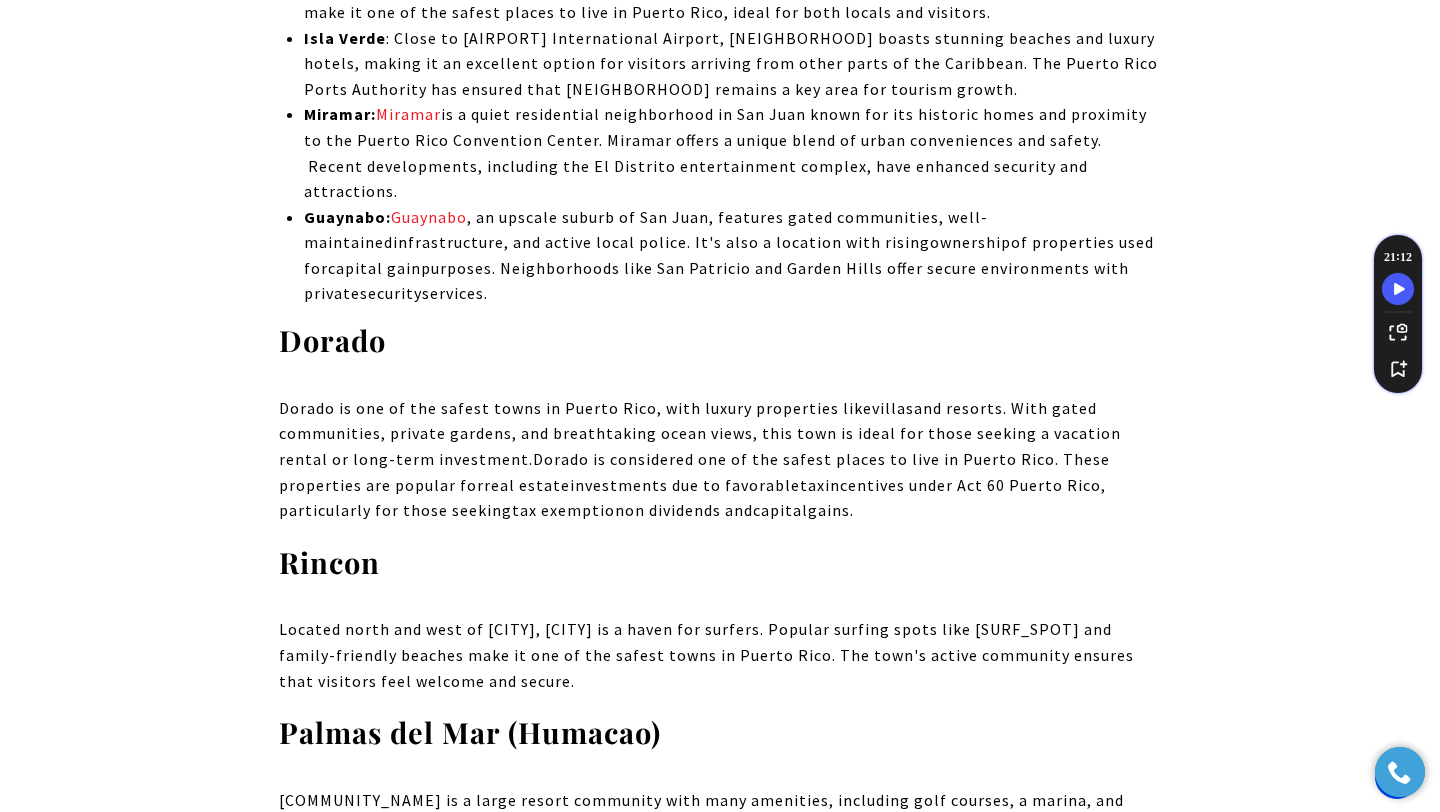 click on "**********" at bounding box center (720, 7996) 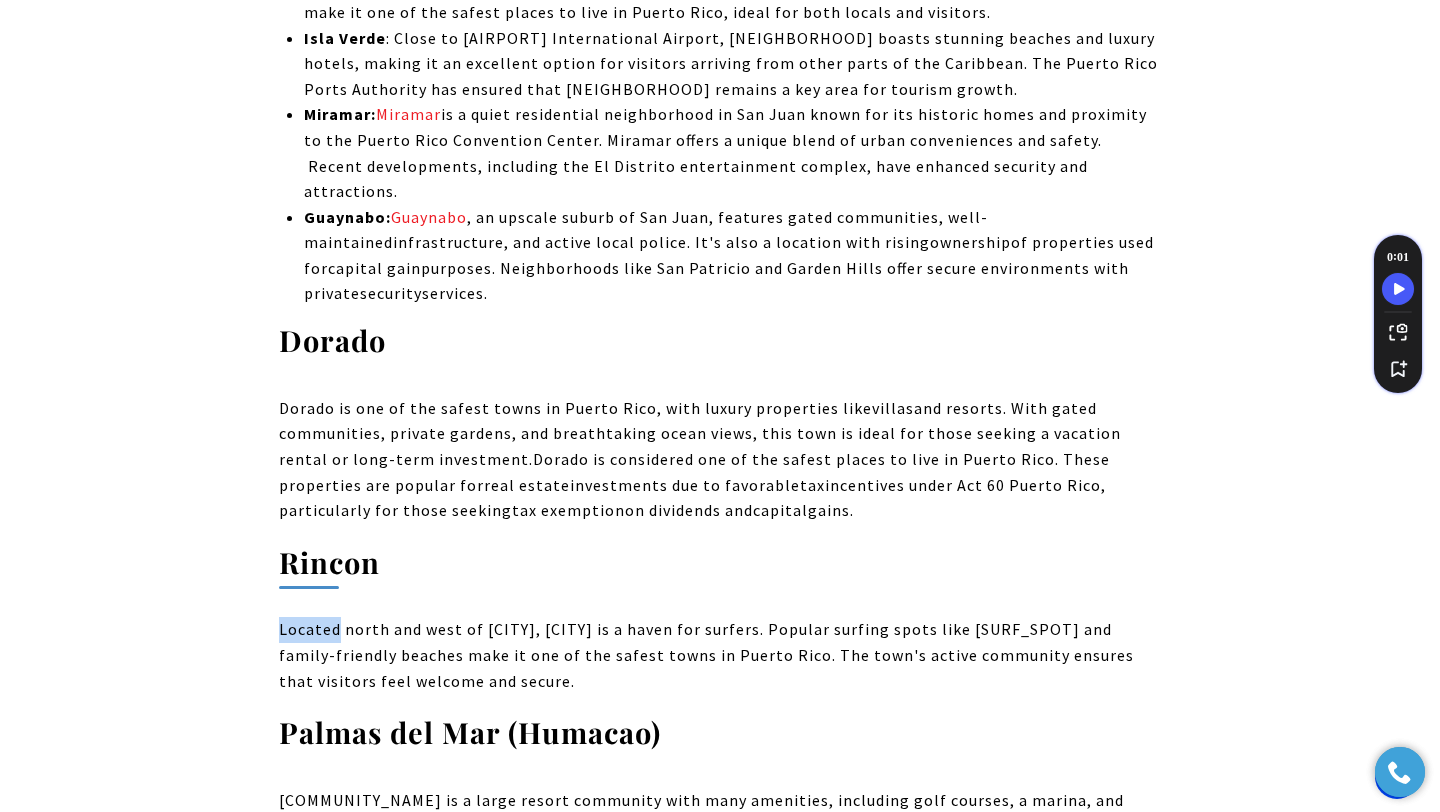 click on "**********" at bounding box center (720, 7996) 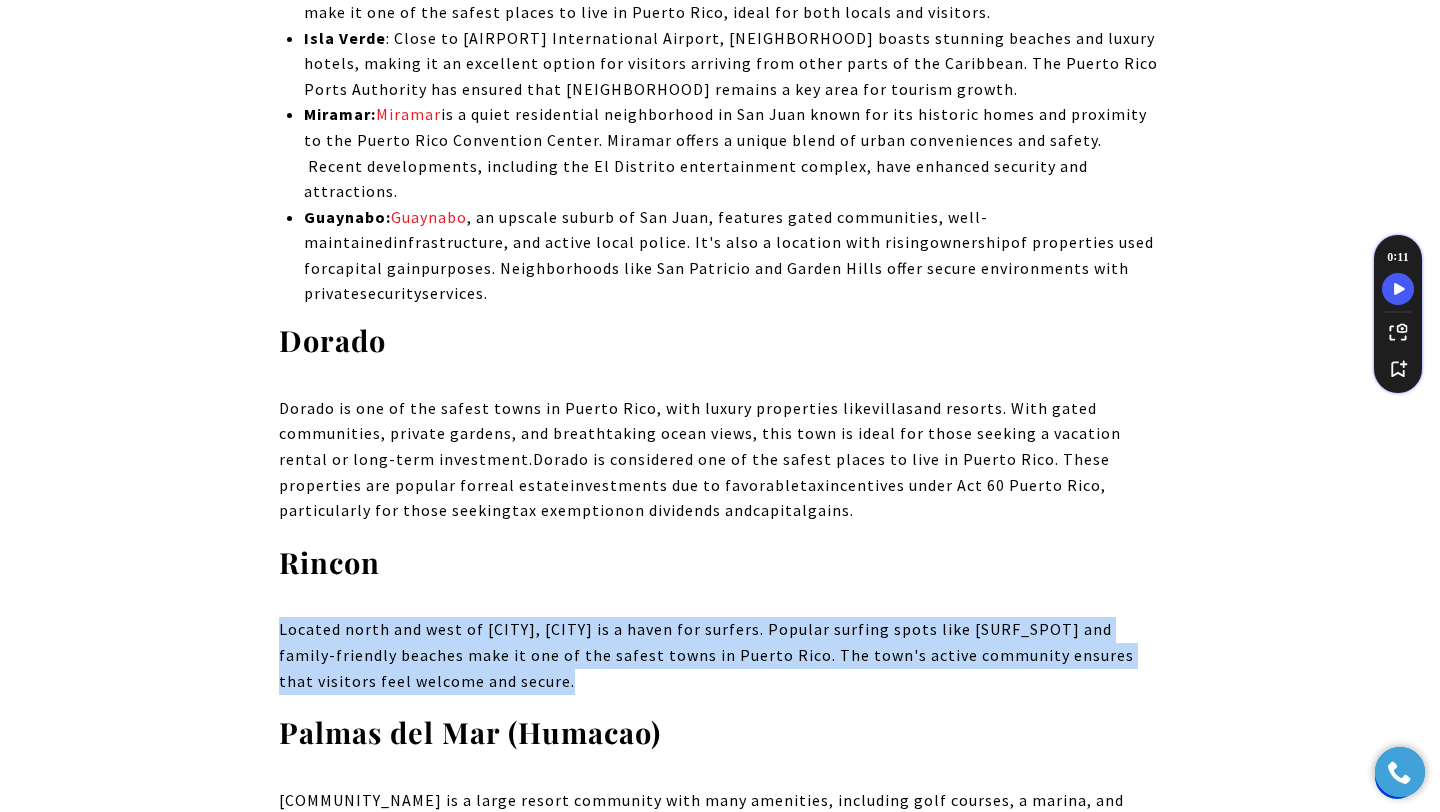 click on "Located north and west of [CITY], [CITY] is a haven for surfers. Popular surfing spots like [SURF_SPOT] and family-friendly beaches make it one of the safest towns in Puerto Rico. The town's active community ensures that visitors feel welcome and secure." at bounding box center (720, 655) 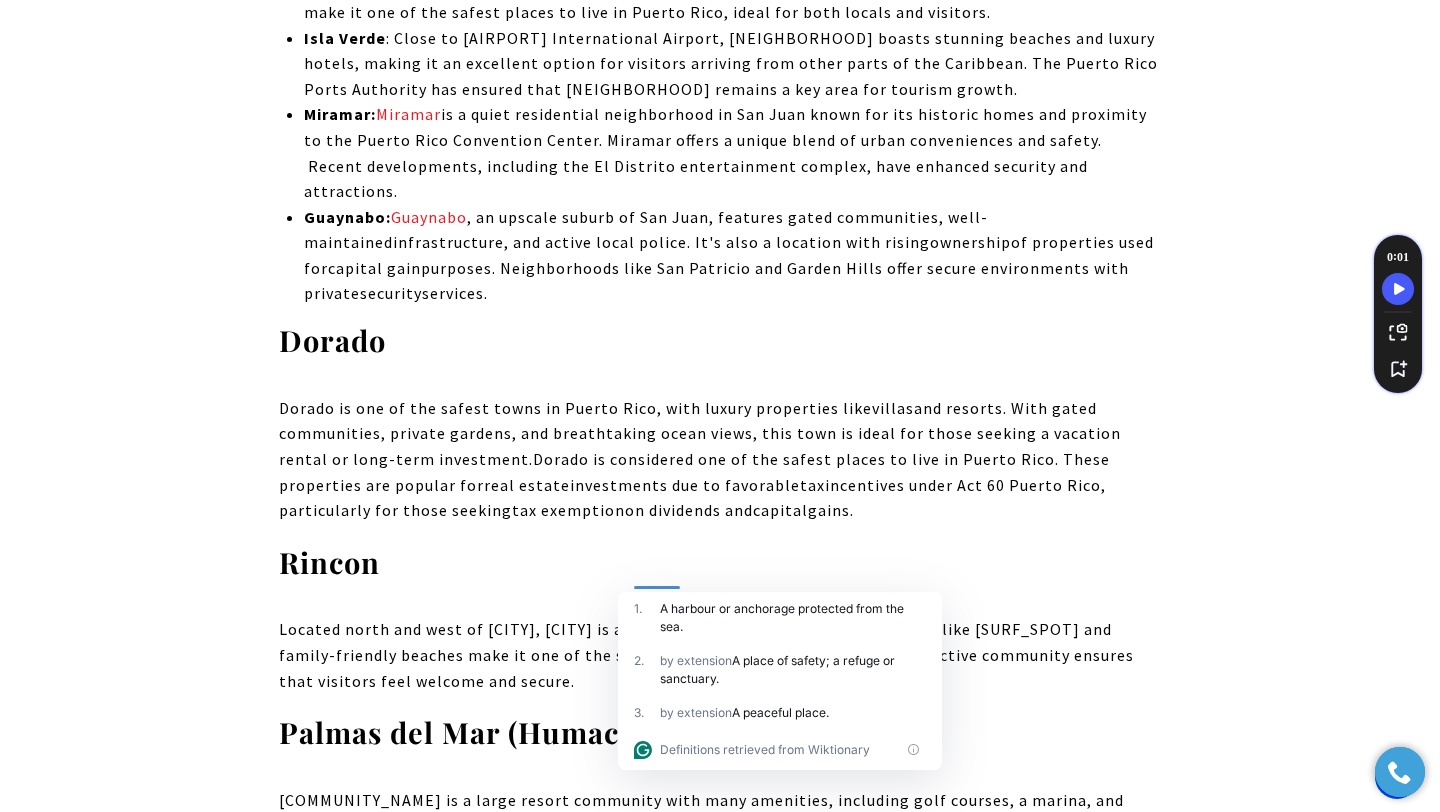 click on "Located north and west of [CITY], [CITY] is a haven for surfers. Popular surfing spots like [SURF_SPOT] and family-friendly beaches make it one of the safest towns in Puerto Rico. The town's active community ensures that visitors feel welcome and secure." at bounding box center (720, 655) 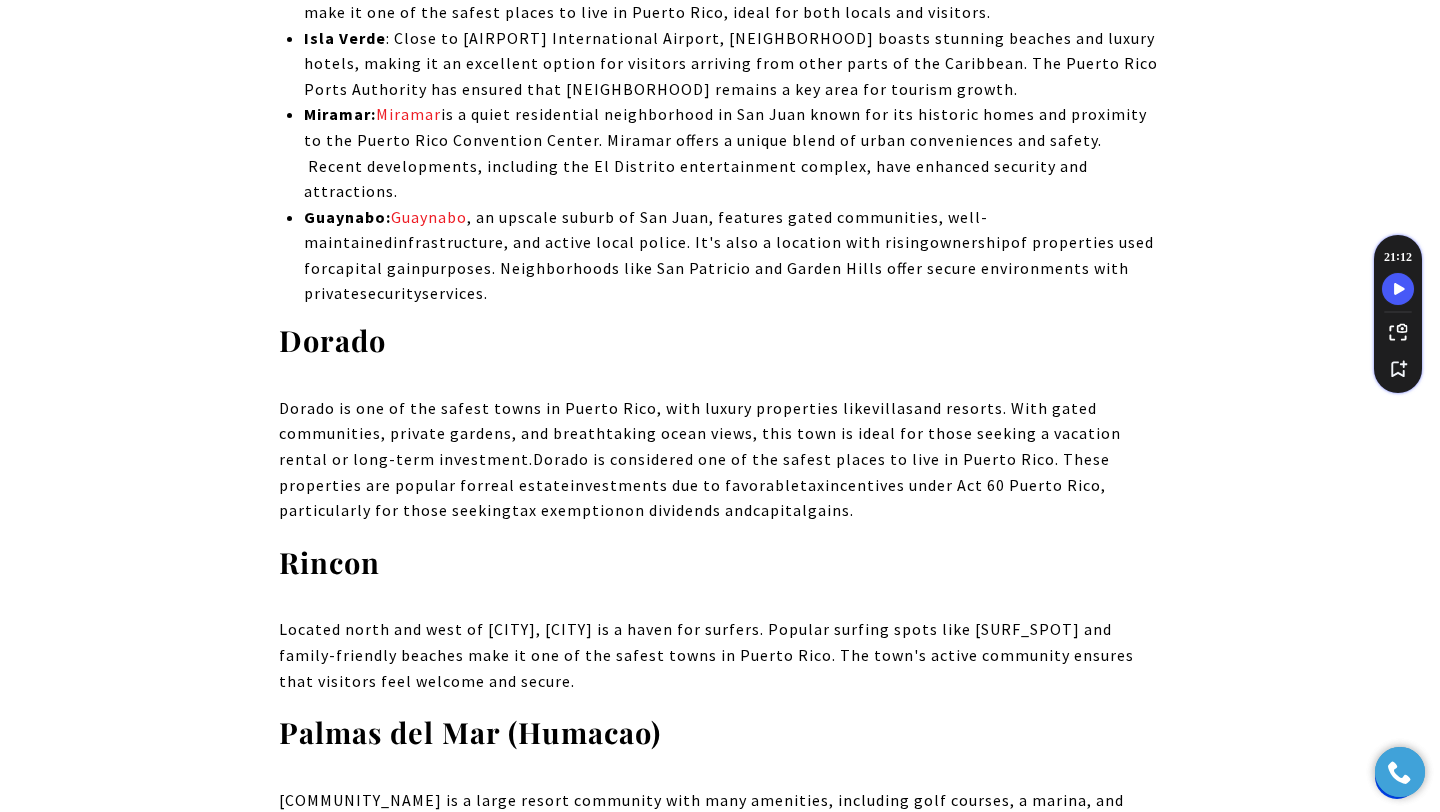 click on "Located north and west of [CITY], [CITY] is a haven for surfers. Popular surfing spots like [SURF_SPOT] and family-friendly beaches make it one of the safest towns in Puerto Rico. The town's active community ensures that visitors feel welcome and secure." at bounding box center (720, 655) 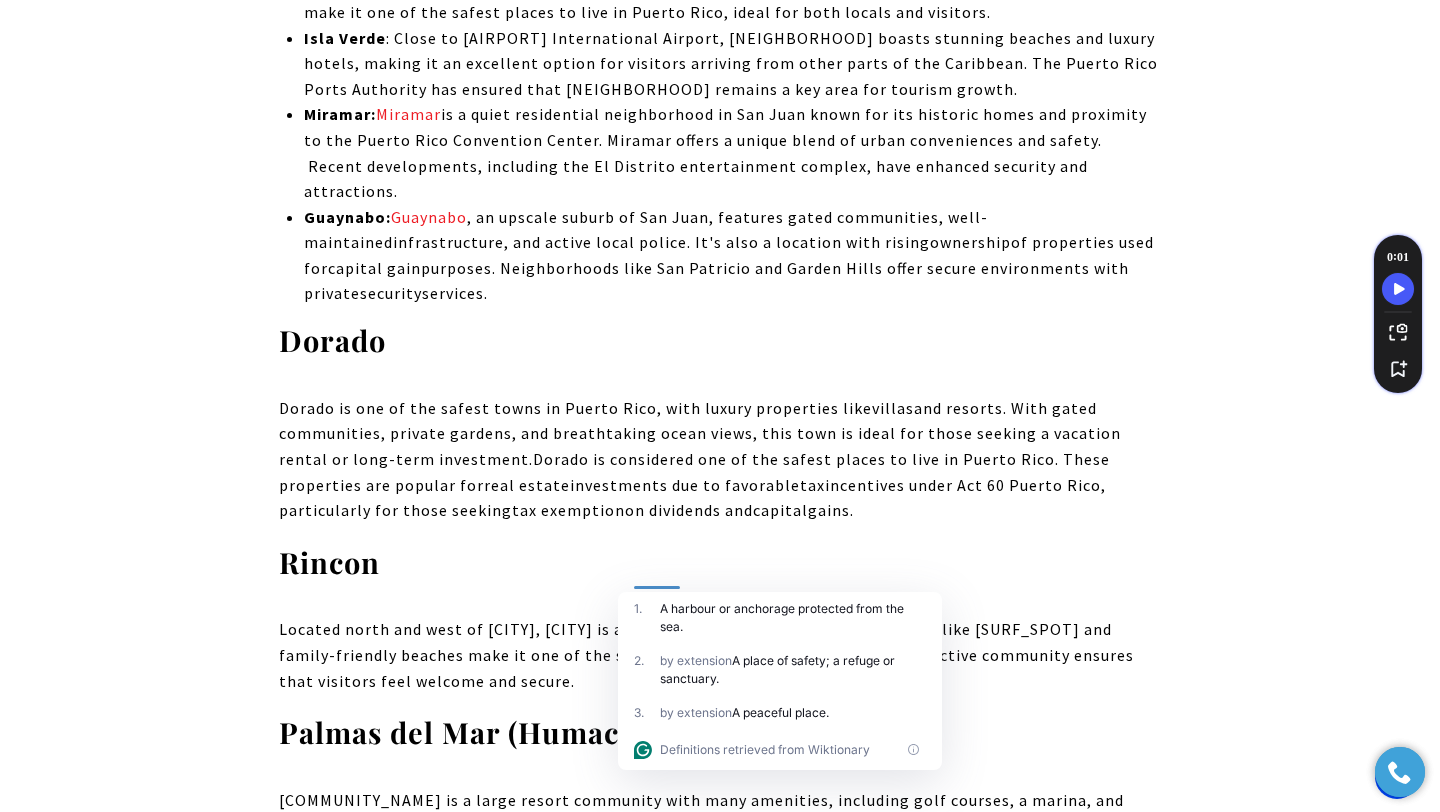 click on "Located north and west of [CITY], [CITY] is a haven for surfers. Popular surfing spots like [SURF_SPOT] and family-friendly beaches make it one of the safest towns in Puerto Rico. The town's active community ensures that visitors feel welcome and secure." at bounding box center [720, 655] 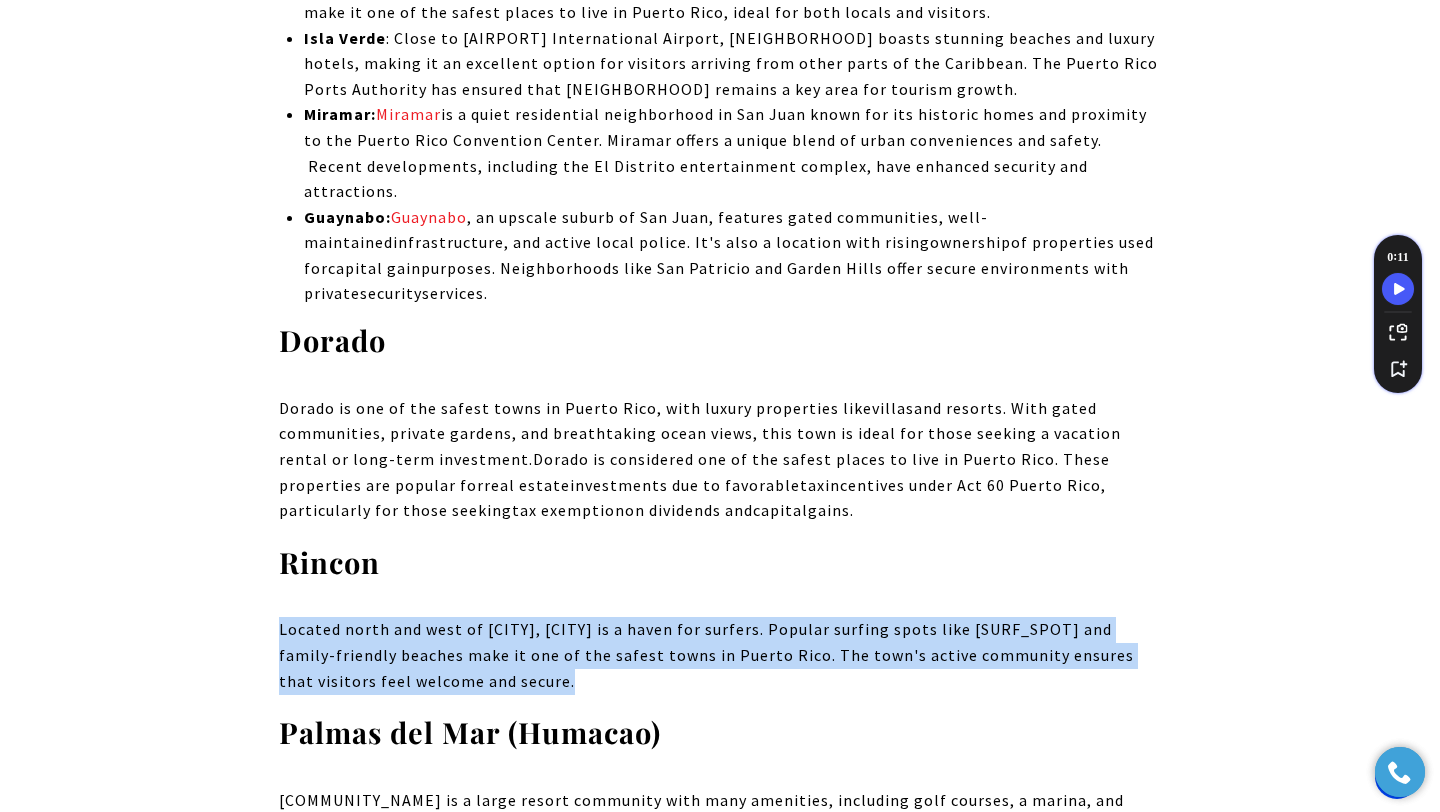 click on "Located north and west of [CITY], [CITY] is a haven for surfers. Popular surfing spots like [SURF_SPOT] and family-friendly beaches make it one of the safest towns in Puerto Rico. The town's active community ensures that visitors feel welcome and secure." at bounding box center (720, 655) 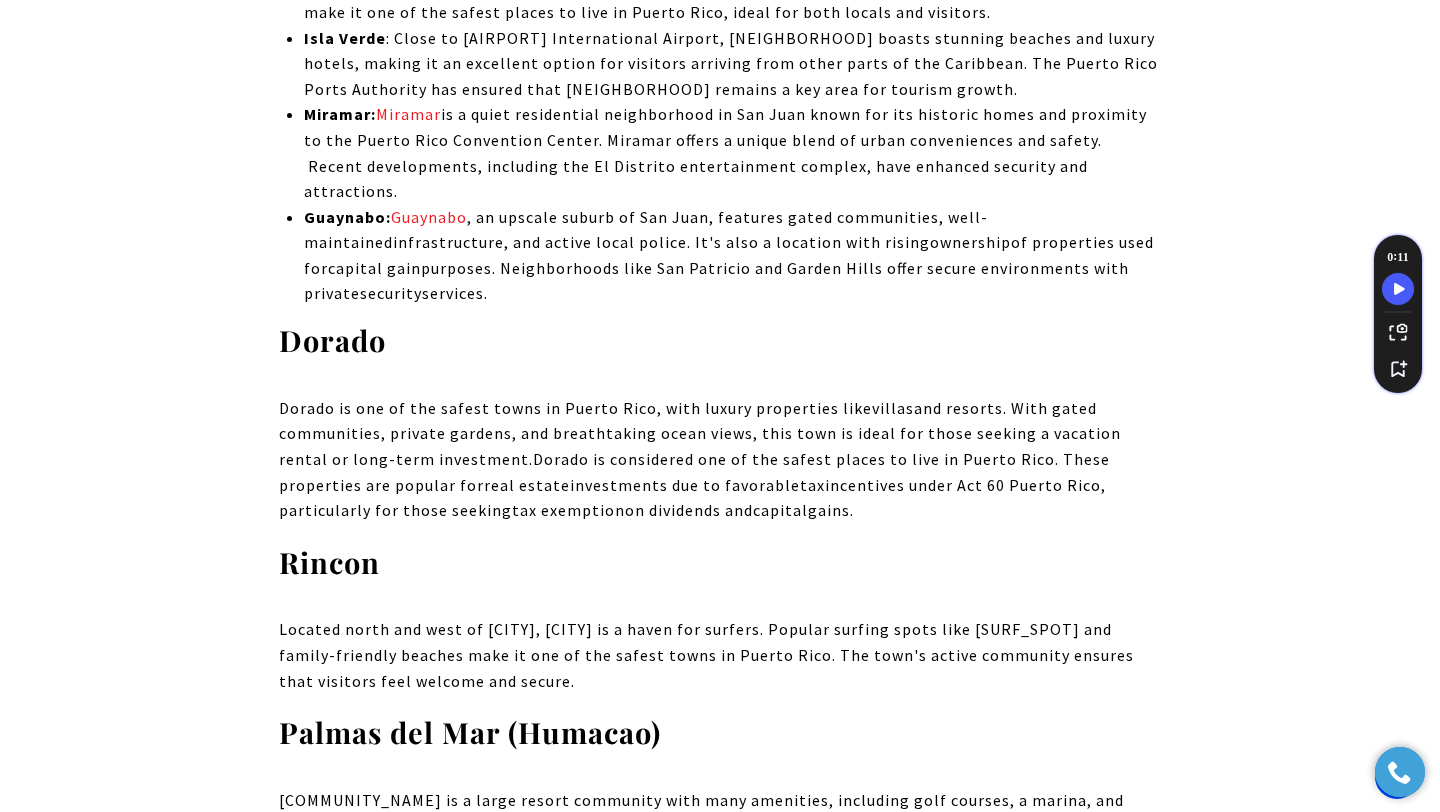 click on "Located north and west of [CITY], [CITY] is a haven for surfers. Popular surfing spots like [SURF_SPOT] and family-friendly beaches make it one of the safest towns in Puerto Rico. The town's active community ensures that visitors feel welcome and secure." at bounding box center [720, 655] 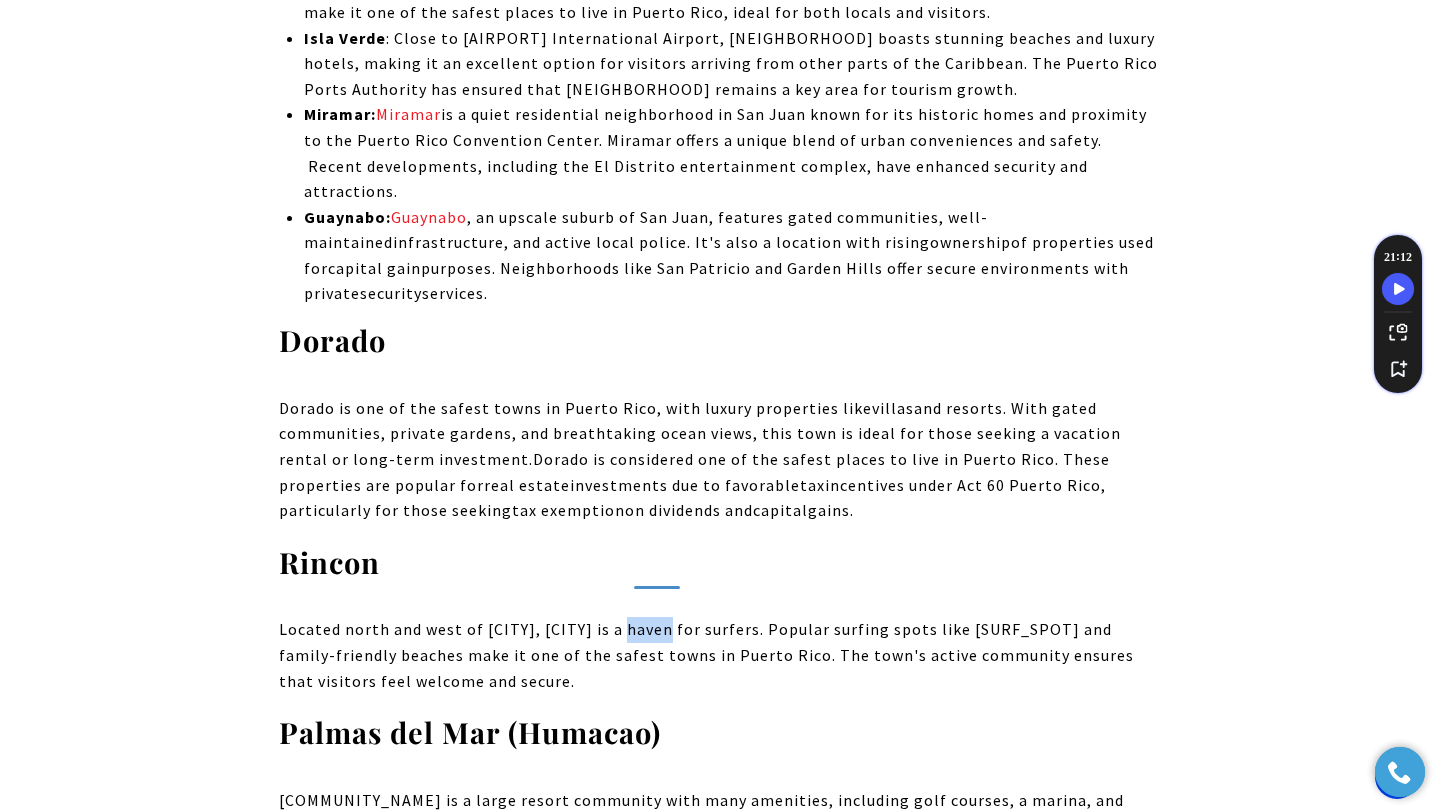 click on "Located north and west of [CITY], [CITY] is a haven for surfers. Popular surfing spots like [SURF_SPOT] and family-friendly beaches make it one of the safest towns in Puerto Rico. The town's active community ensures that visitors feel welcome and secure." at bounding box center (720, 655) 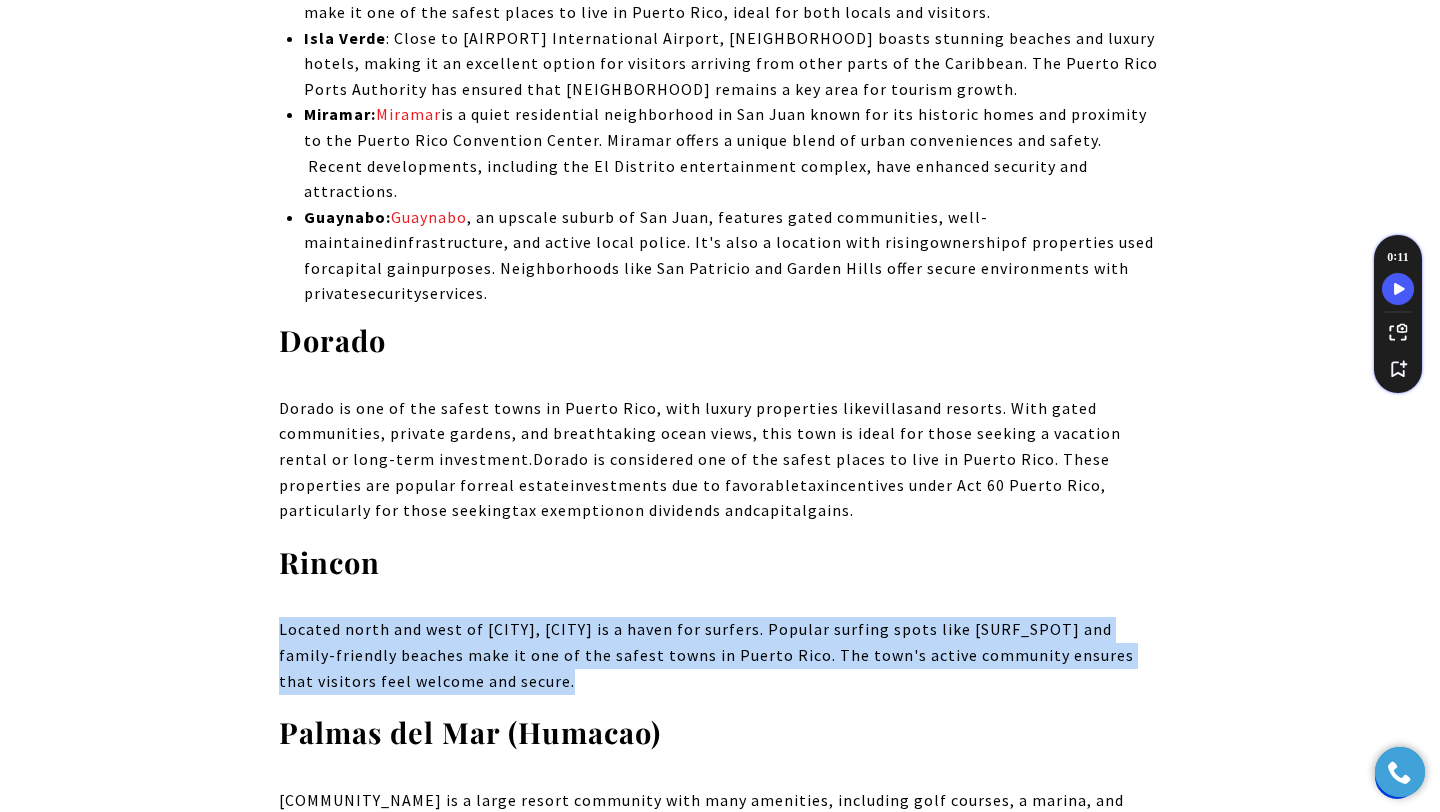 click on "Located north and west of [CITY], [CITY] is a haven for surfers. Popular surfing spots like [SURF_SPOT] and family-friendly beaches make it one of the safest towns in Puerto Rico. The town's active community ensures that visitors feel welcome and secure." at bounding box center [720, 655] 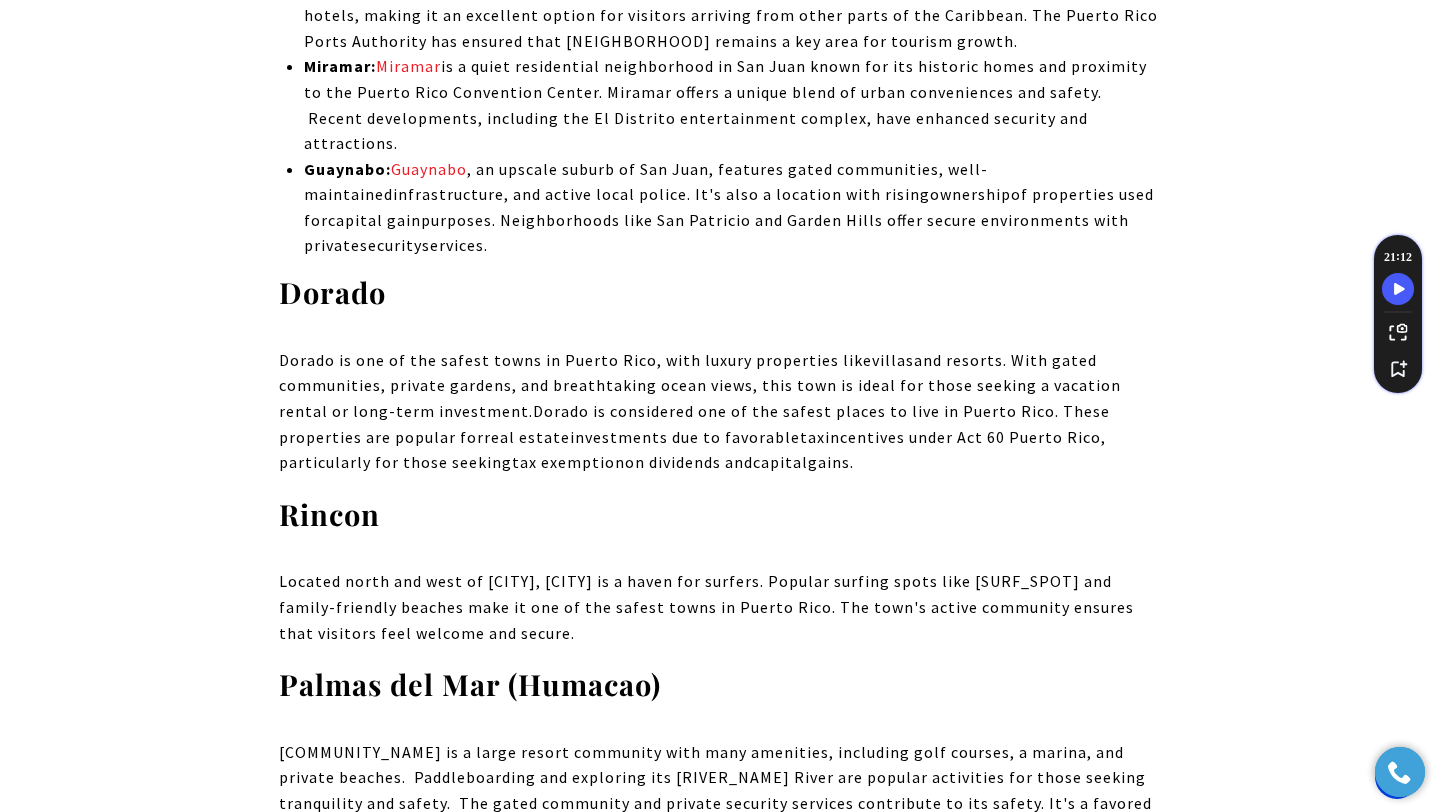 scroll, scrollTop: 4851, scrollLeft: 0, axis: vertical 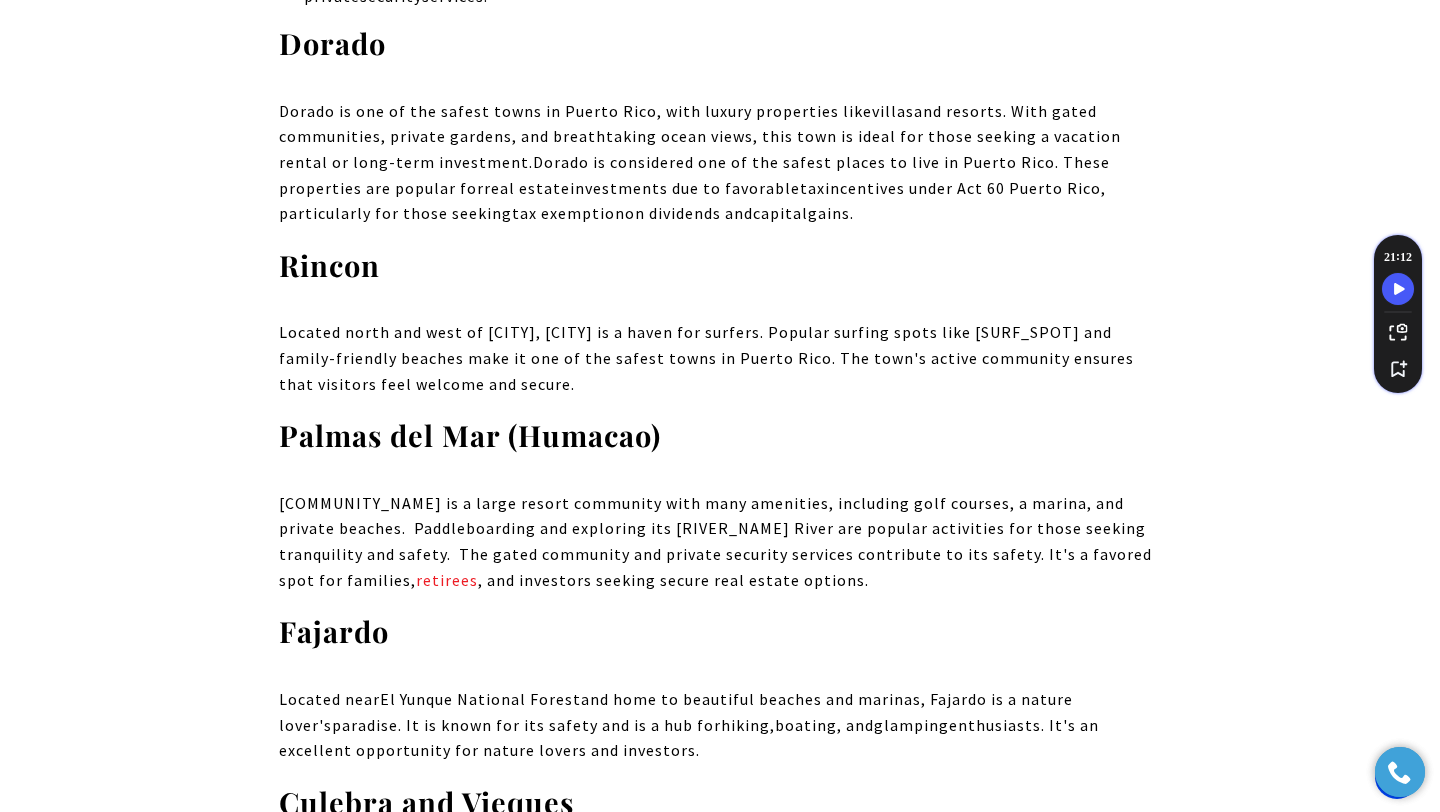 click on "Palmas del Mar is a large resort community with many amenities, including golf courses, a marina, and private beaches.  Paddleboarding and exploring its Culebrinas River are popular activities for those seeking tranquility and safety.  The gated community and private security services contribute to its safety. It's a favored spot for families,  retirees , and investors seeking secure real estate options." at bounding box center [720, 542] 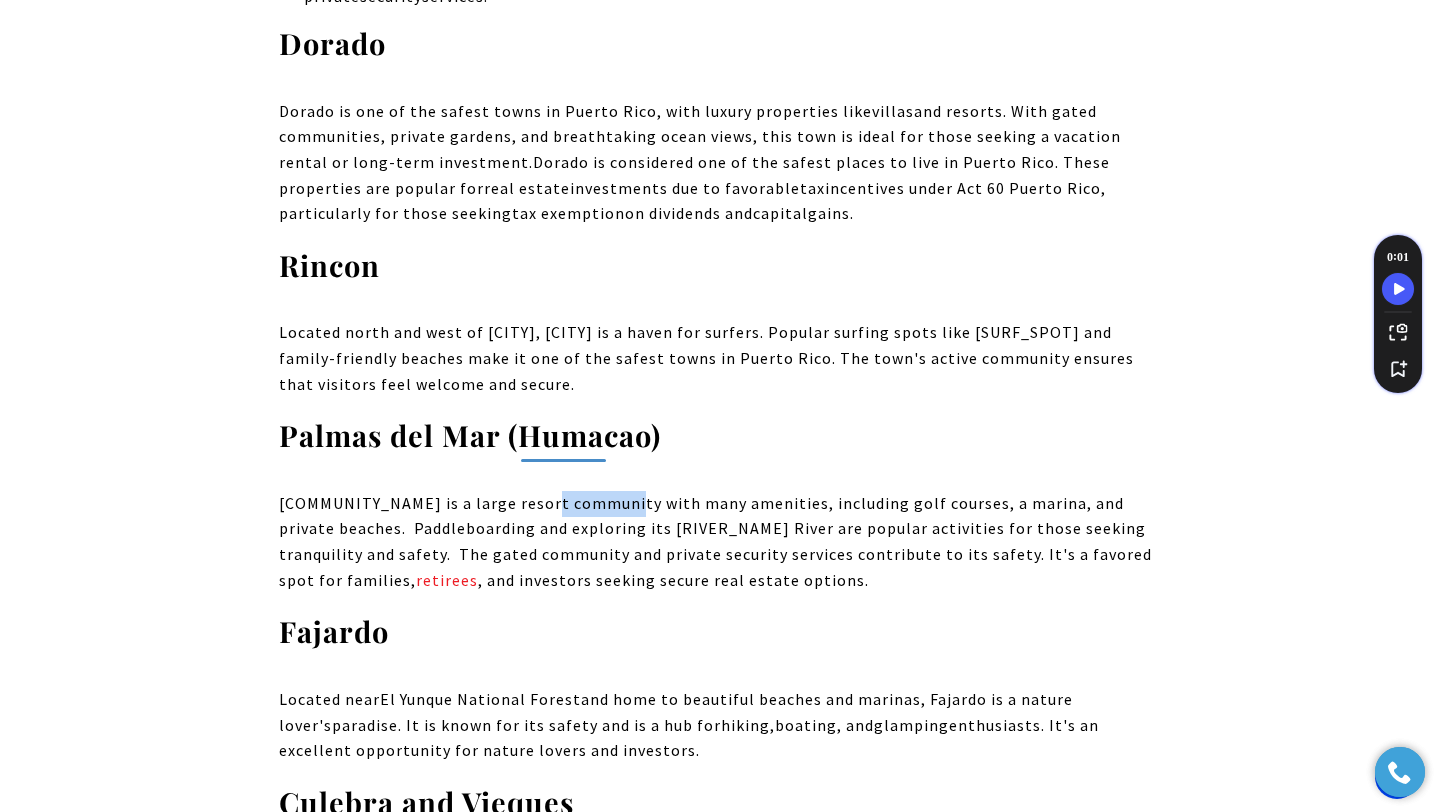 click on "Palmas del Mar is a large resort community with many amenities, including golf courses, a marina, and private beaches.  Paddleboarding and exploring its Culebrinas River are popular activities for those seeking tranquility and safety.  The gated community and private security services contribute to its safety. It's a favored spot for families,  retirees , and investors seeking secure real estate options." at bounding box center [720, 542] 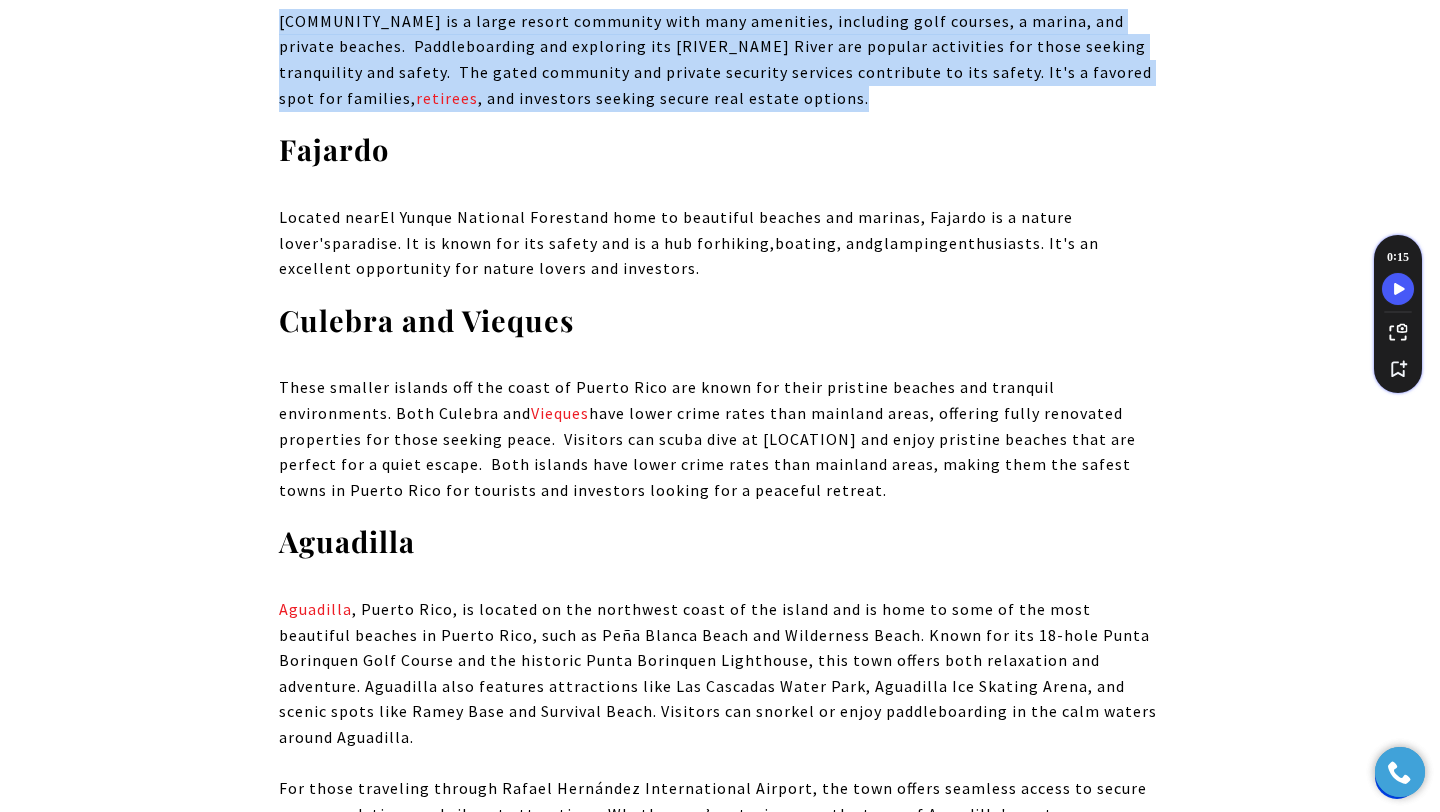 scroll, scrollTop: 5334, scrollLeft: 0, axis: vertical 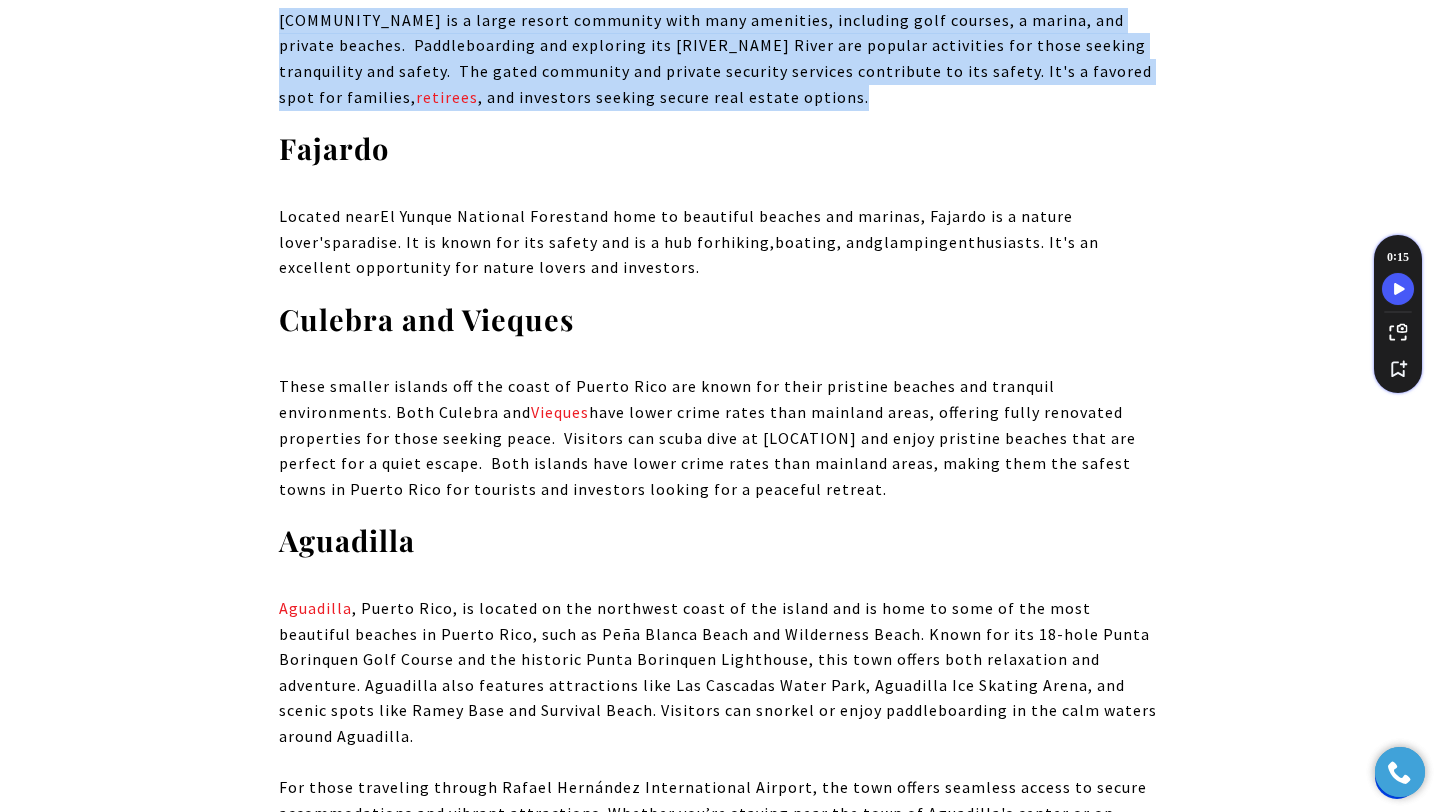 click on "[CITY] , Puerto Rico, is located on the northwest coast of the island and is home to some of the most beautiful beaches in Puerto Rico, such as [BEACH] Beach and [BEACH] Beach. Known for its 18-hole Punta Borinquen Golf Course and the historic Punta Borinquen Lighthouse, this town offers both relaxation and adventure. [CITY] also features attractions like Las Cascadas Water Park, [CITY] Ice Skating Arena, and scenic spots like [LOCATION] Base and [BEACH] Beach. Visitors can snorkel or enjoy paddleboarding in the calm waters around [CITY]. For those traveling through [AIRPORT] International Airport, the town offers seamless access to secure accommodations and vibrant attractions. Whether you’re staying near the town of [CITY]'s center or on [CITY]'s beaches, safety and charm are guaranteed." at bounding box center [718, 723] 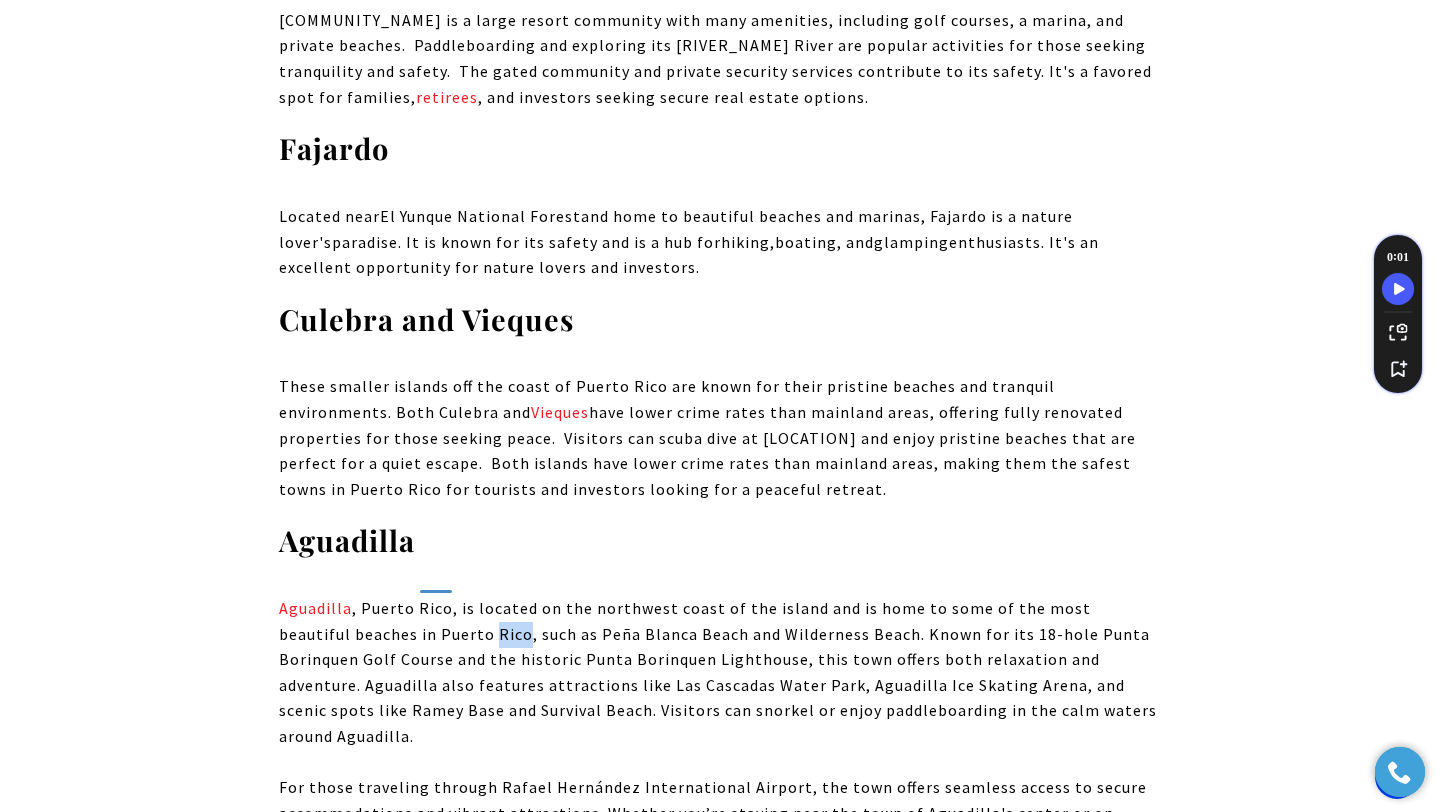 click on "[CITY] , Puerto Rico, is located on the northwest coast of the island and is home to some of the most beautiful beaches in Puerto Rico, such as [BEACH] Beach and [BEACH] Beach. Known for its 18-hole Punta Borinquen Golf Course and the historic Punta Borinquen Lighthouse, this town offers both relaxation and adventure. [CITY] also features attractions like Las Cascadas Water Park, [CITY] Ice Skating Arena, and scenic spots like [LOCATION] Base and [BEACH] Beach. Visitors can snorkel or enjoy paddleboarding in the calm waters around [CITY]. For those traveling through [AIRPORT] International Airport, the town offers seamless access to secure accommodations and vibrant attractions. Whether you’re staying near the town of [CITY]'s center or on [CITY]'s beaches, safety and charm are guaranteed." at bounding box center (718, 723) 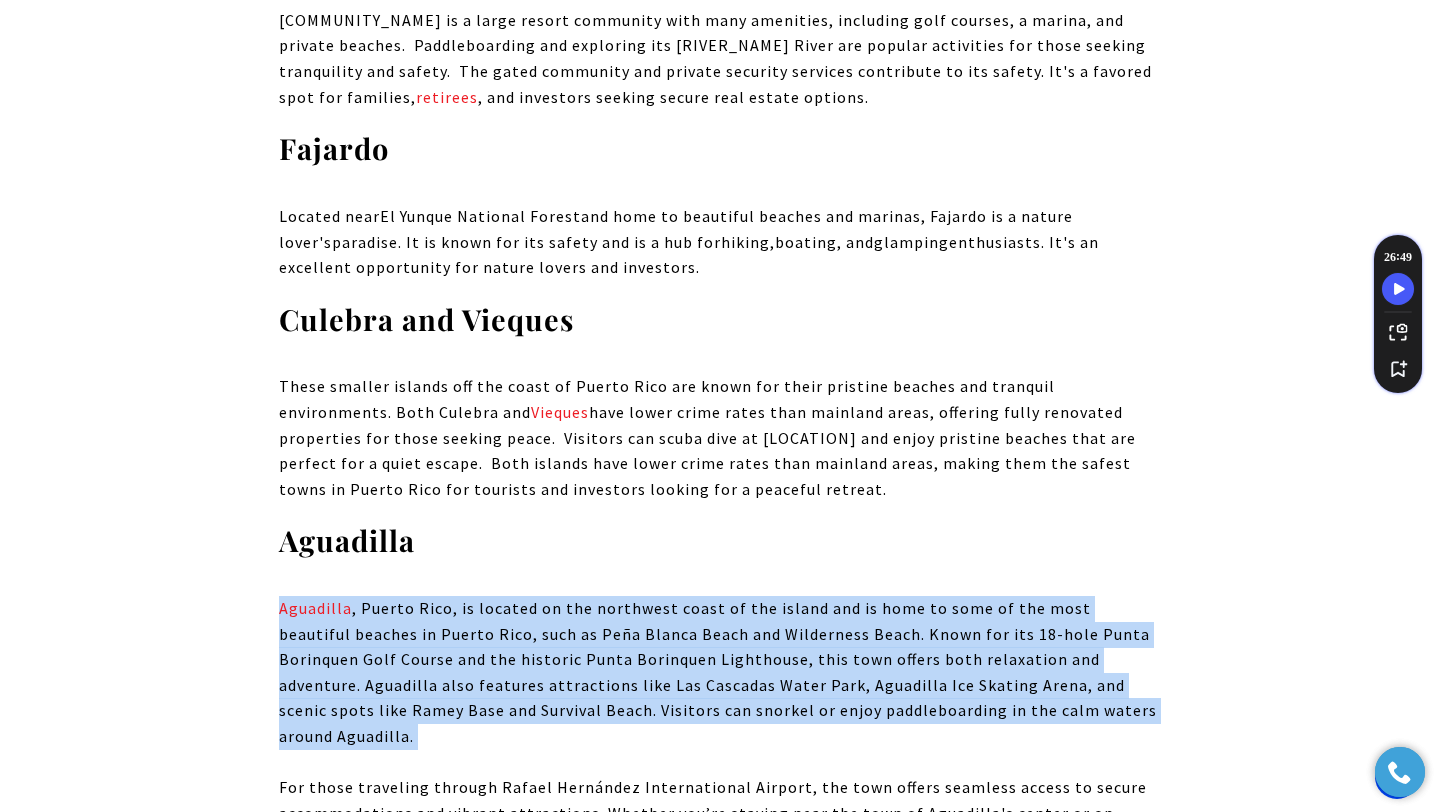 click on "[CITY] , Puerto Rico, is located on the northwest coast of the island and is home to some of the most beautiful beaches in Puerto Rico, such as [BEACH] Beach and [BEACH] Beach. Known for its 18-hole Punta Borinquen Golf Course and the historic Punta Borinquen Lighthouse, this town offers both relaxation and adventure. [CITY] also features attractions like Las Cascadas Water Park, [CITY] Ice Skating Arena, and scenic spots like [LOCATION] Base and [BEACH] Beach. Visitors can snorkel or enjoy paddleboarding in the calm waters around [CITY]. For those traveling through [AIRPORT] International Airport, the town offers seamless access to secure accommodations and vibrant attractions. Whether you’re staying near the town of [CITY]'s center or on [CITY]'s beaches, safety and charm are guaranteed." at bounding box center (718, 723) 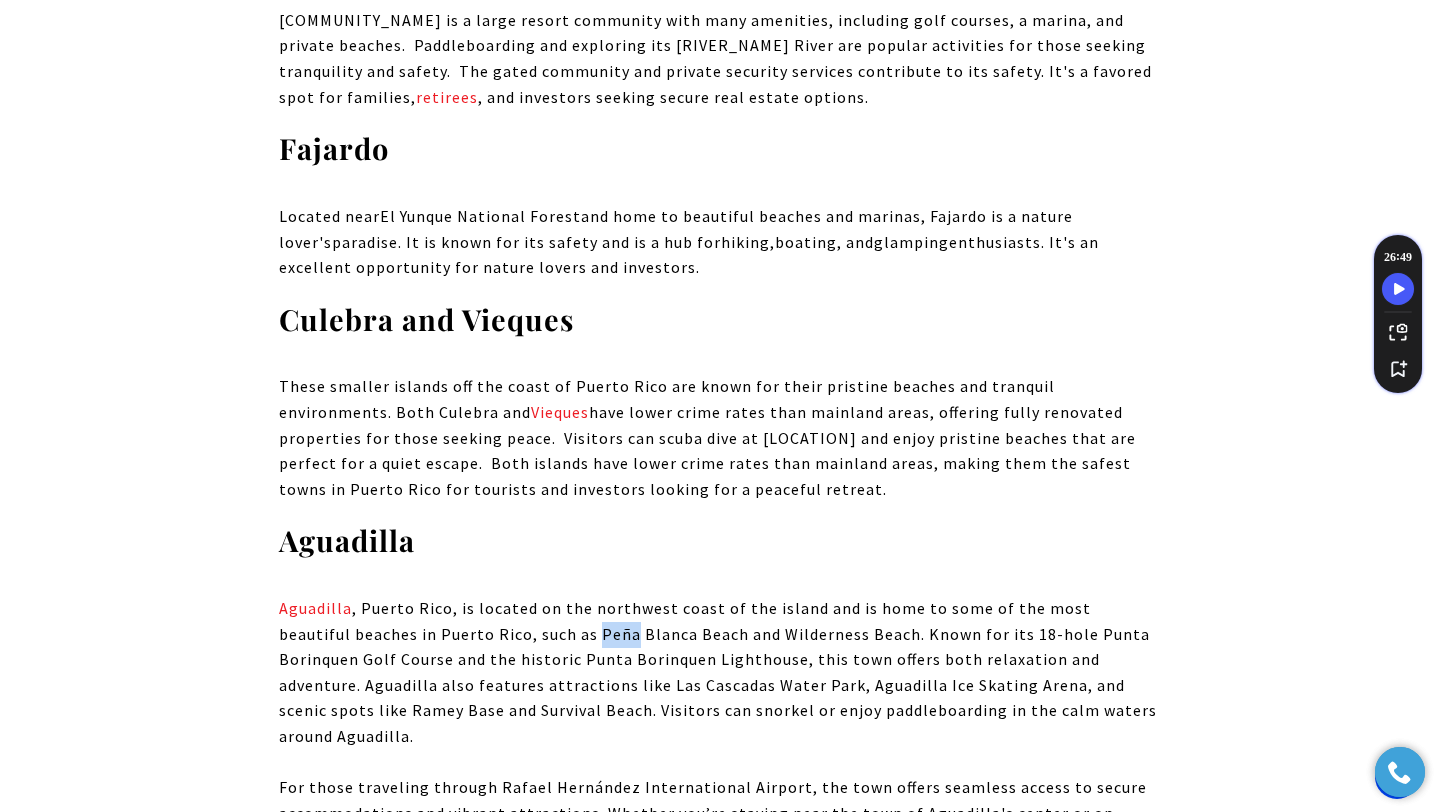 click on "[CITY] , Puerto Rico, is located on the northwest coast of the island and is home to some of the most beautiful beaches in Puerto Rico, such as [BEACH] Beach and [BEACH] Beach. Known for its 18-hole Punta Borinquen Golf Course and the historic Punta Borinquen Lighthouse, this town offers both relaxation and adventure. [CITY] also features attractions like Las Cascadas Water Park, [CITY] Ice Skating Arena, and scenic spots like [LOCATION] Base and [BEACH] Beach. Visitors can snorkel or enjoy paddleboarding in the calm waters around [CITY]. For those traveling through [AIRPORT] International Airport, the town offers seamless access to secure accommodations and vibrant attractions. Whether you’re staying near the town of [CITY]'s center or on [CITY]'s beaches, safety and charm are guaranteed." at bounding box center (718, 723) 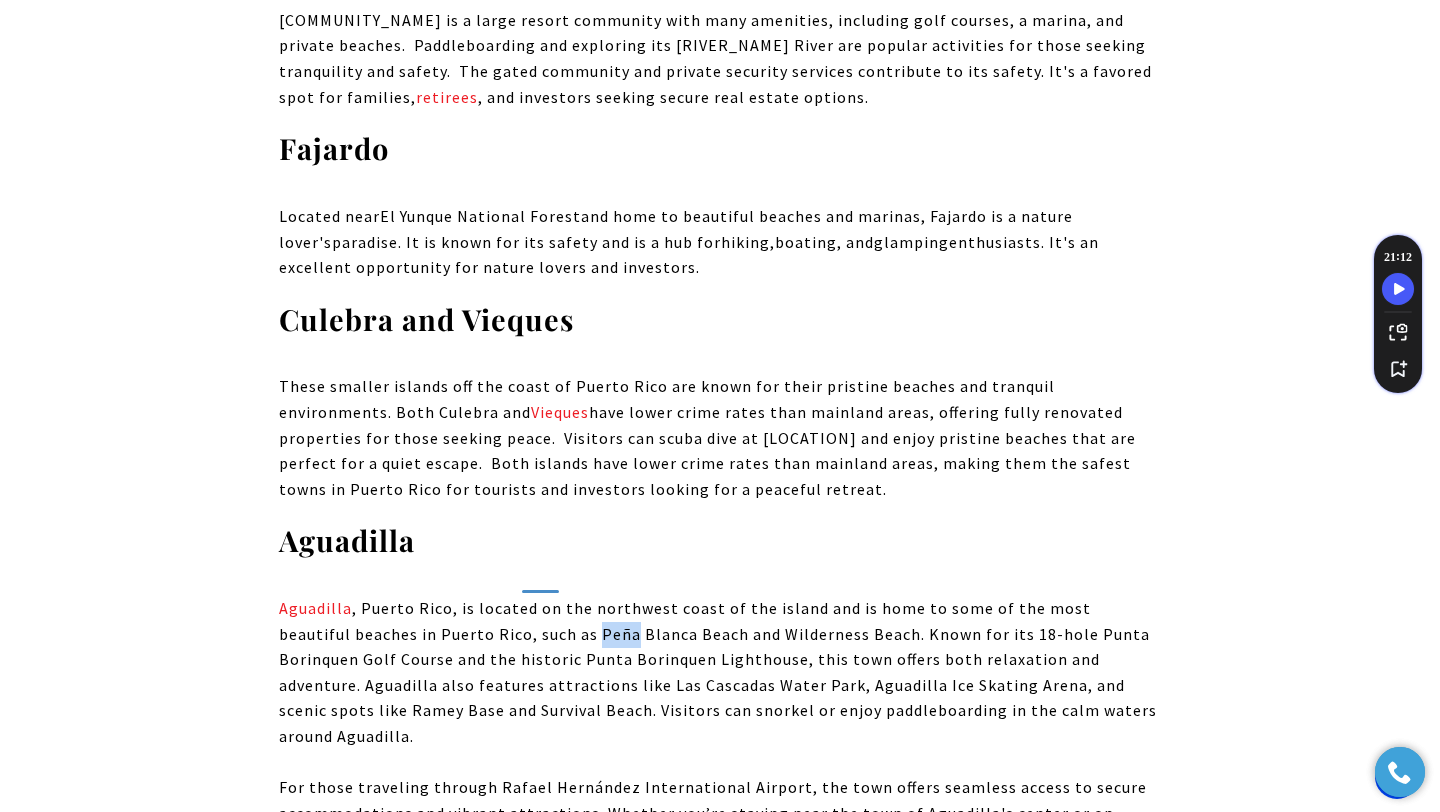 click on "[CITY] , Puerto Rico, is located on the northwest coast of the island and is home to some of the most beautiful beaches in Puerto Rico, such as [BEACH] Beach and [BEACH] Beach. Known for its 18-hole Punta Borinquen Golf Course and the historic Punta Borinquen Lighthouse, this town offers both relaxation and adventure. [CITY] also features attractions like Las Cascadas Water Park, [CITY] Ice Skating Arena, and scenic spots like [LOCATION] Base and [BEACH] Beach. Visitors can snorkel or enjoy paddleboarding in the calm waters around [CITY]. For those traveling through [AIRPORT] International Airport, the town offers seamless access to secure accommodations and vibrant attractions. Whether you’re staying near the town of [CITY]'s center or on [CITY]'s beaches, safety and charm are guaranteed." at bounding box center (718, 723) 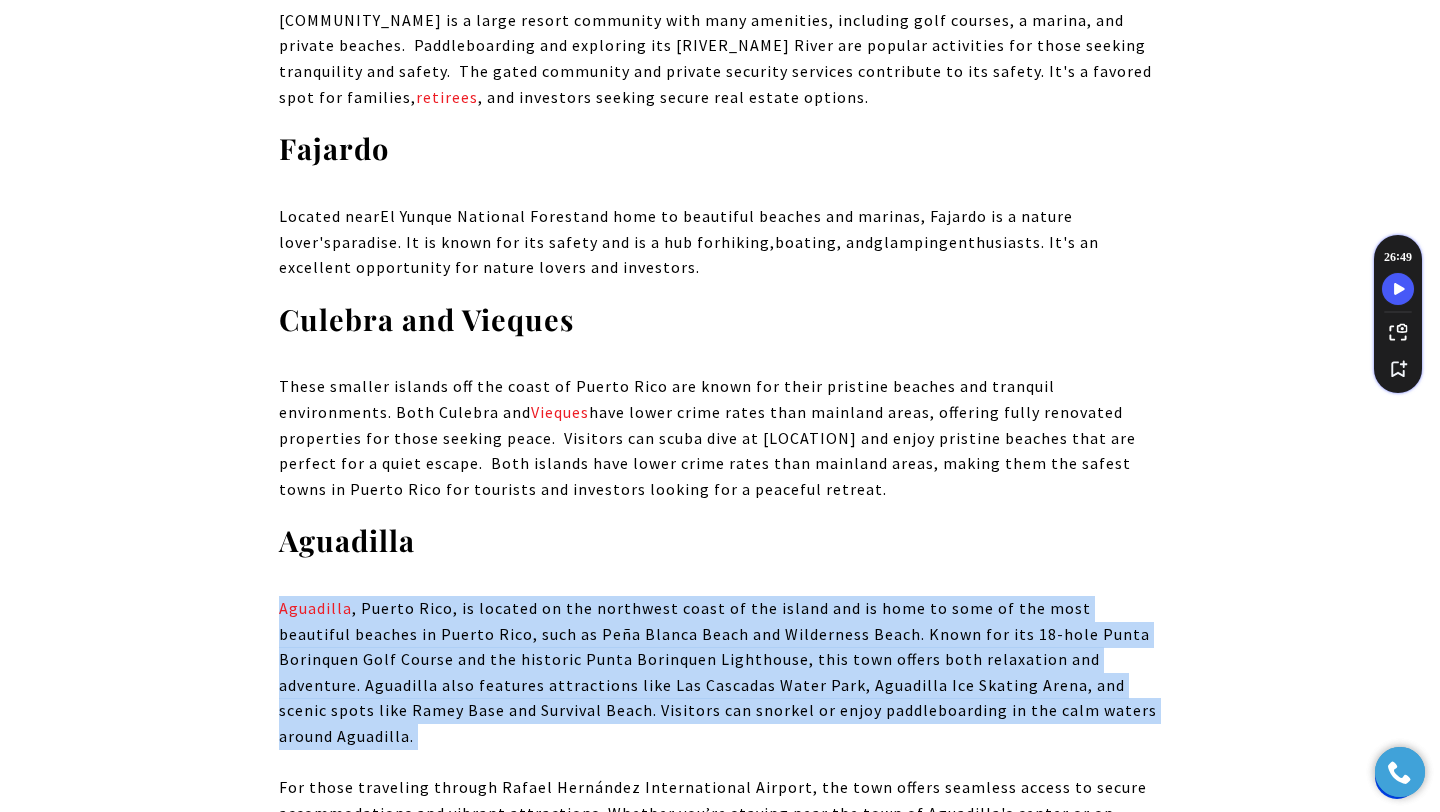 click on "[CITY] , Puerto Rico, is located on the northwest coast of the island and is home to some of the most beautiful beaches in Puerto Rico, such as [BEACH] Beach and [BEACH] Beach. Known for its 18-hole Punta Borinquen Golf Course and the historic Punta Borinquen Lighthouse, this town offers both relaxation and adventure. [CITY] also features attractions like Las Cascadas Water Park, [CITY] Ice Skating Arena, and scenic spots like [LOCATION] Base and [BEACH] Beach. Visitors can snorkel or enjoy paddleboarding in the calm waters around [CITY]. For those traveling through [AIRPORT] International Airport, the town offers seamless access to secure accommodations and vibrant attractions. Whether you’re staying near the town of [CITY]'s center or on [CITY]'s beaches, safety and charm are guaranteed." at bounding box center (718, 723) 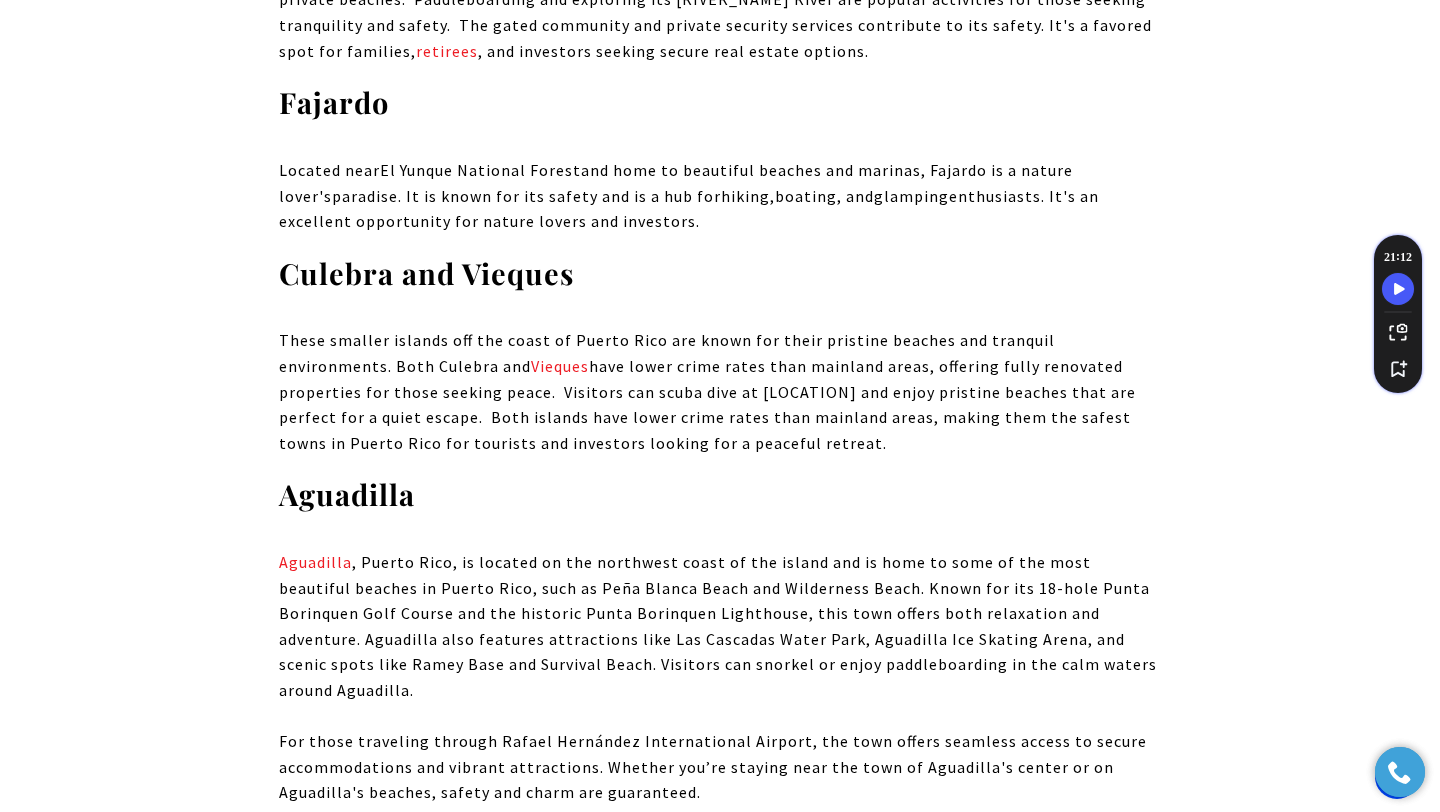 scroll, scrollTop: 5446, scrollLeft: 0, axis: vertical 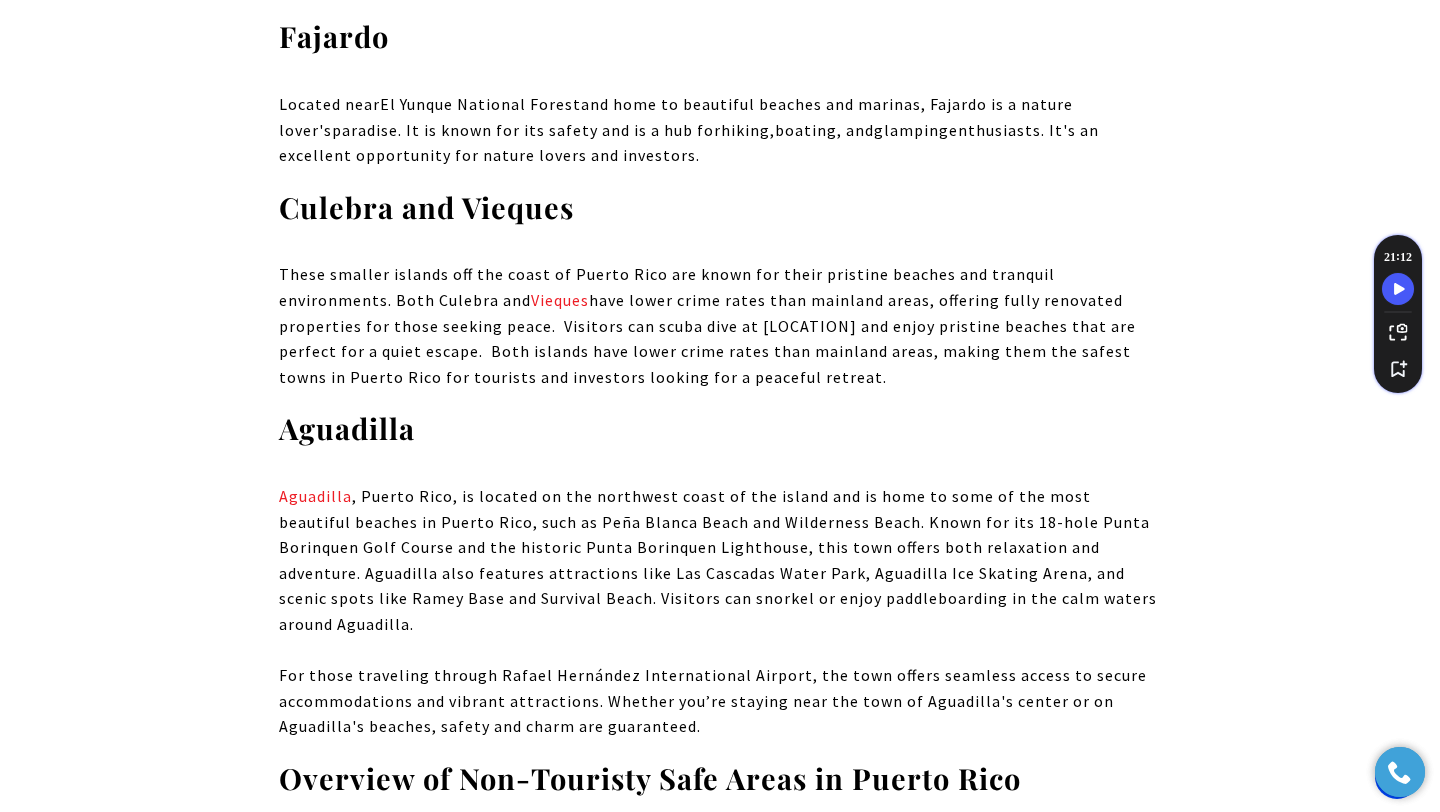 click on "[CITY] , Puerto Rico, is located on the northwest coast of the island and is home to some of the most beautiful beaches in Puerto Rico, such as [BEACH] Beach and [BEACH] Beach. Known for its 18-hole Punta Borinquen Golf Course and the historic Punta Borinquen Lighthouse, this town offers both relaxation and adventure. [CITY] also features attractions like Las Cascadas Water Park, [CITY] Ice Skating Arena, and scenic spots like [LOCATION] Base and [BEACH] Beach. Visitors can snorkel or enjoy paddleboarding in the calm waters around [CITY]. For those traveling through [AIRPORT] International Airport, the town offers seamless access to secure accommodations and vibrant attractions. Whether you’re staying near the town of [CITY]'s center or on [CITY]'s beaches, safety and charm are guaranteed." at bounding box center (718, 611) 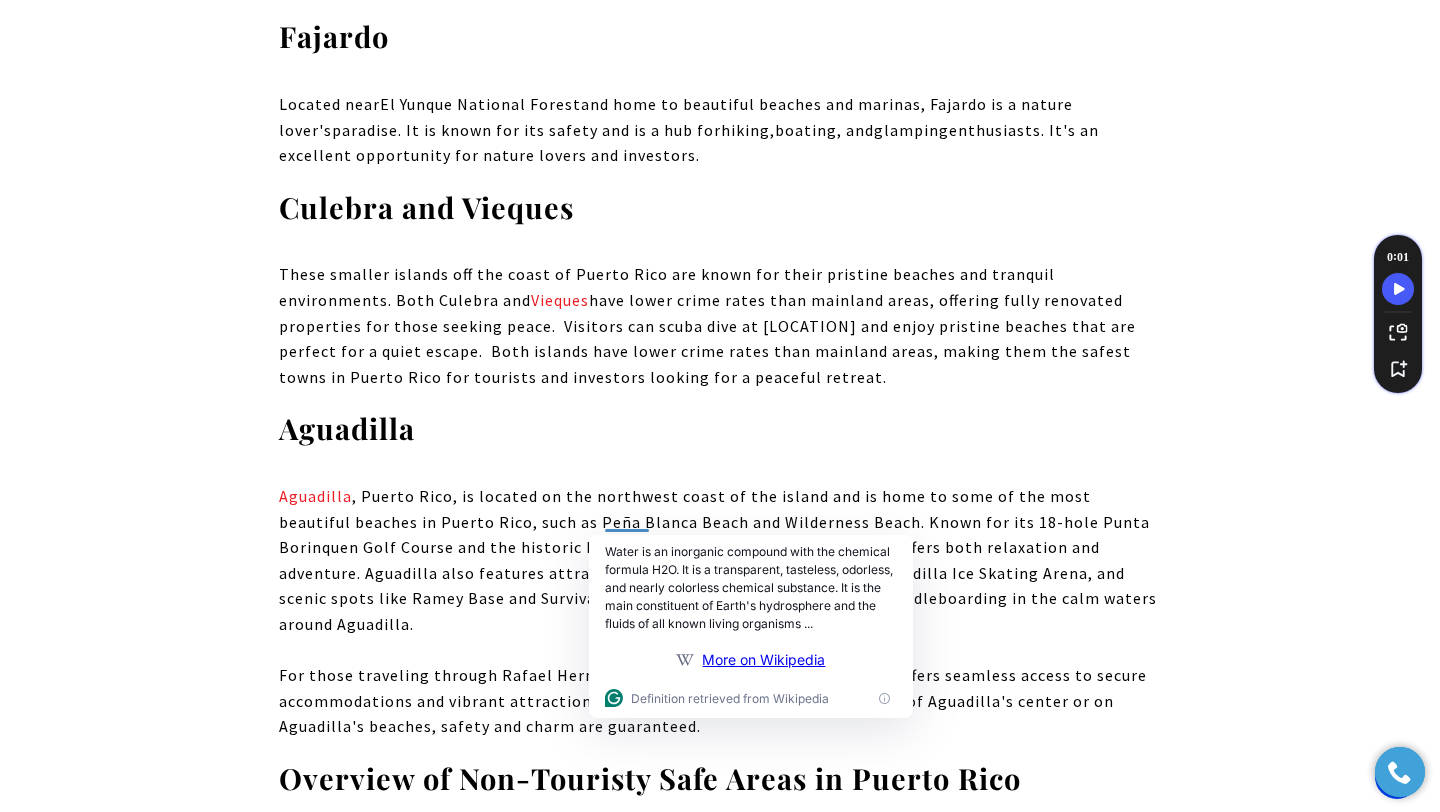 click on "[CITY] , Puerto Rico, is located on the northwest coast of the island and is home to some of the most beautiful beaches in Puerto Rico, such as [BEACH] Beach and [BEACH] Beach. Known for its 18-hole Punta Borinquen Golf Course and the historic Punta Borinquen Lighthouse, this town offers both relaxation and adventure. [CITY] also features attractions like Las Cascadas Water Park, [CITY] Ice Skating Arena, and scenic spots like [LOCATION] Base and [BEACH] Beach. Visitors can snorkel or enjoy paddleboarding in the calm waters around [CITY]. For those traveling through [AIRPORT] International Airport, the town offers seamless access to secure accommodations and vibrant attractions. Whether you’re staying near the town of [CITY]'s center or on [CITY]'s beaches, safety and charm are guaranteed." at bounding box center [718, 611] 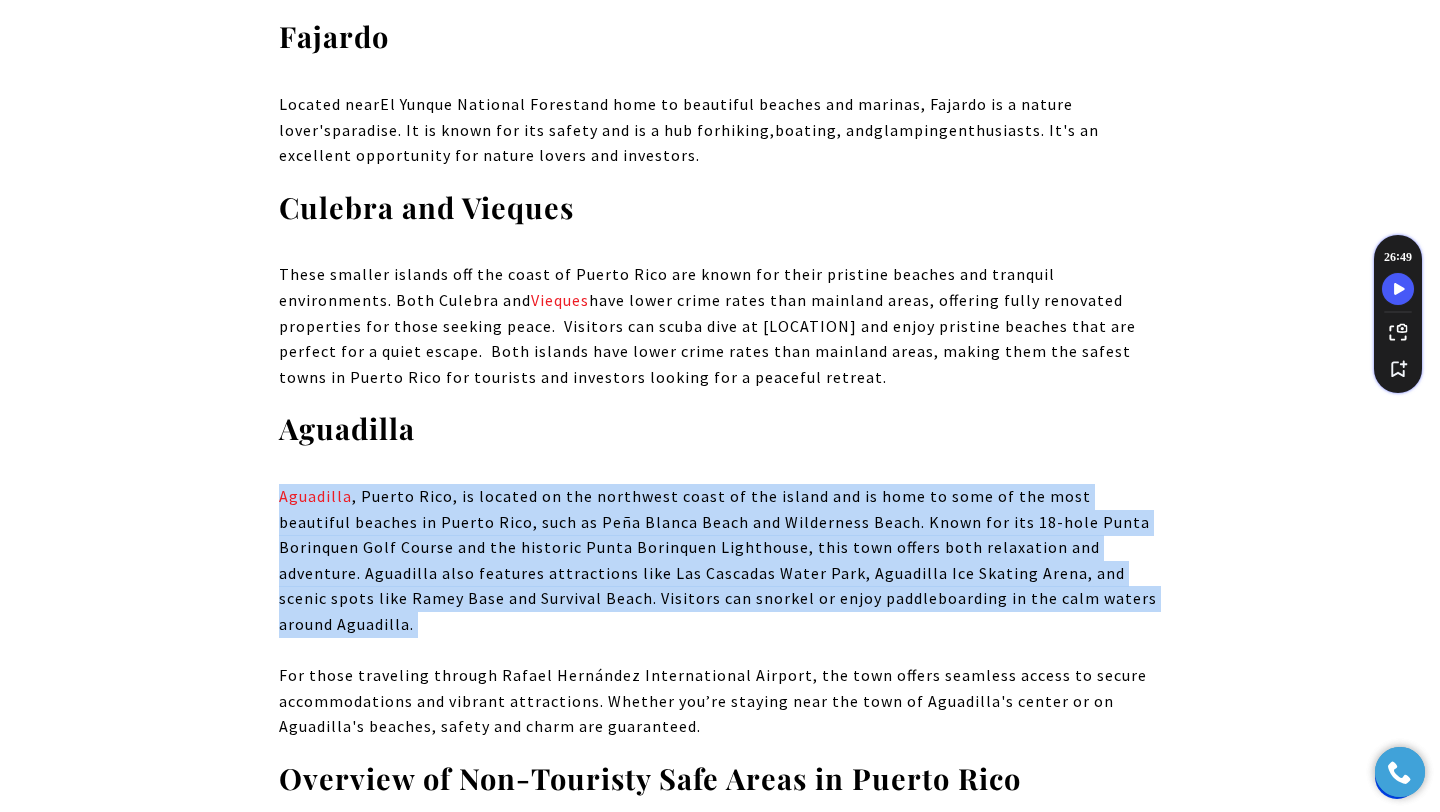 click on "[CITY] , Puerto Rico, is located on the northwest coast of the island and is home to some of the most beautiful beaches in Puerto Rico, such as [BEACH] Beach and [BEACH] Beach. Known for its 18-hole Punta Borinquen Golf Course and the historic Punta Borinquen Lighthouse, this town offers both relaxation and adventure. [CITY] also features attractions like Las Cascadas Water Park, [CITY] Ice Skating Arena, and scenic spots like [LOCATION] Base and [BEACH] Beach. Visitors can snorkel or enjoy paddleboarding in the calm waters around [CITY]. For those traveling through [AIRPORT] International Airport, the town offers seamless access to secure accommodations and vibrant attractions. Whether you’re staying near the town of [CITY]'s center or on [CITY]'s beaches, safety and charm are guaranteed." at bounding box center (718, 611) 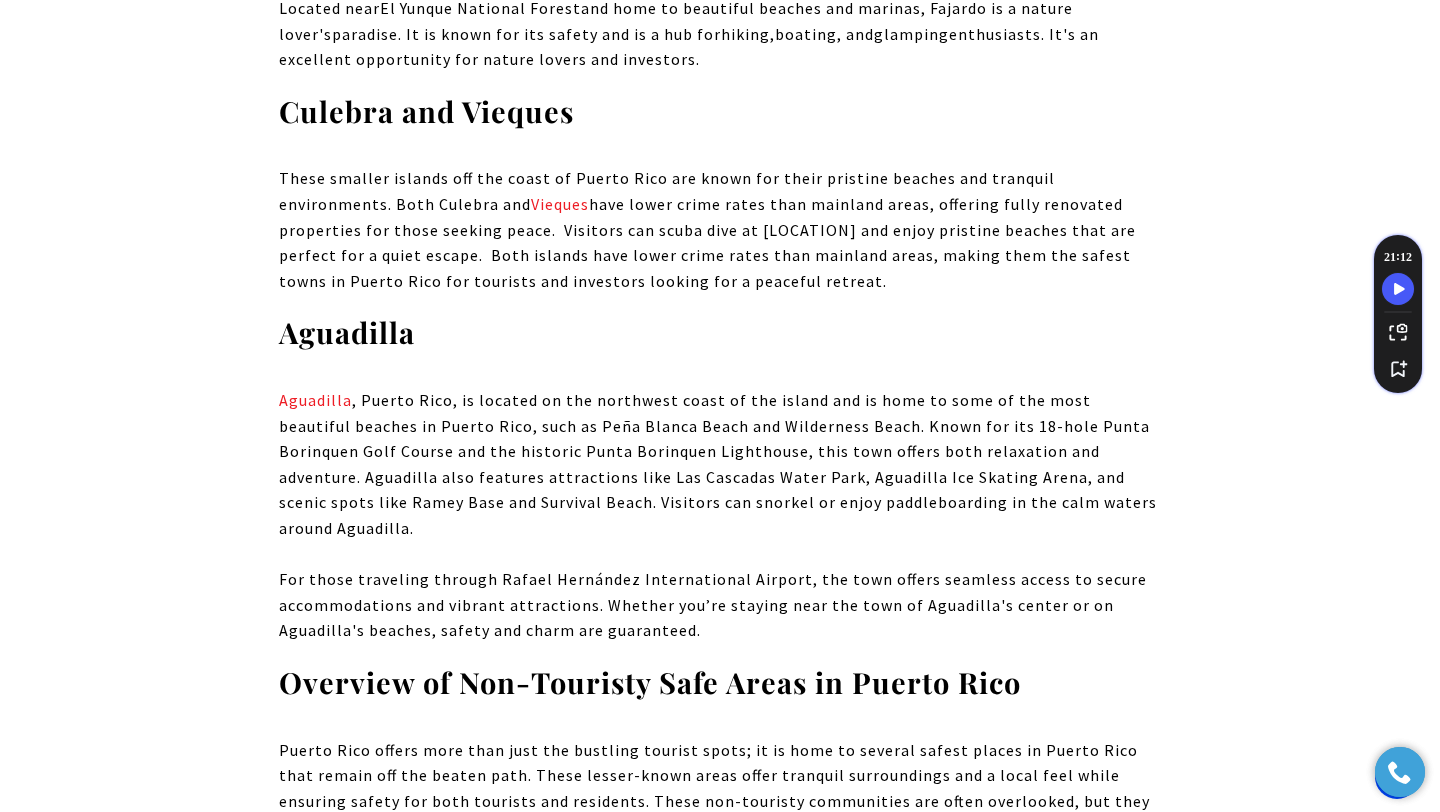 scroll, scrollTop: 5556, scrollLeft: 0, axis: vertical 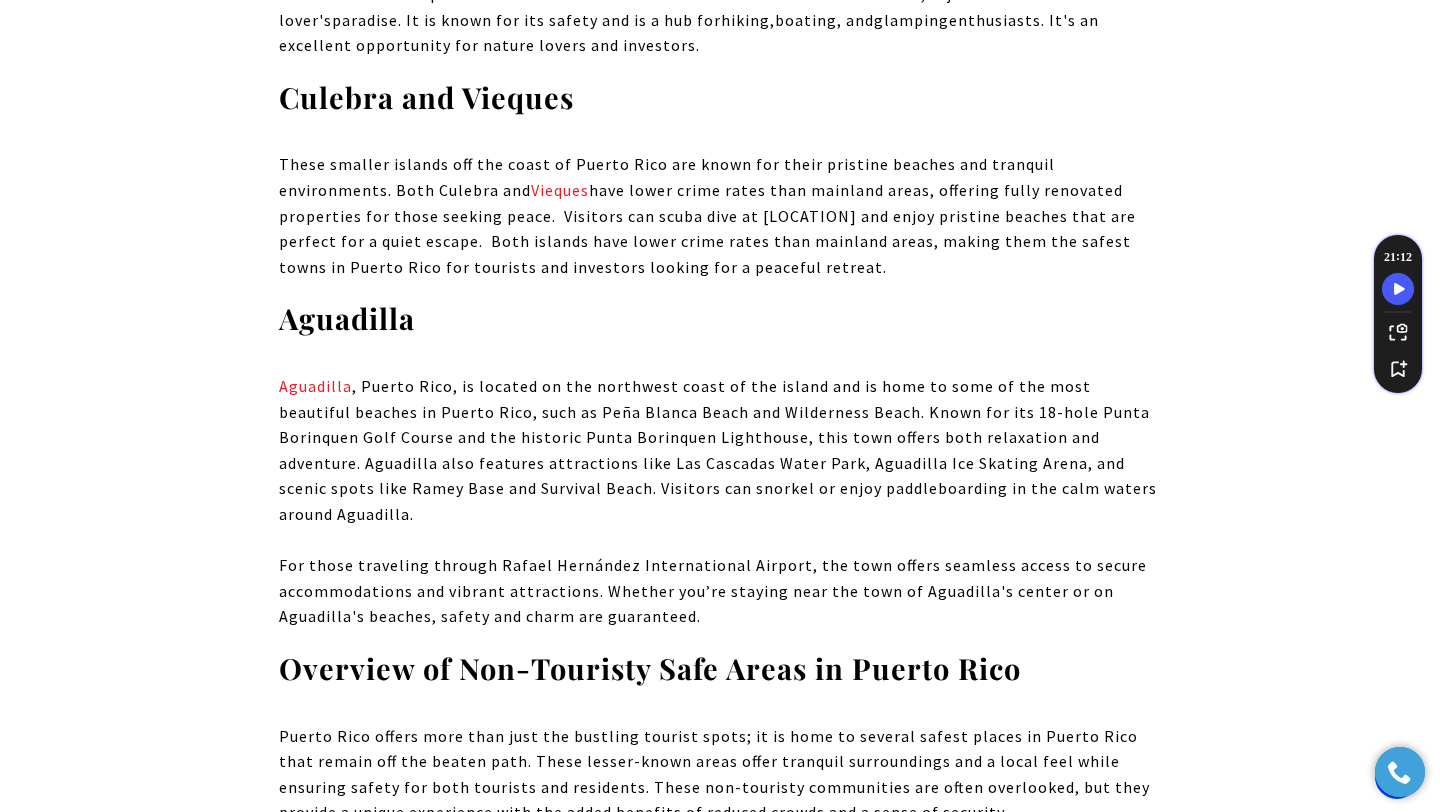 click on "[CITY] , Puerto Rico, is located on the northwest coast of the island and is home to some of the most beautiful beaches in Puerto Rico, such as [BEACH] Beach and [BEACH] Beach. Known for its 18-hole Punta Borinquen Golf Course and the historic Punta Borinquen Lighthouse, this town offers both relaxation and adventure. [CITY] also features attractions like Las Cascadas Water Park, [CITY] Ice Skating Arena, and scenic spots like [LOCATION] Base and [BEACH] Beach. Visitors can snorkel or enjoy paddleboarding in the calm waters around [CITY]. For those traveling through [AIRPORT] International Airport, the town offers seamless access to secure accommodations and vibrant attractions. Whether you’re staying near the town of [CITY]'s center or on [CITY]'s beaches, safety and charm are guaranteed." at bounding box center (718, 501) 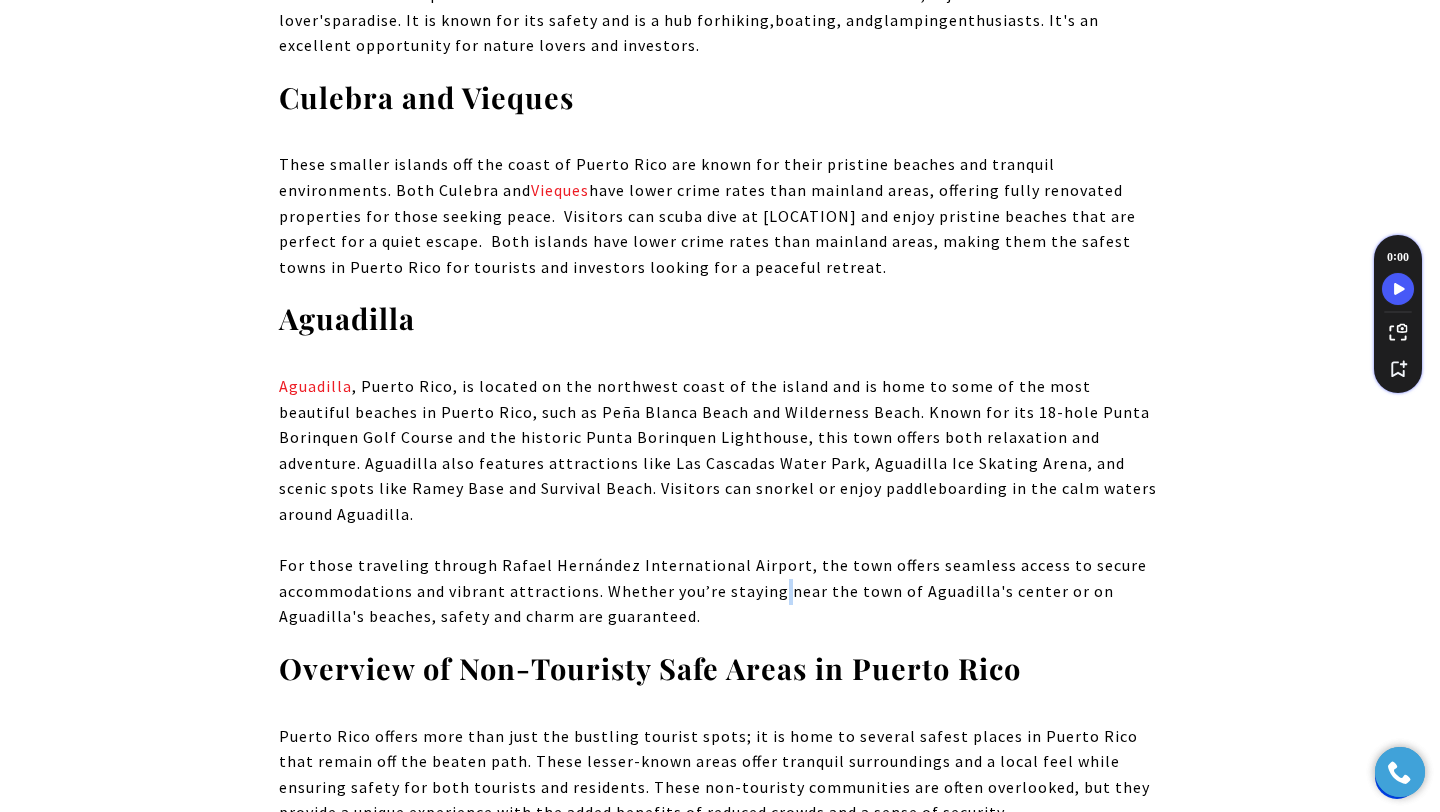 click on "[CITY] , Puerto Rico, is located on the northwest coast of the island and is home to some of the most beautiful beaches in Puerto Rico, such as [BEACH] Beach and [BEACH] Beach. Known for its 18-hole Punta Borinquen Golf Course and the historic Punta Borinquen Lighthouse, this town offers both relaxation and adventure. [CITY] also features attractions like Las Cascadas Water Park, [CITY] Ice Skating Arena, and scenic spots like [LOCATION] Base and [BEACH] Beach. Visitors can snorkel or enjoy paddleboarding in the calm waters around [CITY]. For those traveling through [AIRPORT] International Airport, the town offers seamless access to secure accommodations and vibrant attractions. Whether you’re staying near the town of [CITY]'s center or on [CITY]'s beaches, safety and charm are guaranteed." at bounding box center [718, 501] 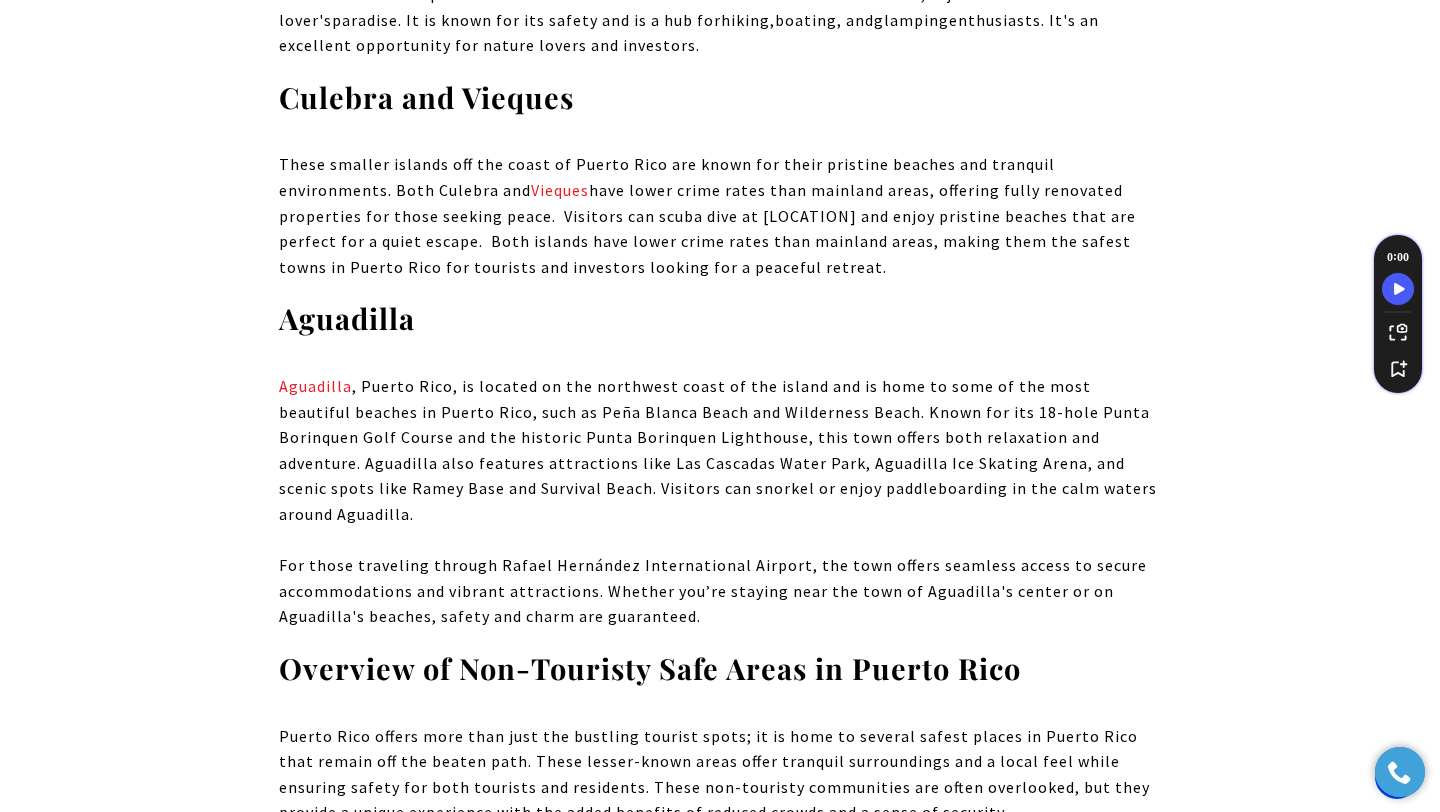 click on "[CITY] , Puerto Rico, is located on the northwest coast of the island and is home to some of the most beautiful beaches in Puerto Rico, such as [BEACH] Beach and [BEACH] Beach. Known for its 18-hole Punta Borinquen Golf Course and the historic Punta Borinquen Lighthouse, this town offers both relaxation and adventure. [CITY] also features attractions like Las Cascadas Water Park, [CITY] Ice Skating Arena, and scenic spots like [LOCATION] Base and [BEACH] Beach. Visitors can snorkel or enjoy paddleboarding in the calm waters around [CITY]. For those traveling through [AIRPORT] International Airport, the town offers seamless access to secure accommodations and vibrant attractions. Whether you’re staying near the town of [CITY]'s center or on [CITY]'s beaches, safety and charm are guaranteed." at bounding box center [718, 501] 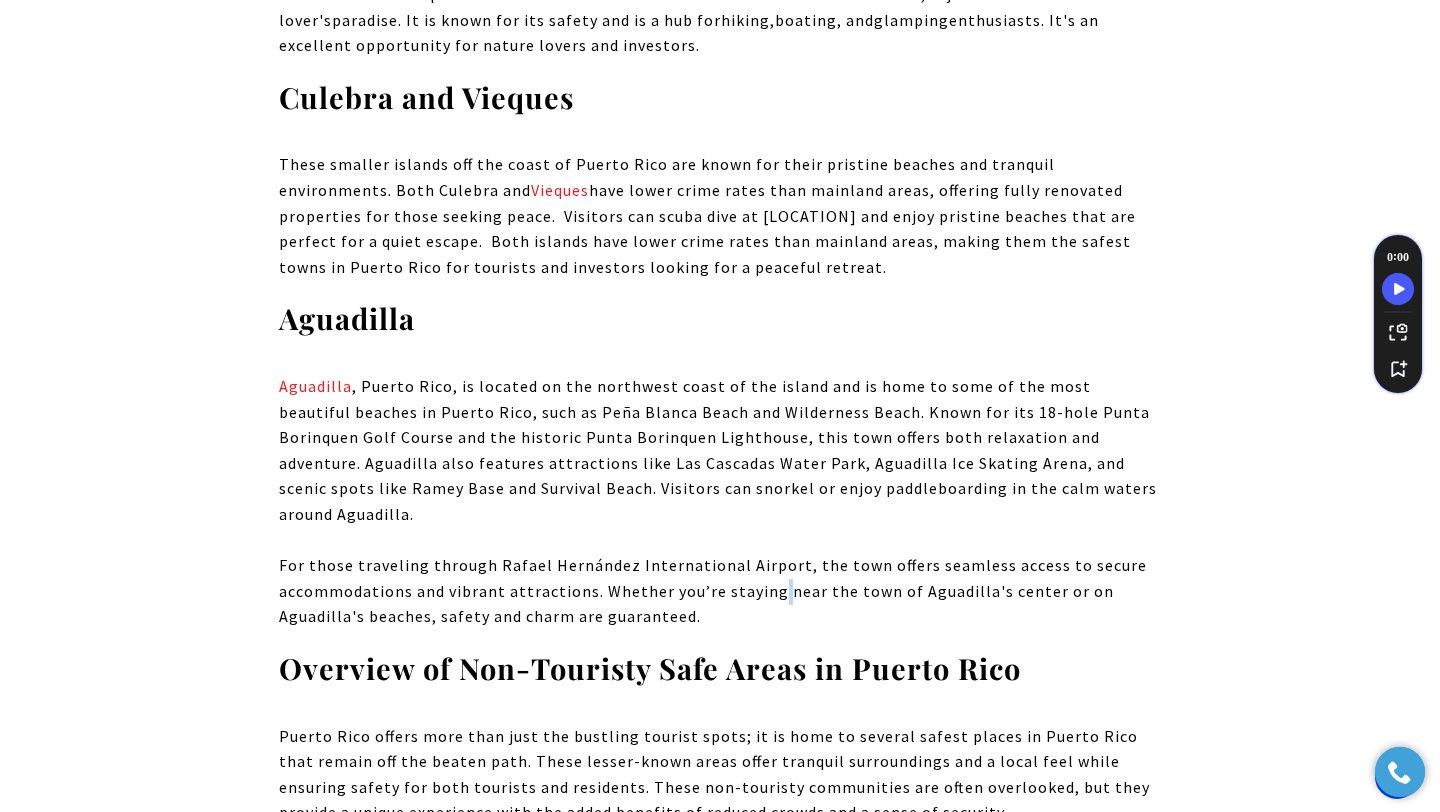 click on "[CITY] , Puerto Rico, is located on the northwest coast of the island and is home to some of the most beautiful beaches in Puerto Rico, such as [BEACH] Beach and [BEACH] Beach. Known for its 18-hole Punta Borinquen Golf Course and the historic Punta Borinquen Lighthouse, this town offers both relaxation and adventure. [CITY] also features attractions like Las Cascadas Water Park, [CITY] Ice Skating Arena, and scenic spots like [LOCATION] Base and [BEACH] Beach. Visitors can snorkel or enjoy paddleboarding in the calm waters around [CITY]. For those traveling through [AIRPORT] International Airport, the town offers seamless access to secure accommodations and vibrant attractions. Whether you’re staying near the town of [CITY]'s center or on [CITY]'s beaches, safety and charm are guaranteed." at bounding box center (718, 501) 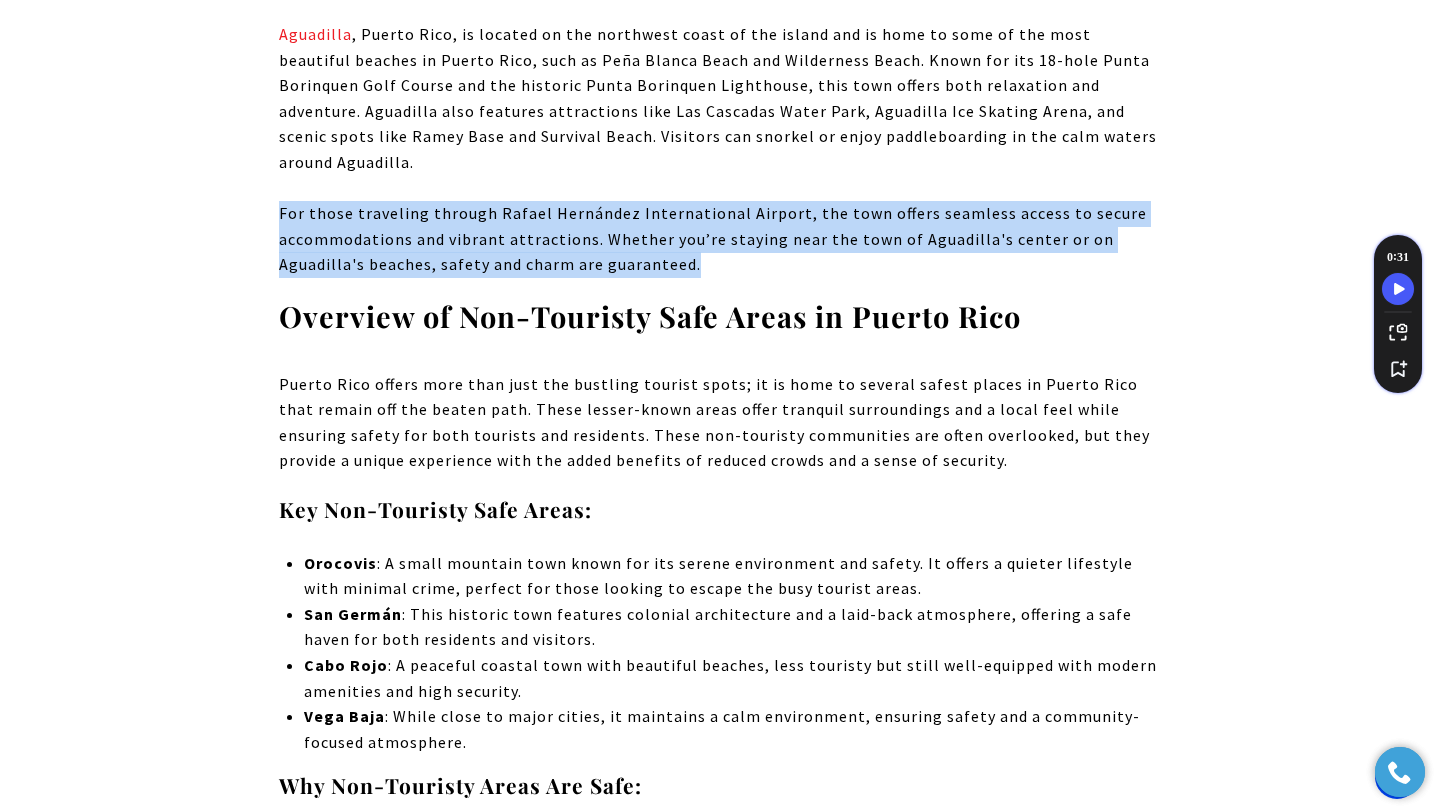 scroll, scrollTop: 5909, scrollLeft: 0, axis: vertical 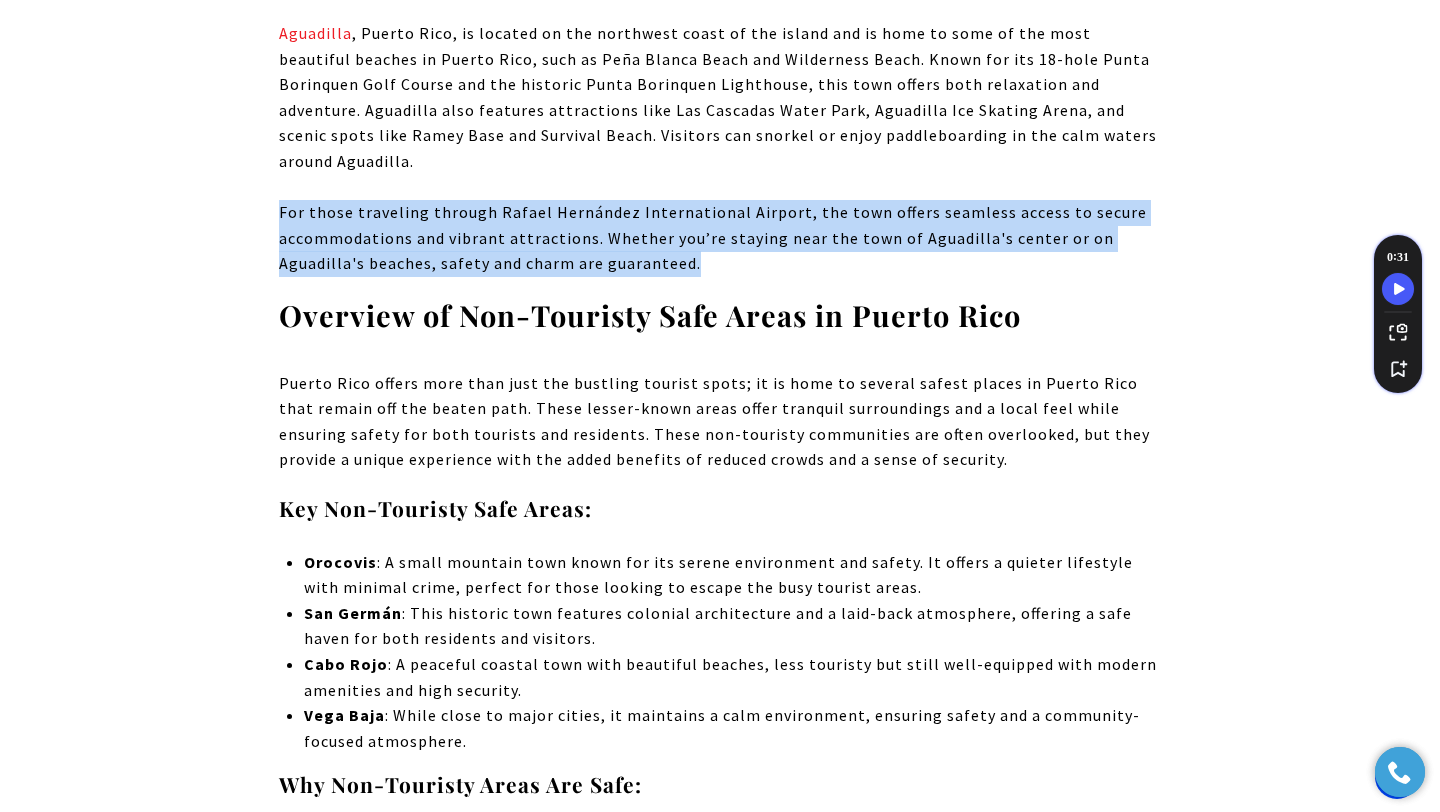 click on "[CITY] : This historic town features colonial architecture and a laid-back atmosphere, offering a safe haven for both residents and visitors." at bounding box center (732, 626) 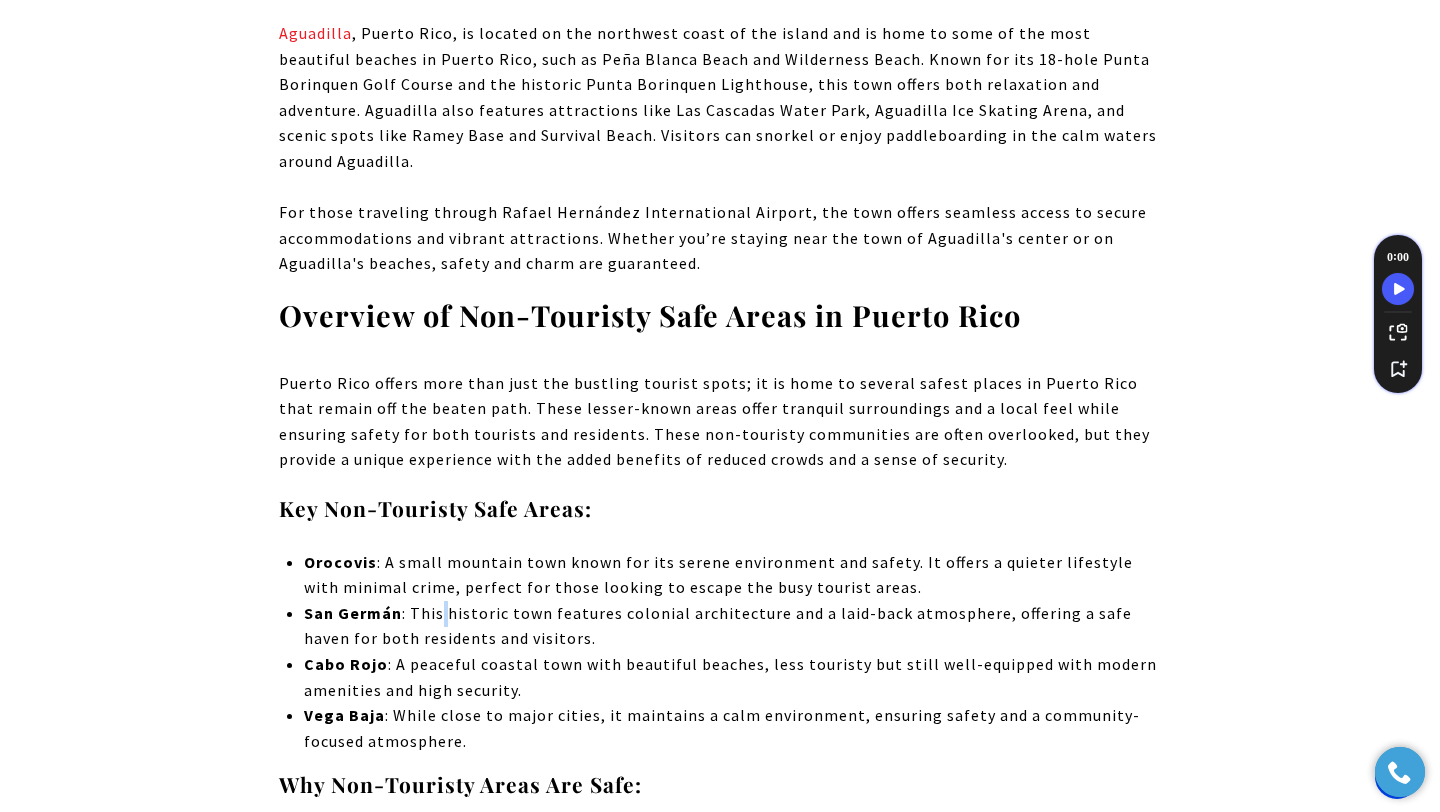 click on "[CITY] : This historic town features colonial architecture and a laid-back atmosphere, offering a safe haven for both residents and visitors." at bounding box center (732, 626) 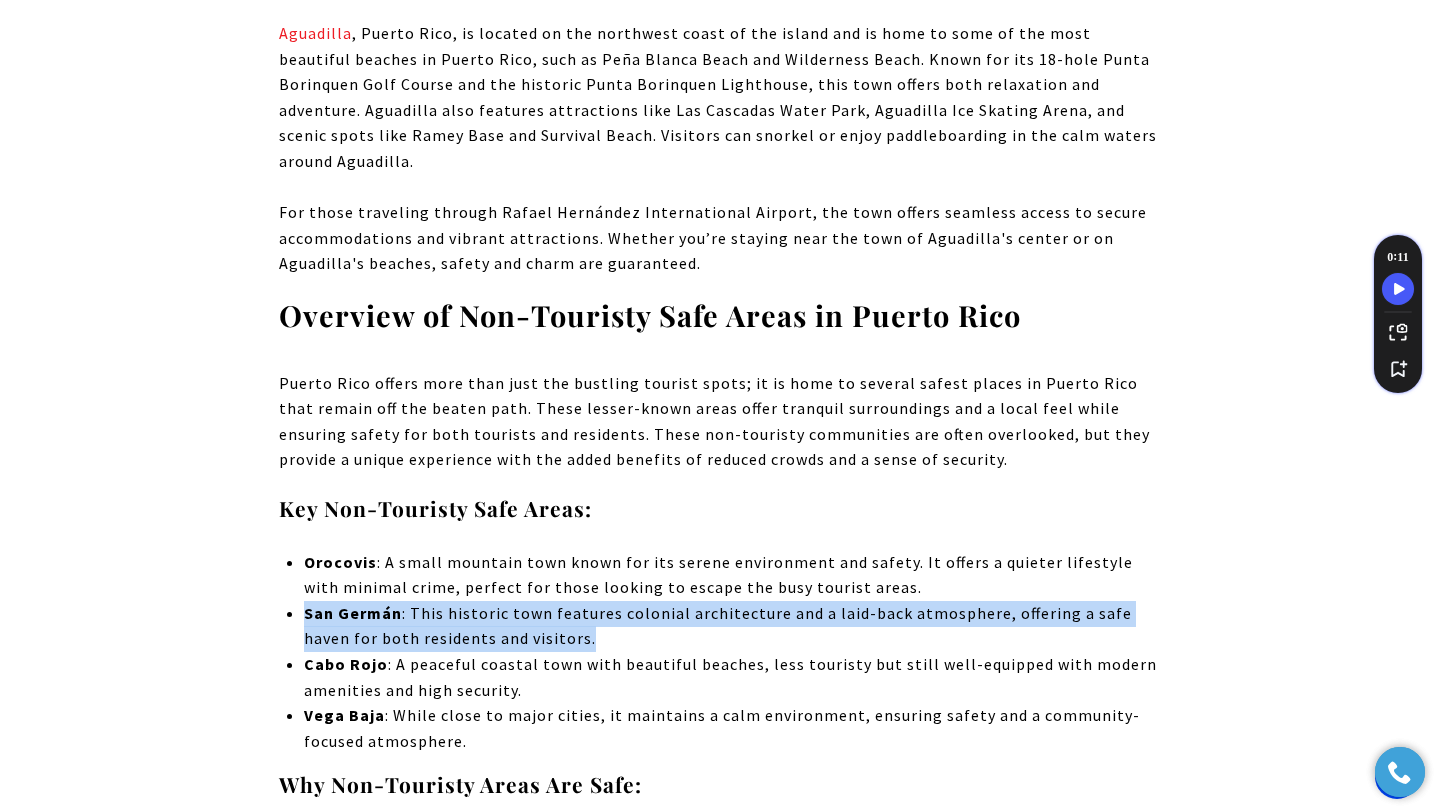 click on "[CITY] : This historic town features colonial architecture and a laid-back atmosphere, offering a safe haven for both residents and visitors." at bounding box center [732, 626] 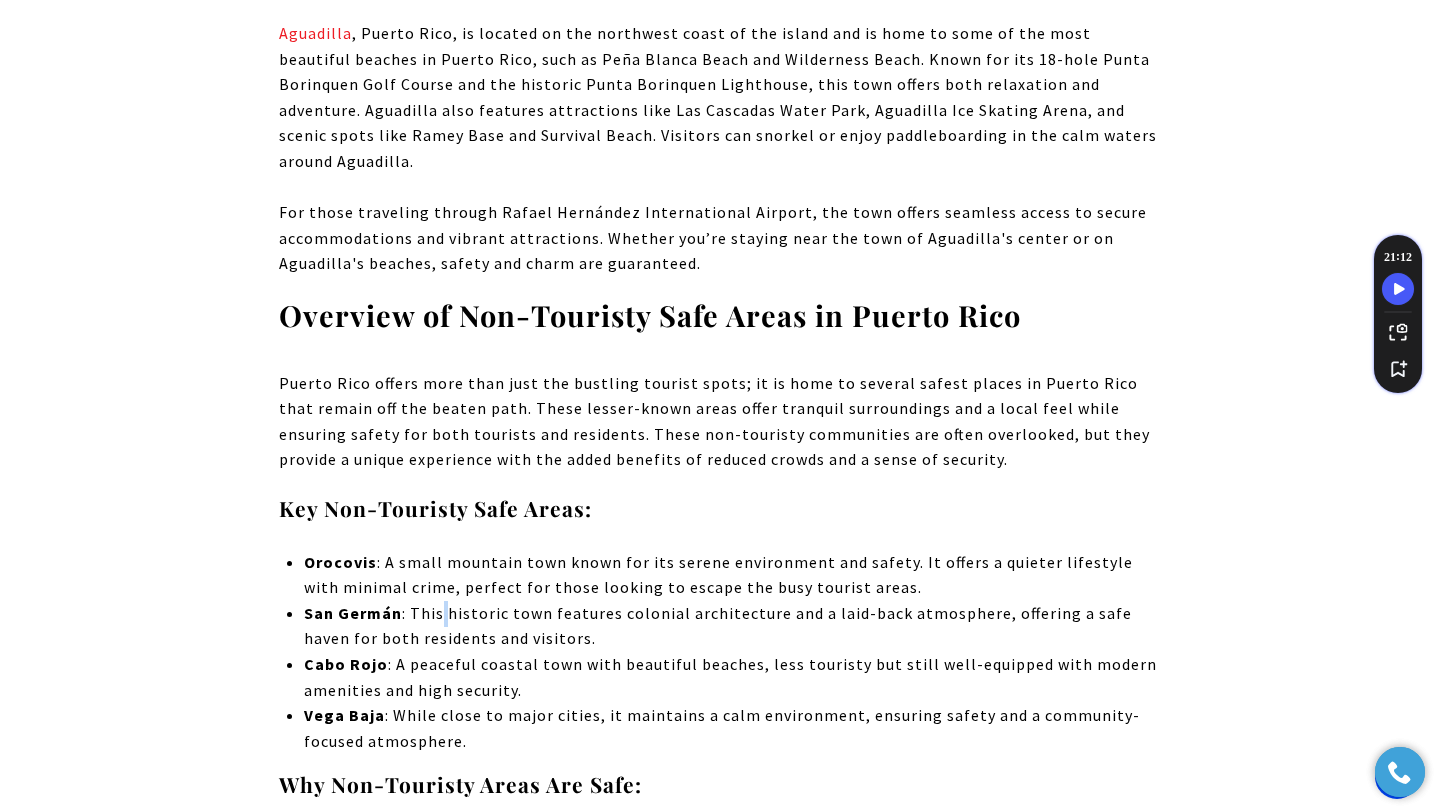 click on "[CITY] : This historic town features colonial architecture and a laid-back atmosphere, offering a safe haven for both residents and visitors." at bounding box center (732, 626) 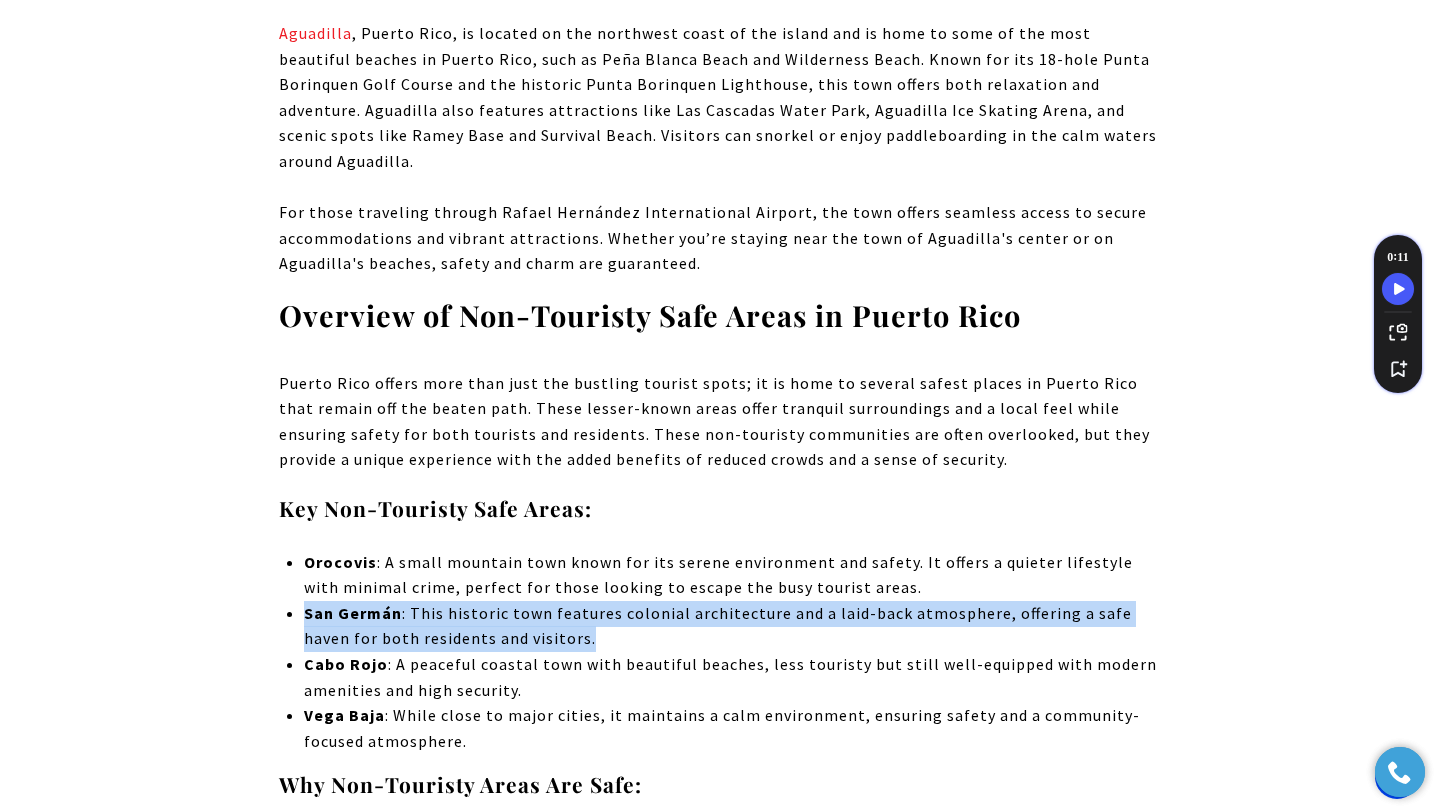 click on "[CITY] : A small mountain town known for its serene environment and safety. It offers a quieter lifestyle with minimal crime, perfect for those looking to escape the busy tourist areas." at bounding box center [732, 575] 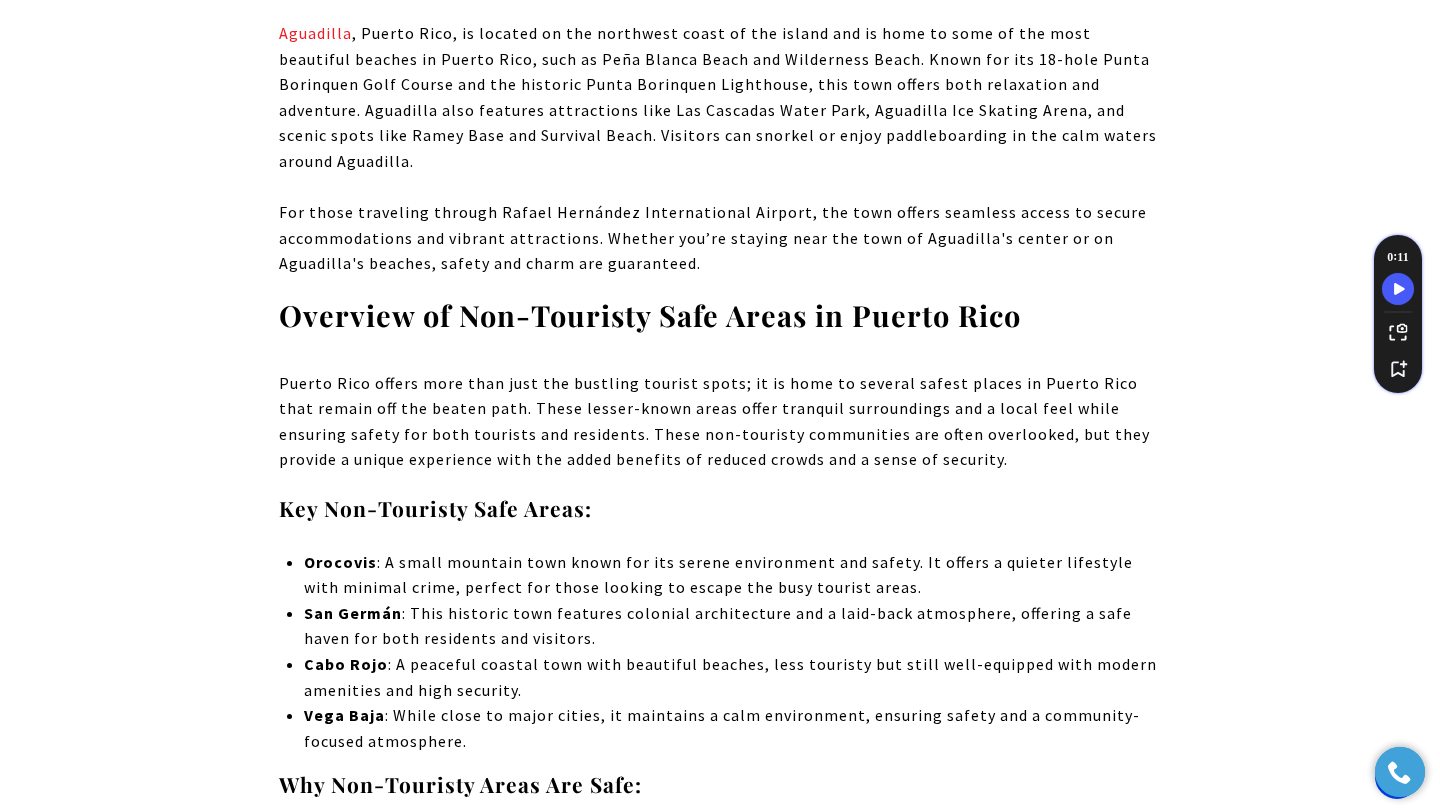 click on "[CITY] : A small mountain town known for its serene environment and safety. It offers a quieter lifestyle with minimal crime, perfect for those looking to escape the busy tourist areas." at bounding box center [732, 575] 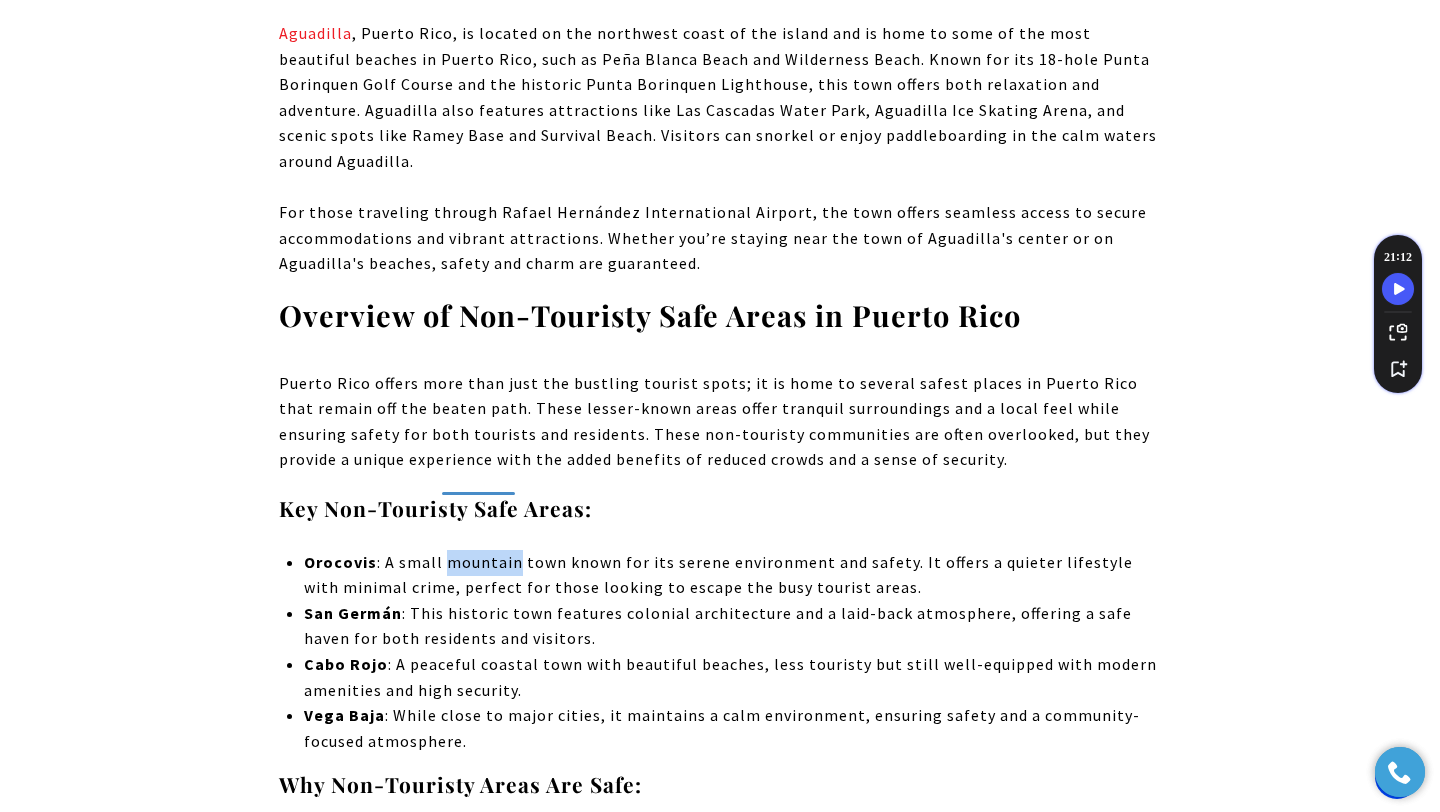 click on "[CITY] : A small mountain town known for its serene environment and safety. It offers a quieter lifestyle with minimal crime, perfect for those looking to escape the busy tourist areas." at bounding box center [732, 575] 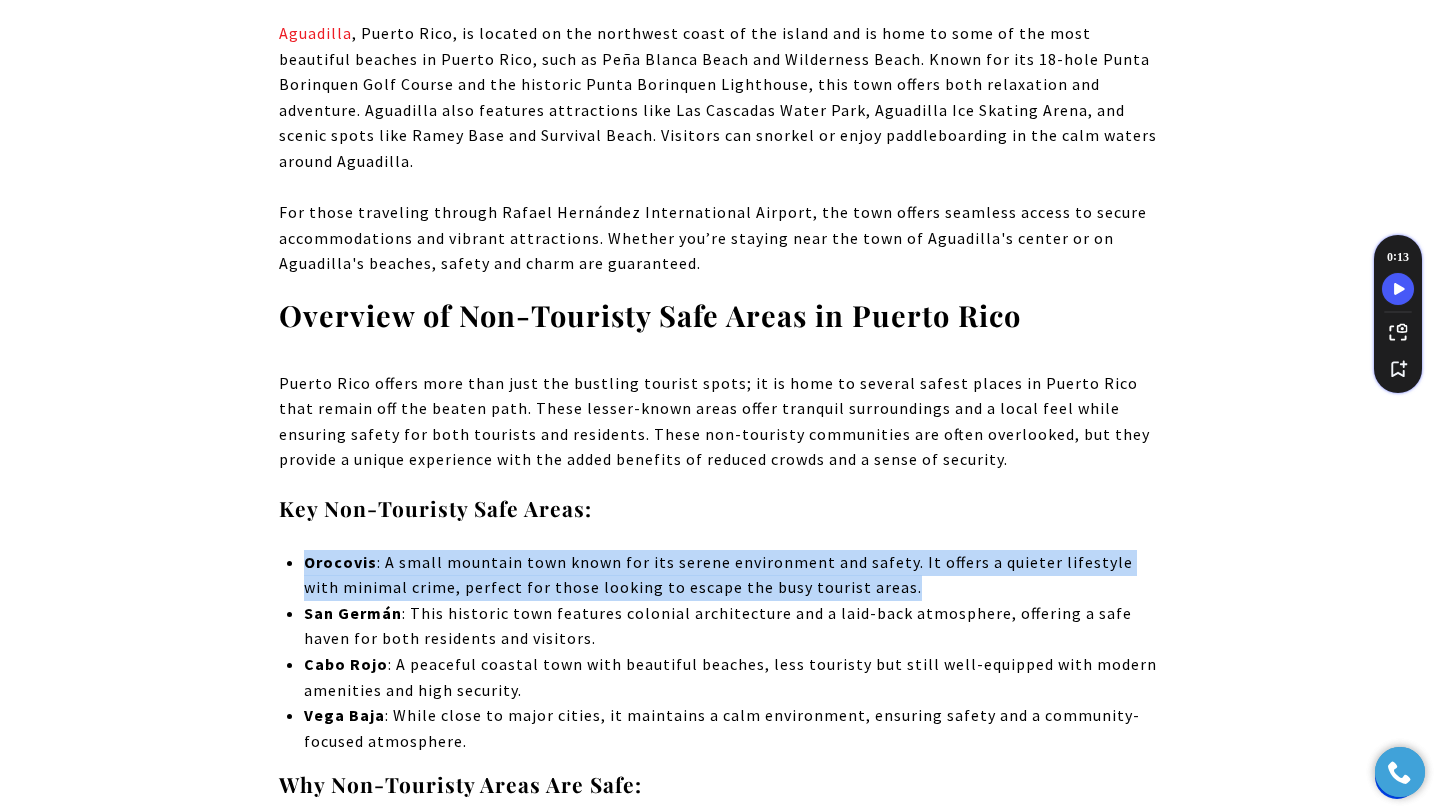 click on "[CITY] : A small mountain town known for its serene environment and safety. It offers a quieter lifestyle with minimal crime, perfect for those looking to escape the busy tourist areas." at bounding box center (732, 575) 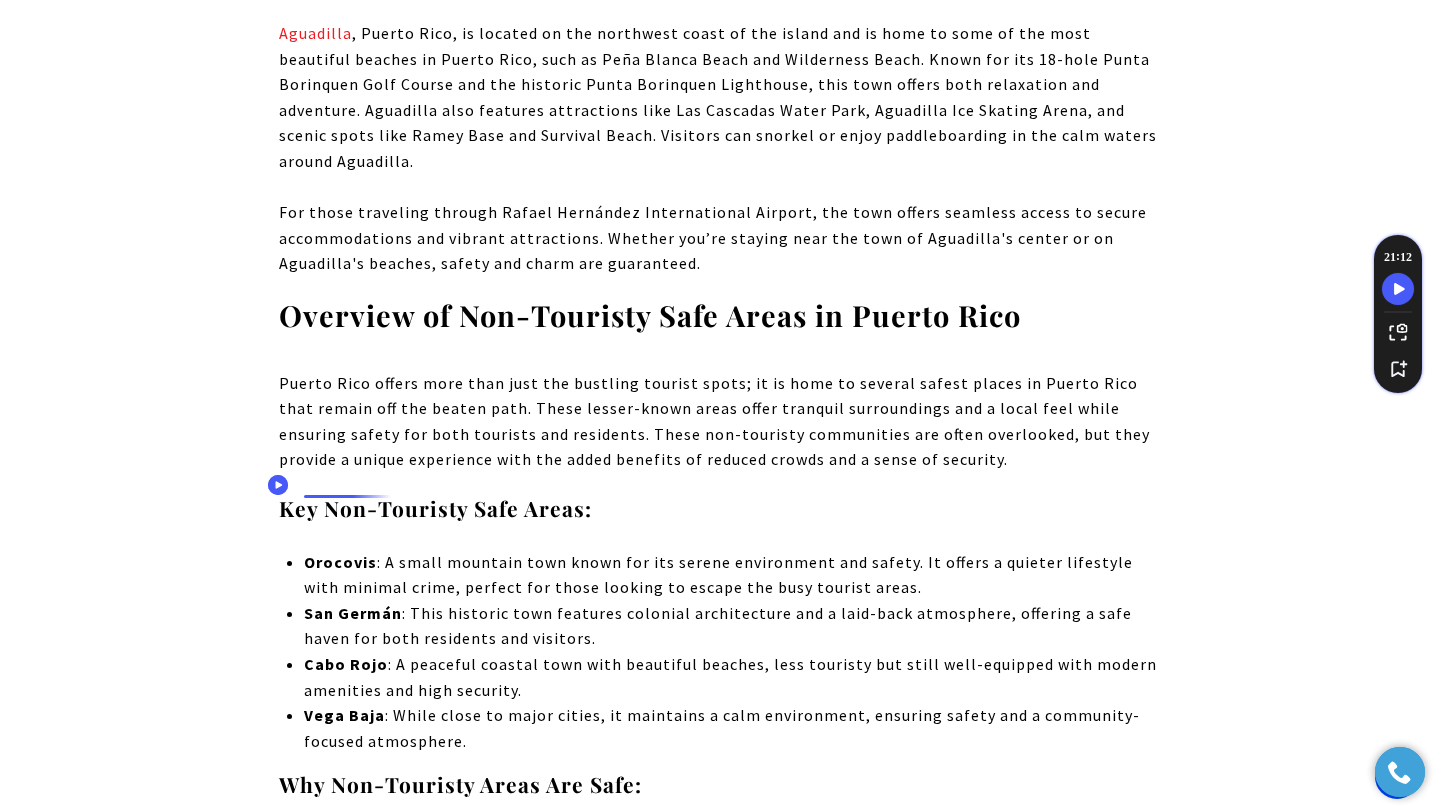 click on "Orocovis" at bounding box center (340, 562) 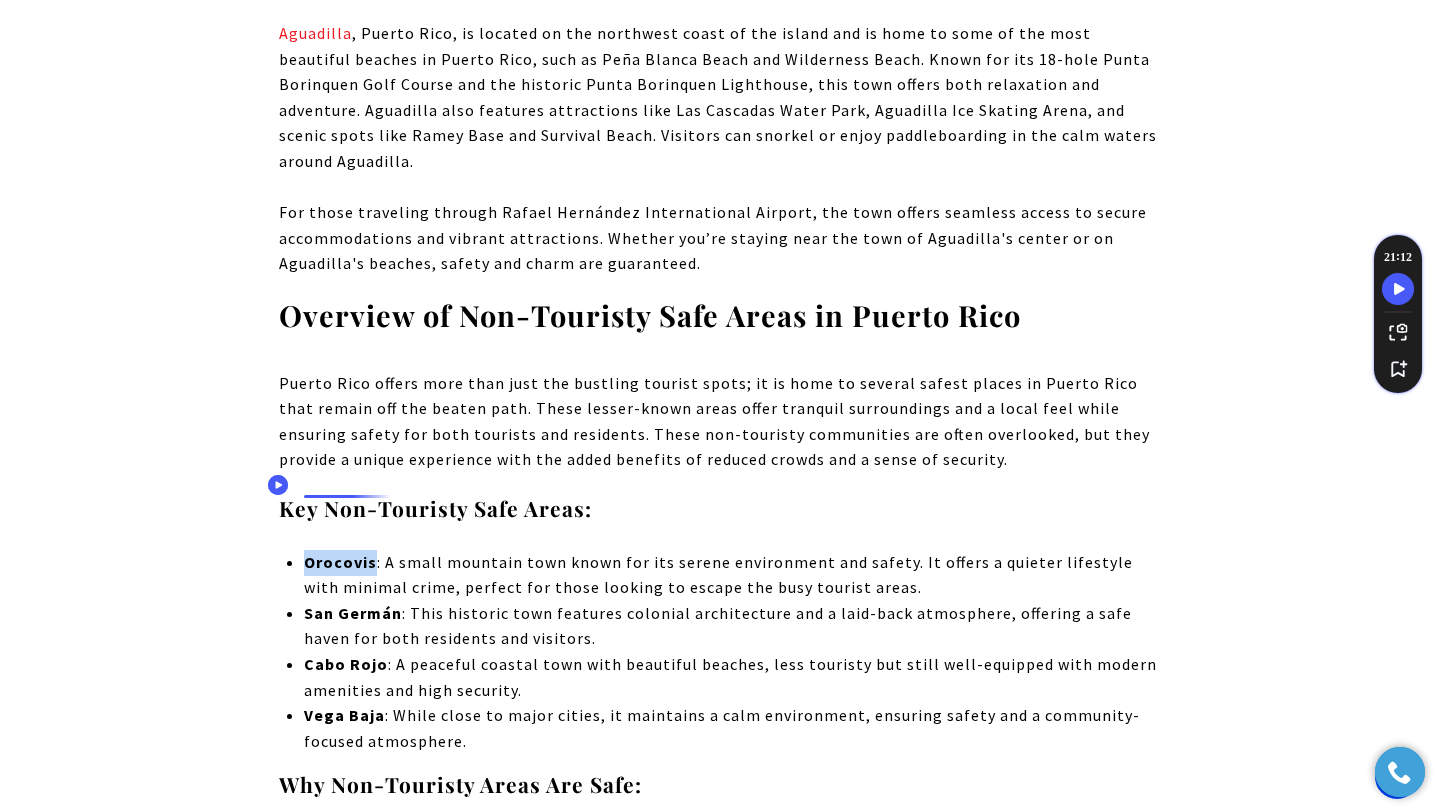 click on "Orocovis" at bounding box center [340, 562] 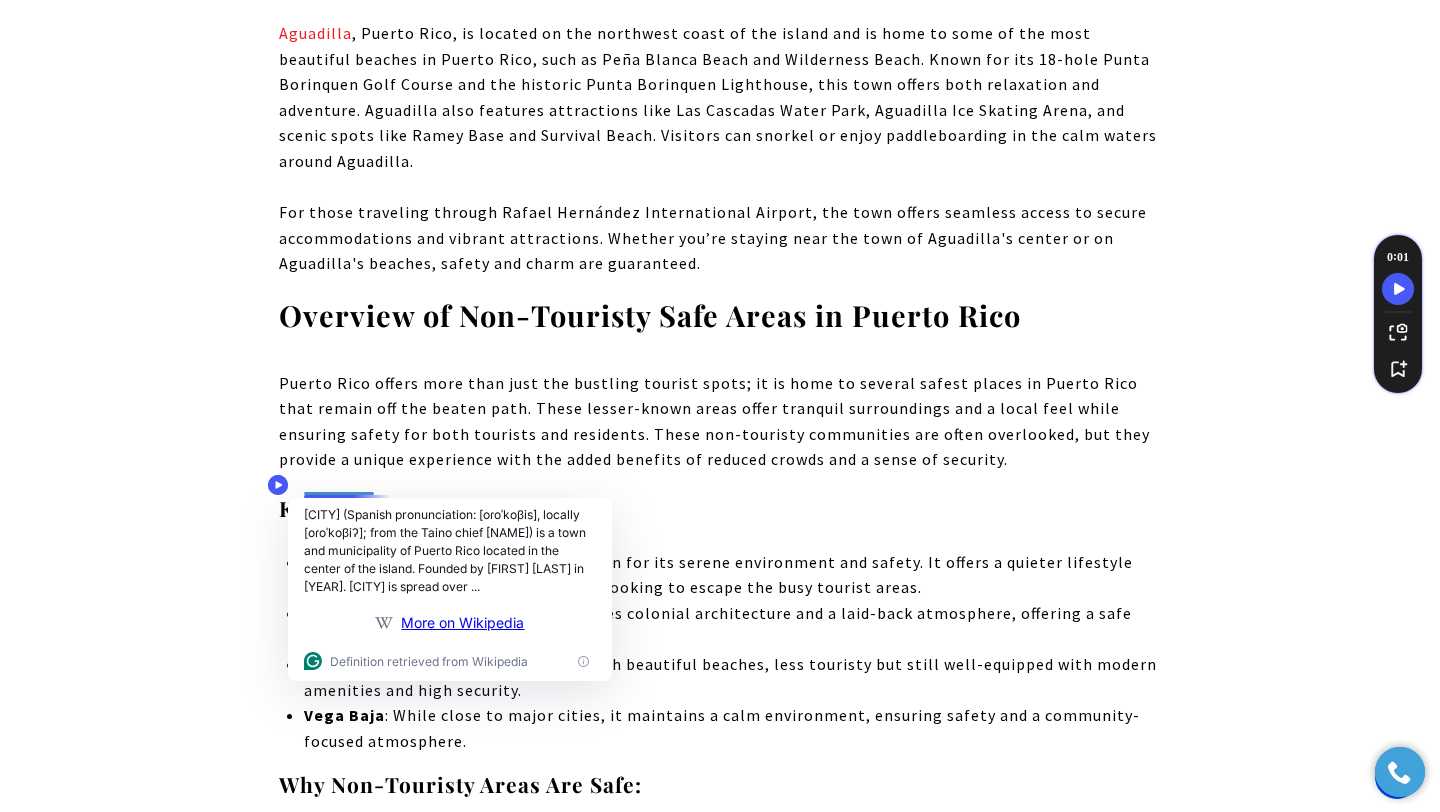 copy on "Orocovis" 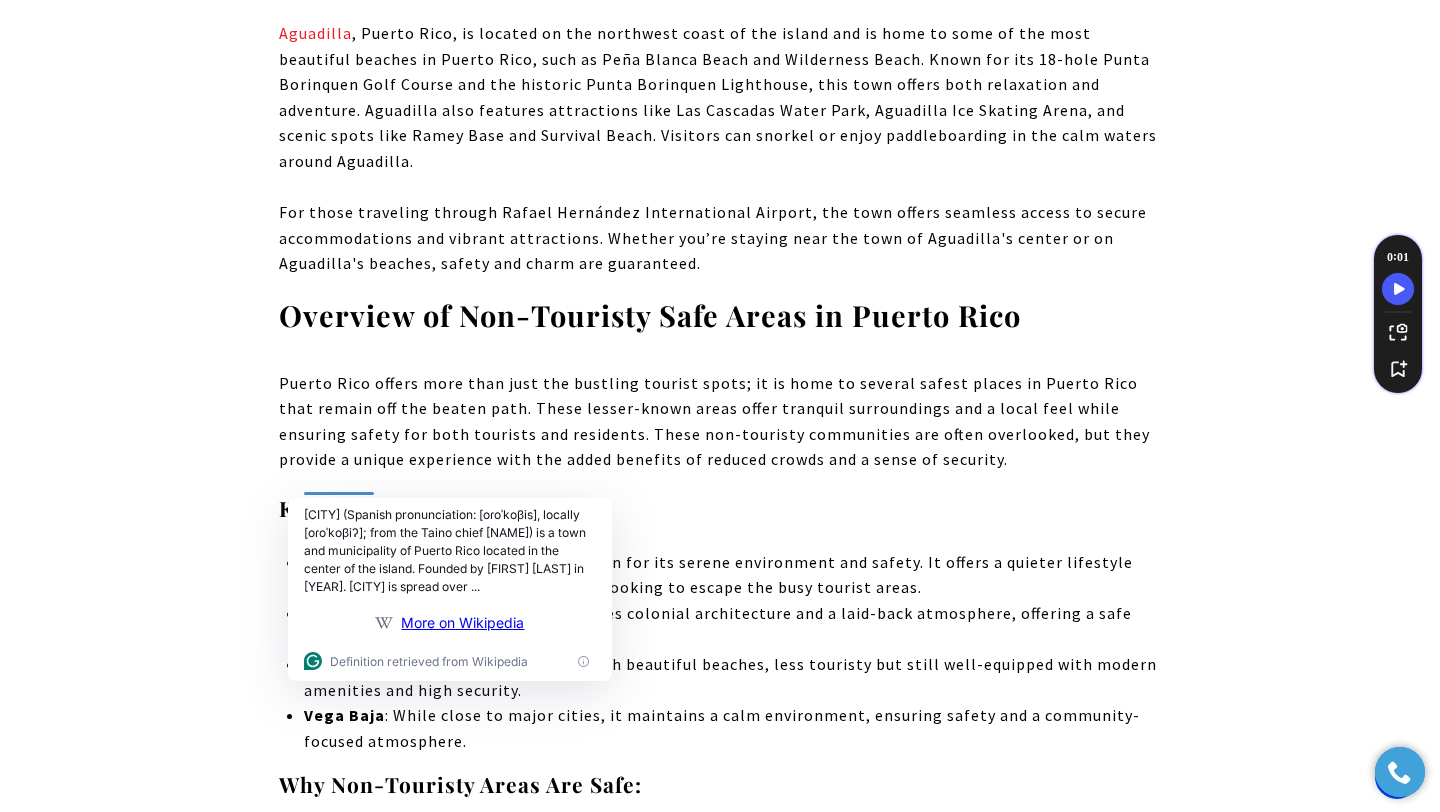 click on "**********" at bounding box center (720, 6641) 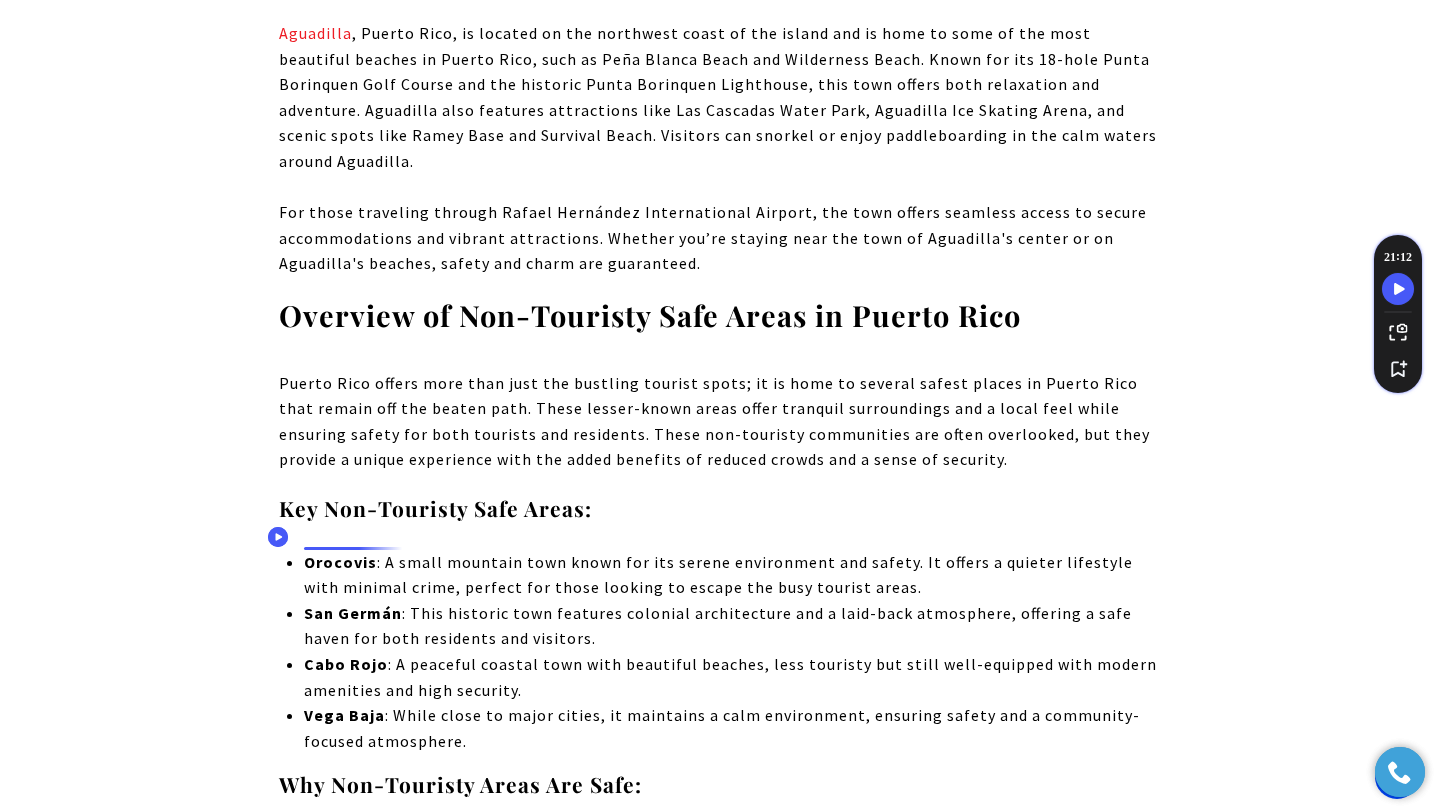 click on "San Germán" at bounding box center (353, 613) 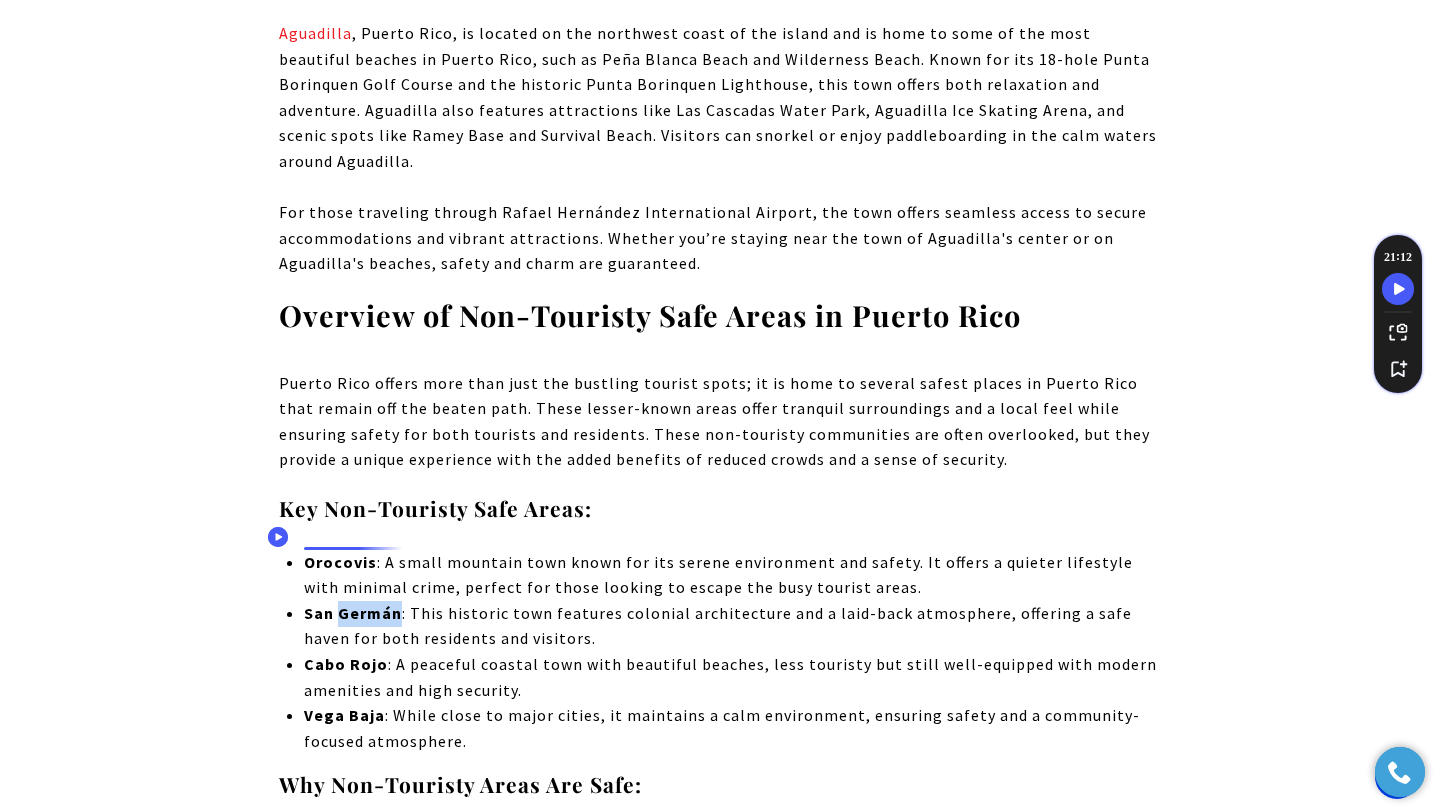 click on "San Germán" at bounding box center (353, 613) 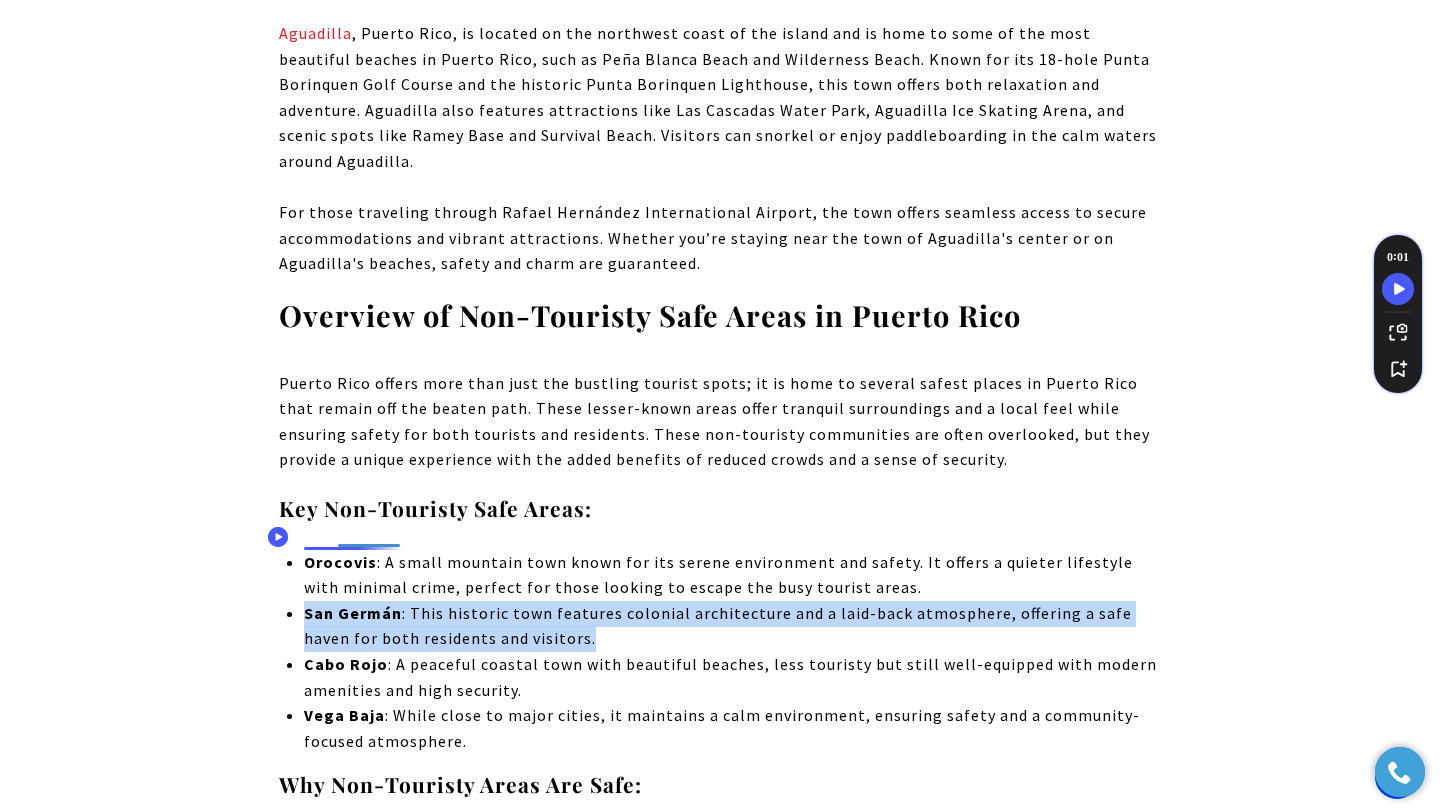 click on "San Germán" at bounding box center [353, 613] 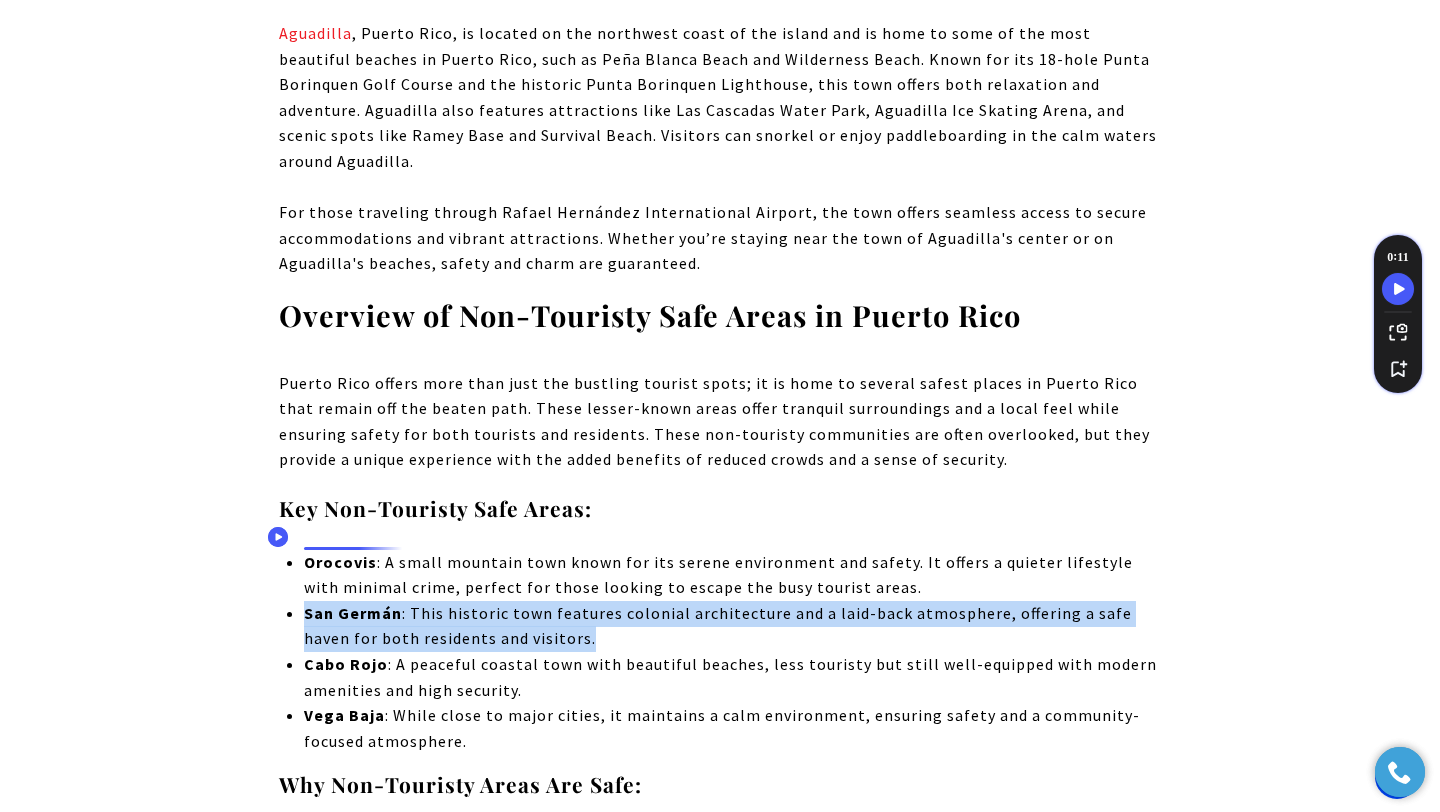 copy on "[CITY] : This historic town features colonial architecture and a laid-back atmosphere, offering a safe haven for both residents and visitors." 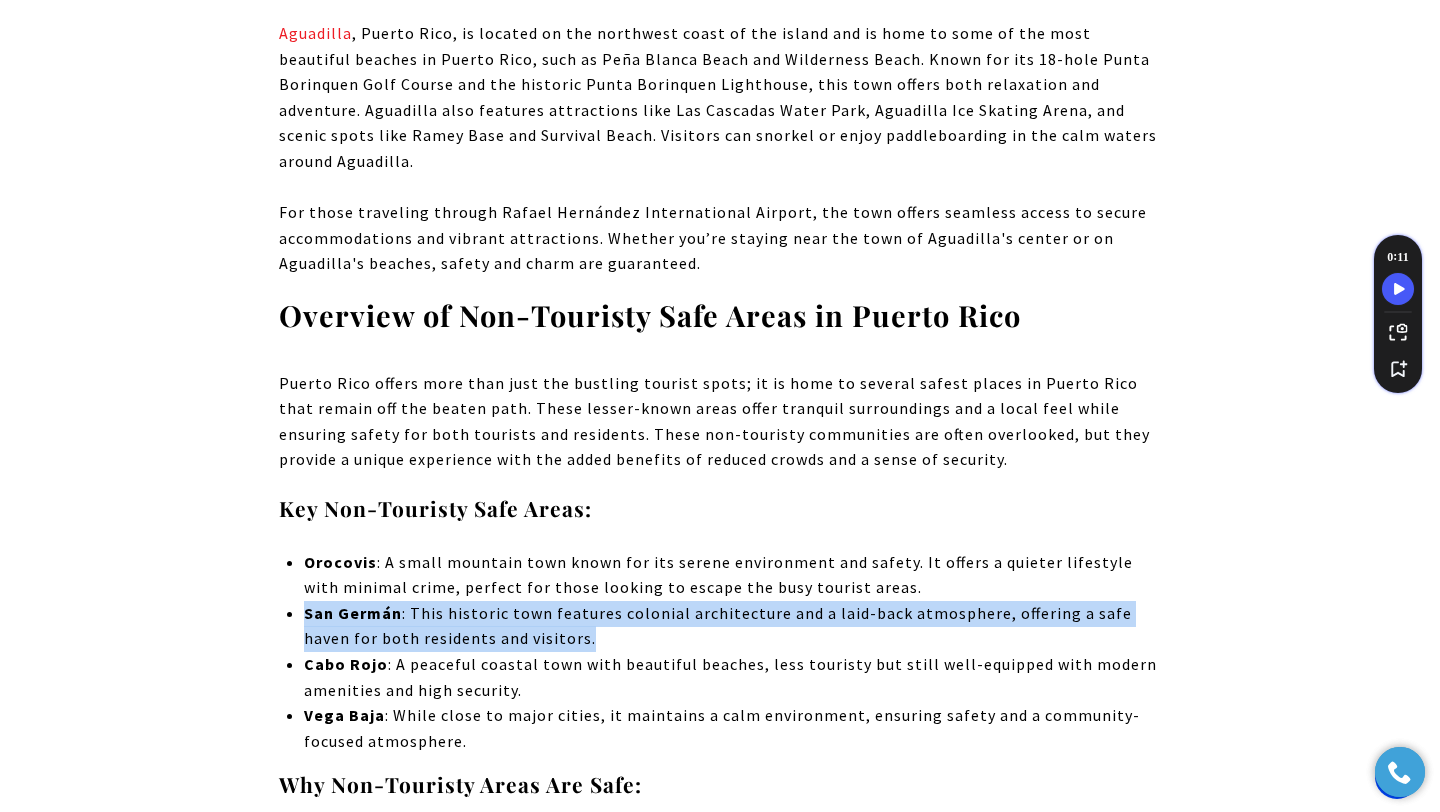 click on "[CITY] : This historic town features colonial architecture and a laid-back atmosphere, offering a safe haven for both residents and visitors." at bounding box center (732, 626) 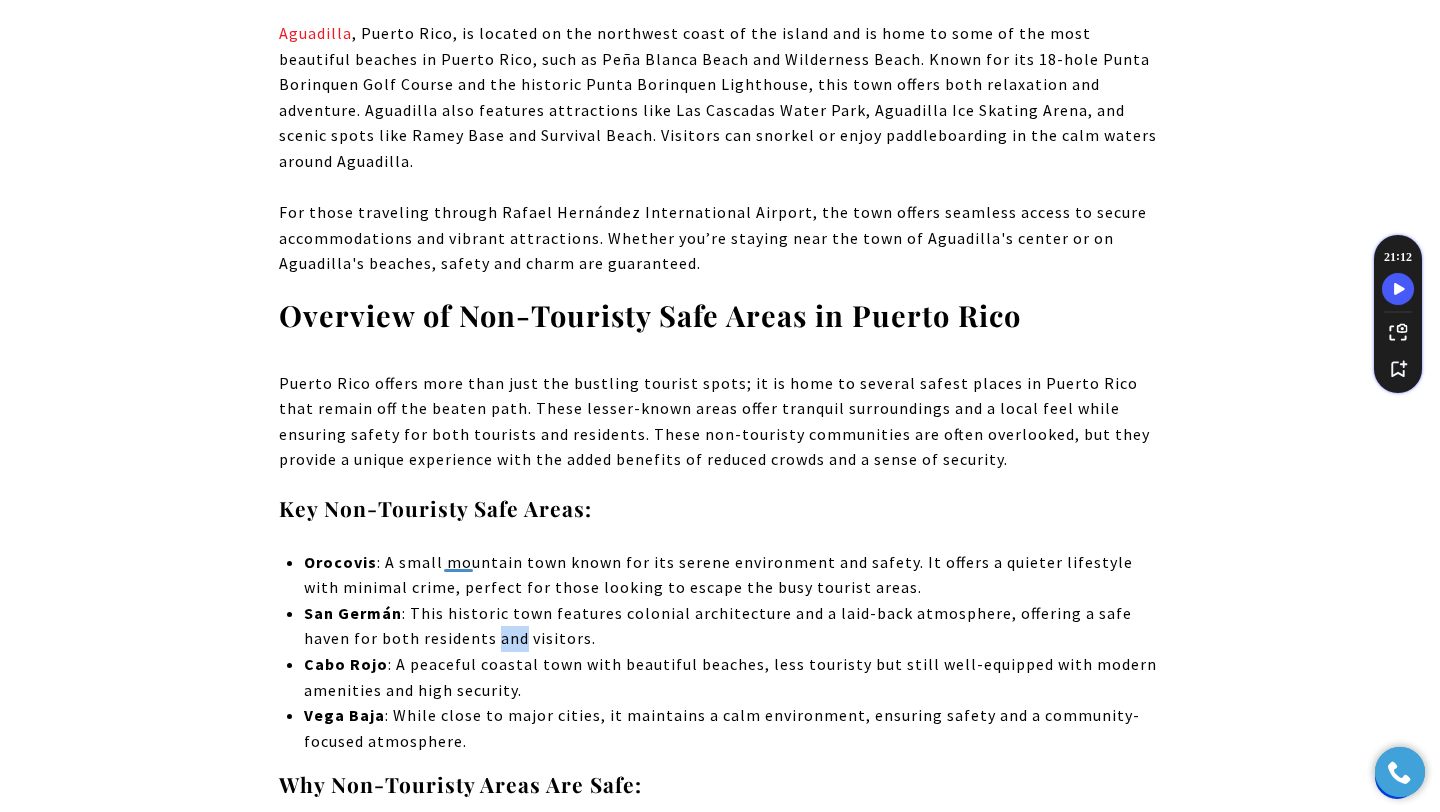 click 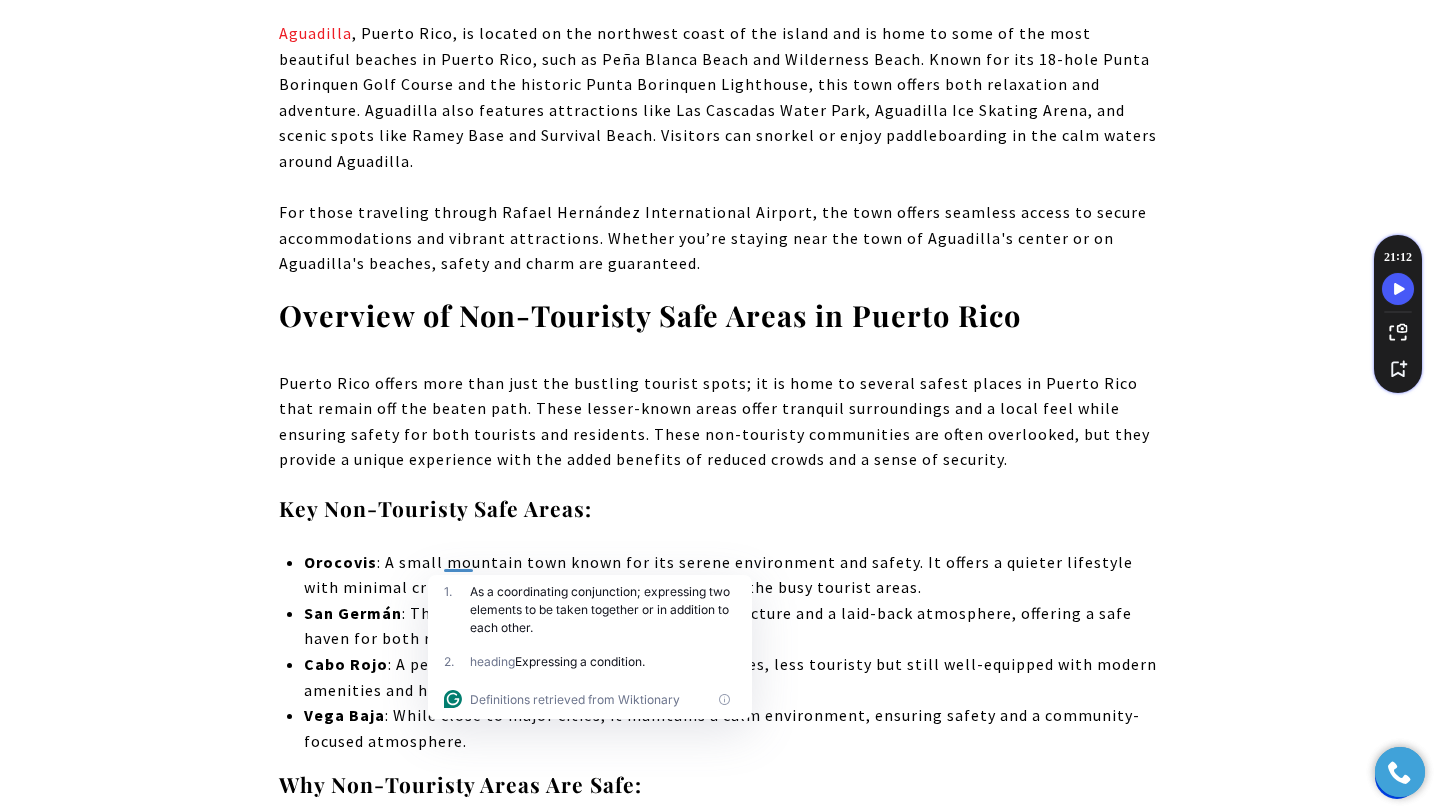 click on "[CITY] : This historic town features colonial architecture and a laid-back atmosphere, offering a safe haven for both residents and visitors." at bounding box center (732, 626) 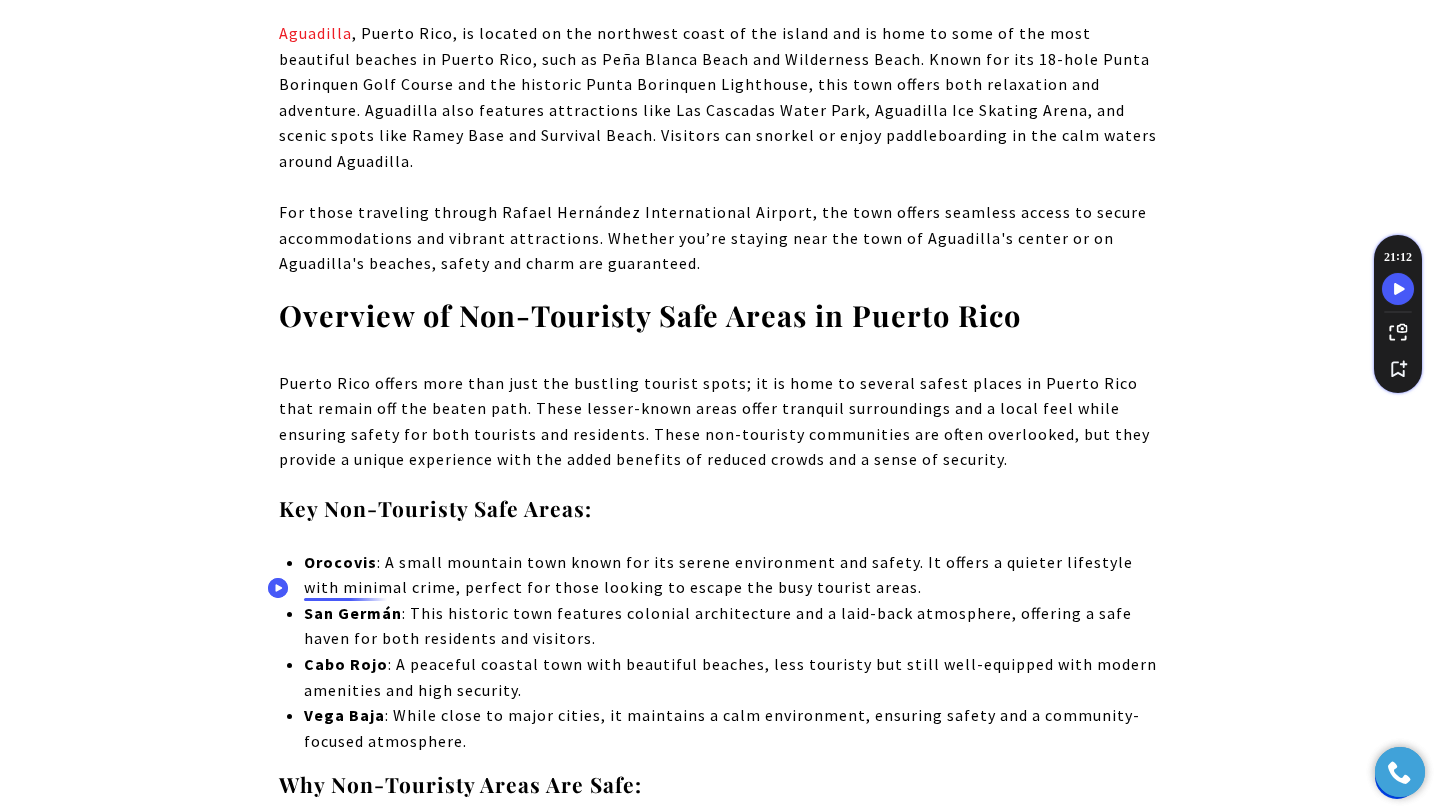 click on "Cabo Rojo" at bounding box center [346, 664] 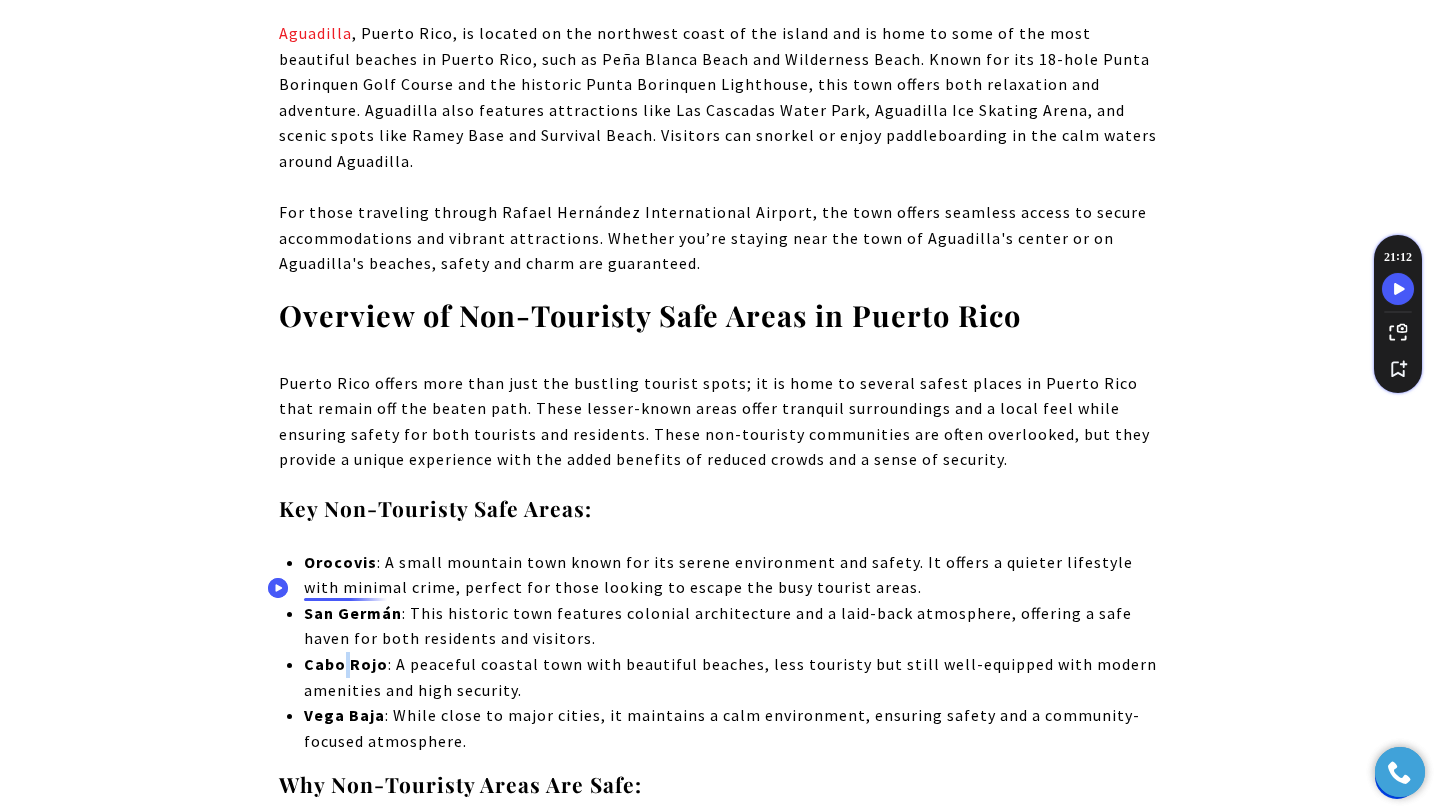 click on "Cabo Rojo" at bounding box center (346, 664) 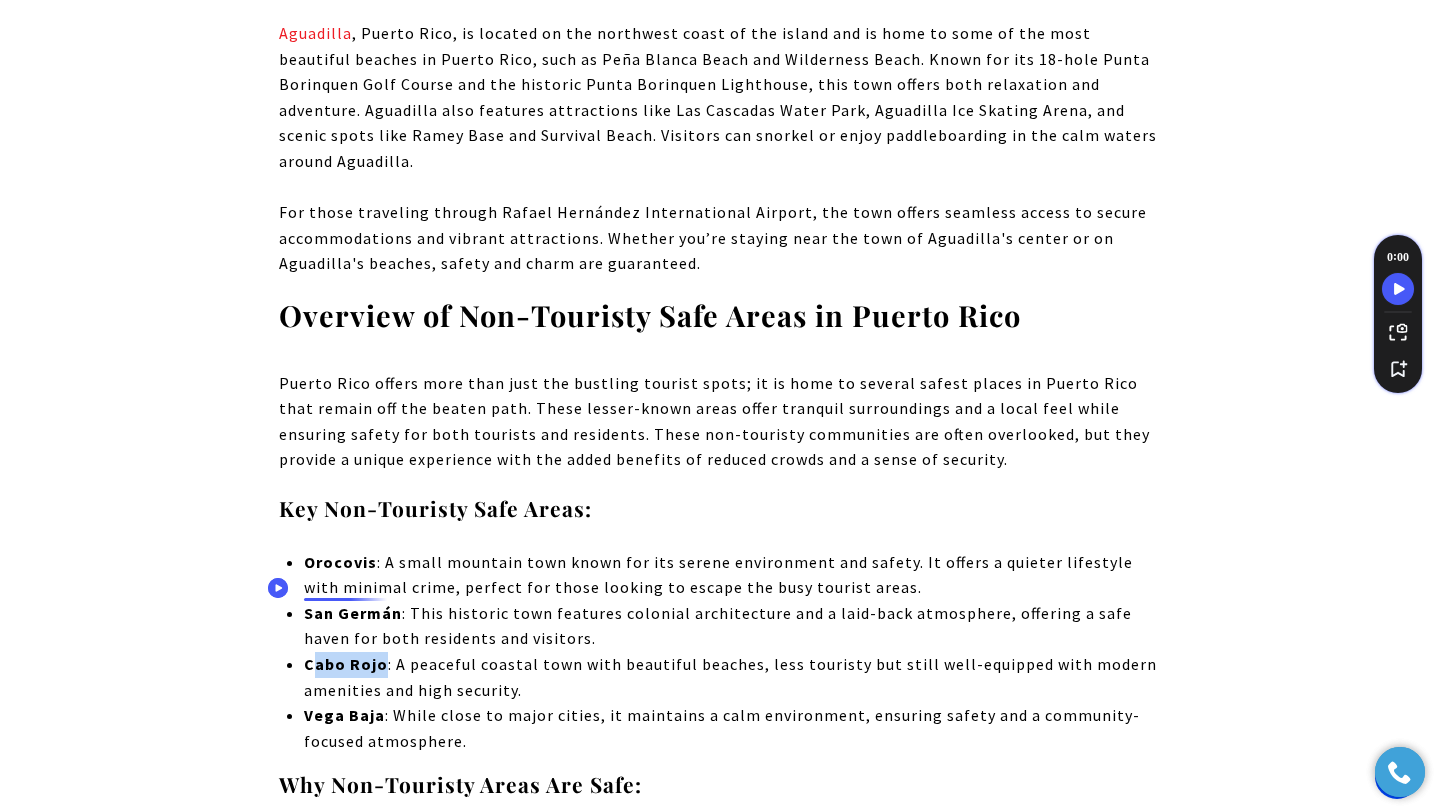 drag, startPoint x: 381, startPoint y: 590, endPoint x: 314, endPoint y: 590, distance: 67 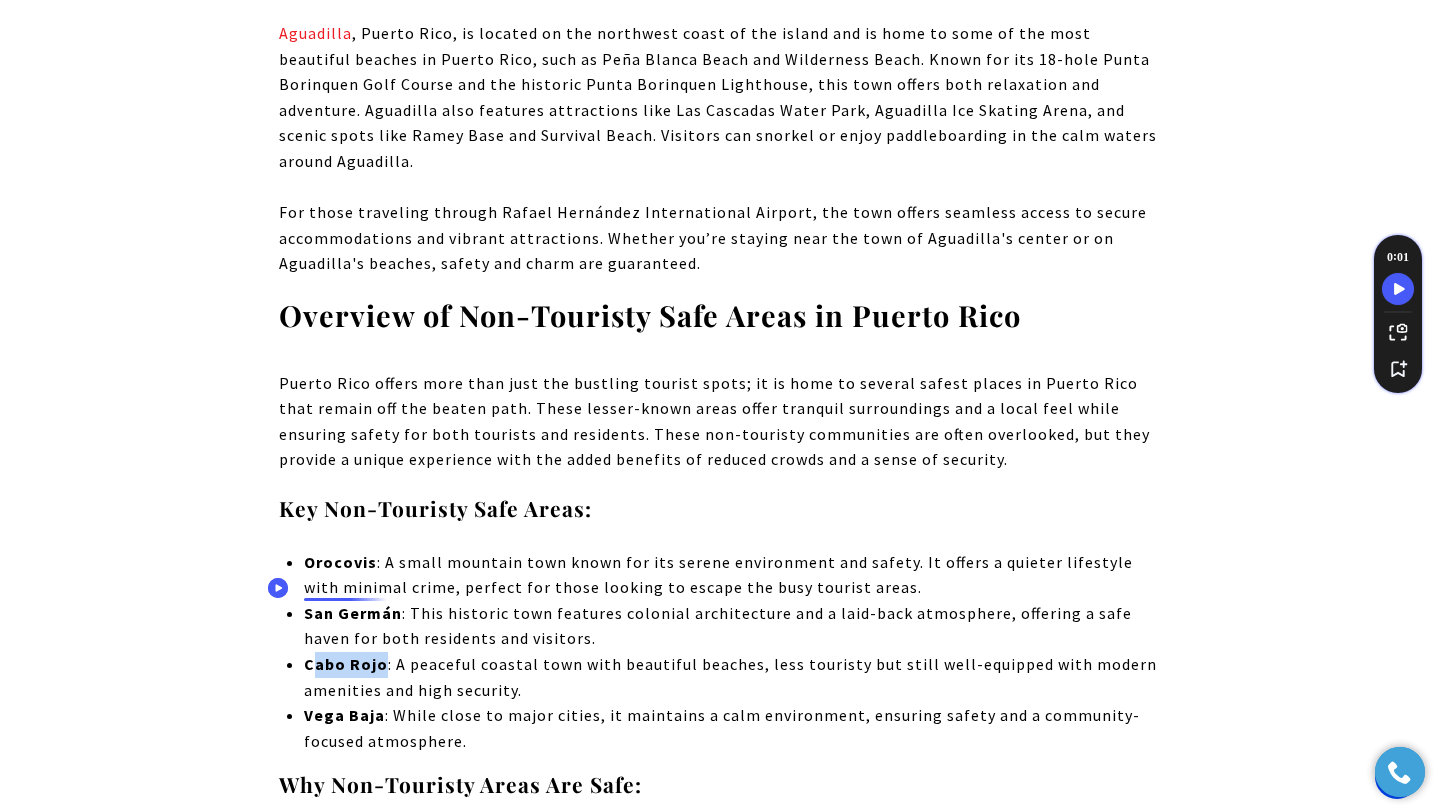 click on "Cabo Rojo" at bounding box center (346, 664) 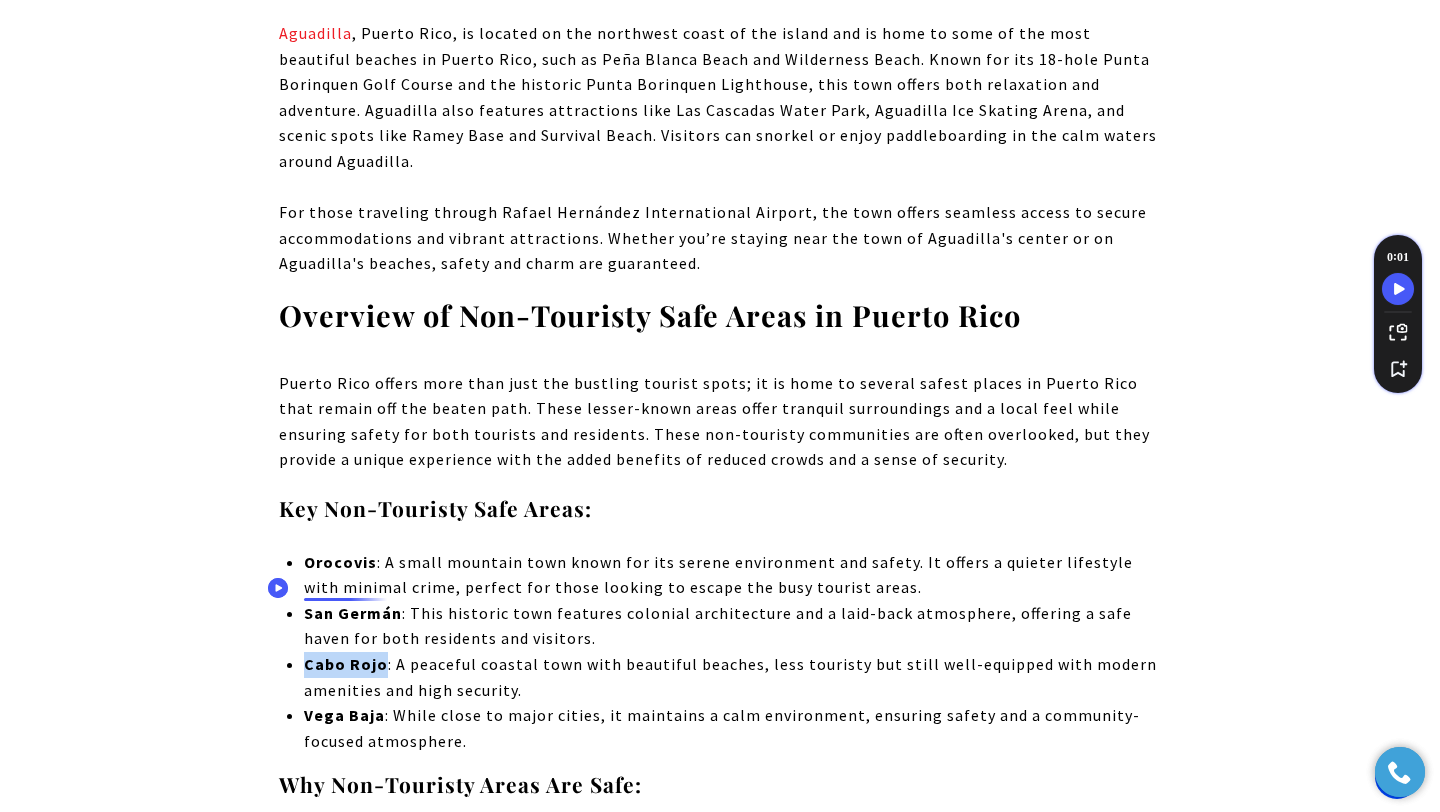 drag, startPoint x: 305, startPoint y: 591, endPoint x: 386, endPoint y: 593, distance: 81.02469 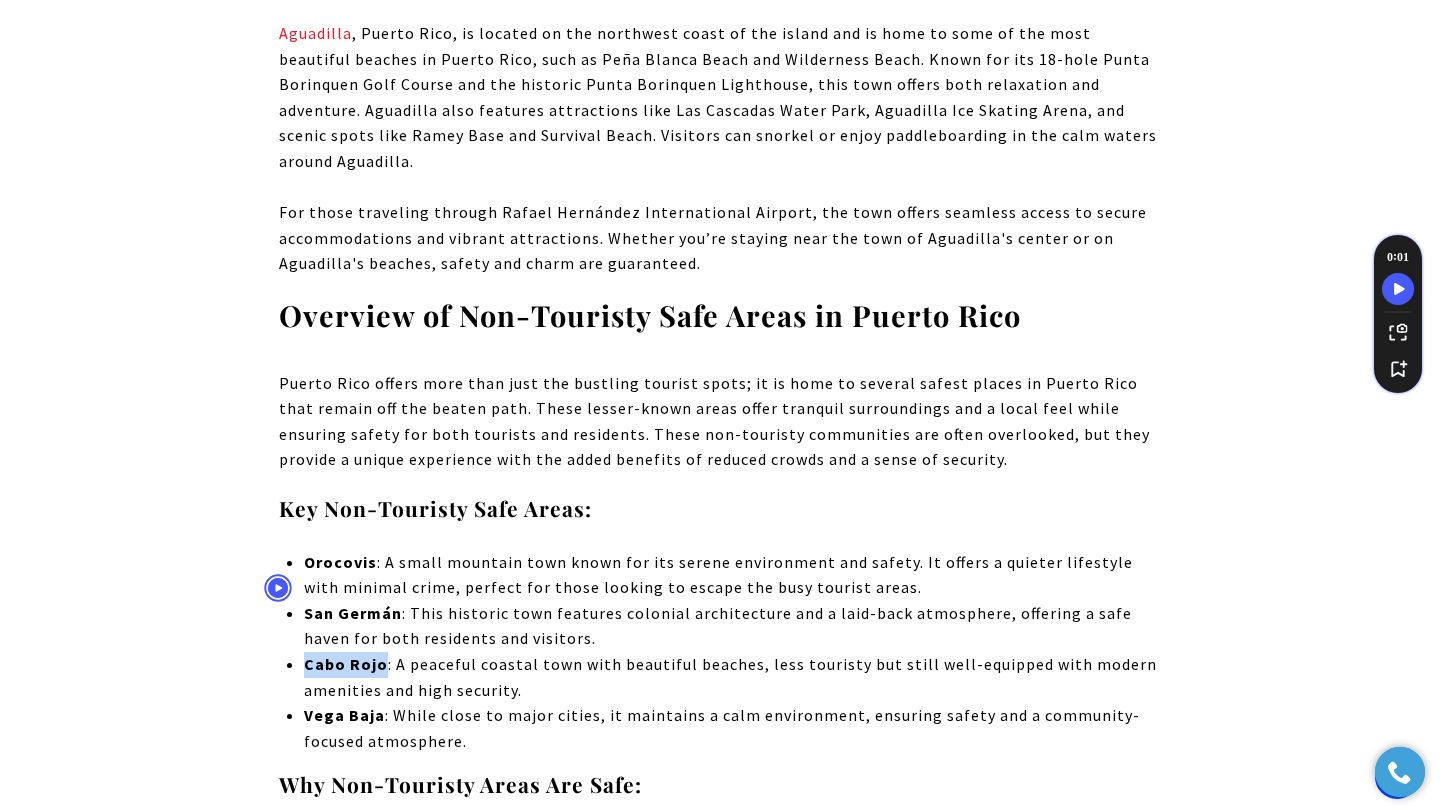 copy on "Cabo Rojo" 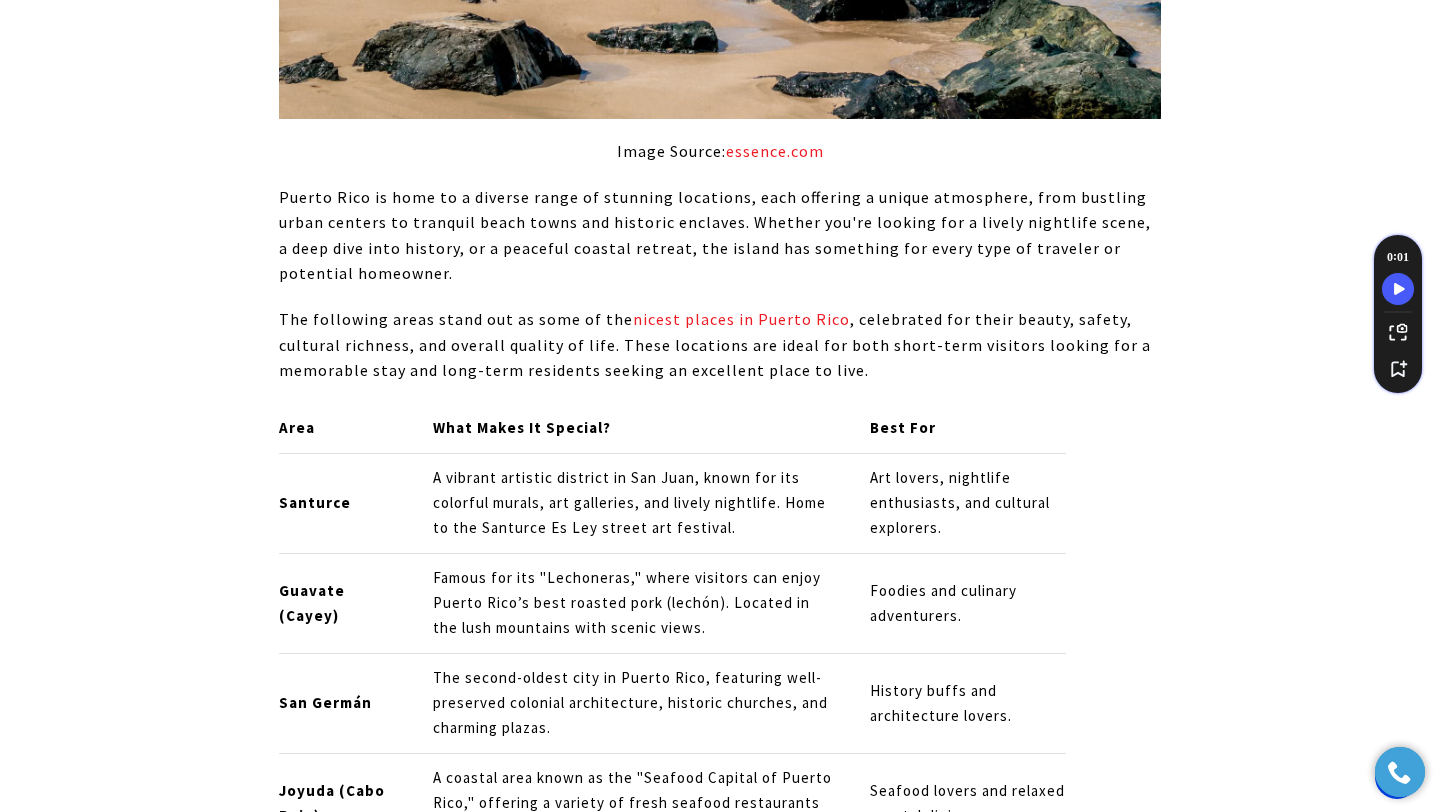 scroll, scrollTop: 9620, scrollLeft: 0, axis: vertical 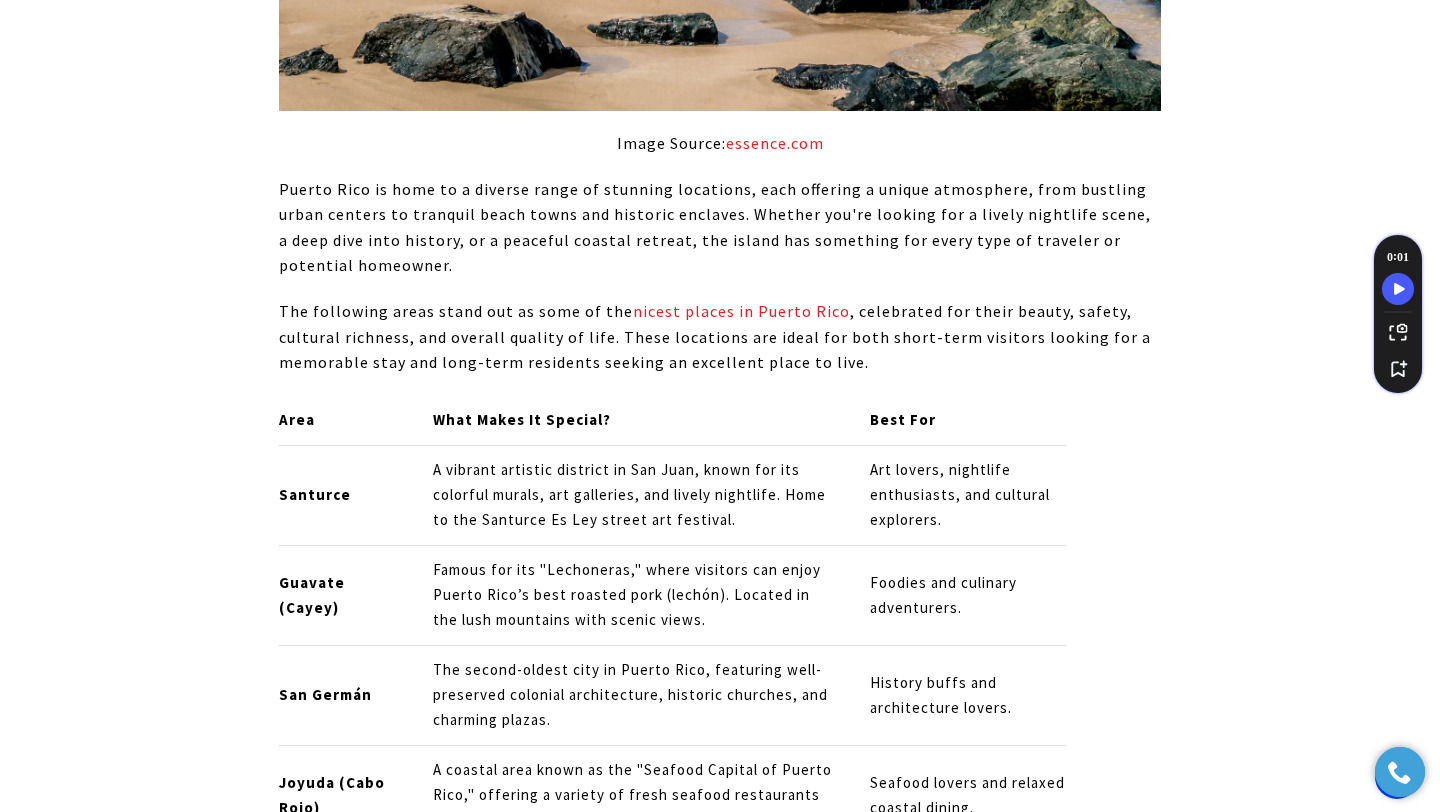 click on "Santurce" at bounding box center [315, 494] 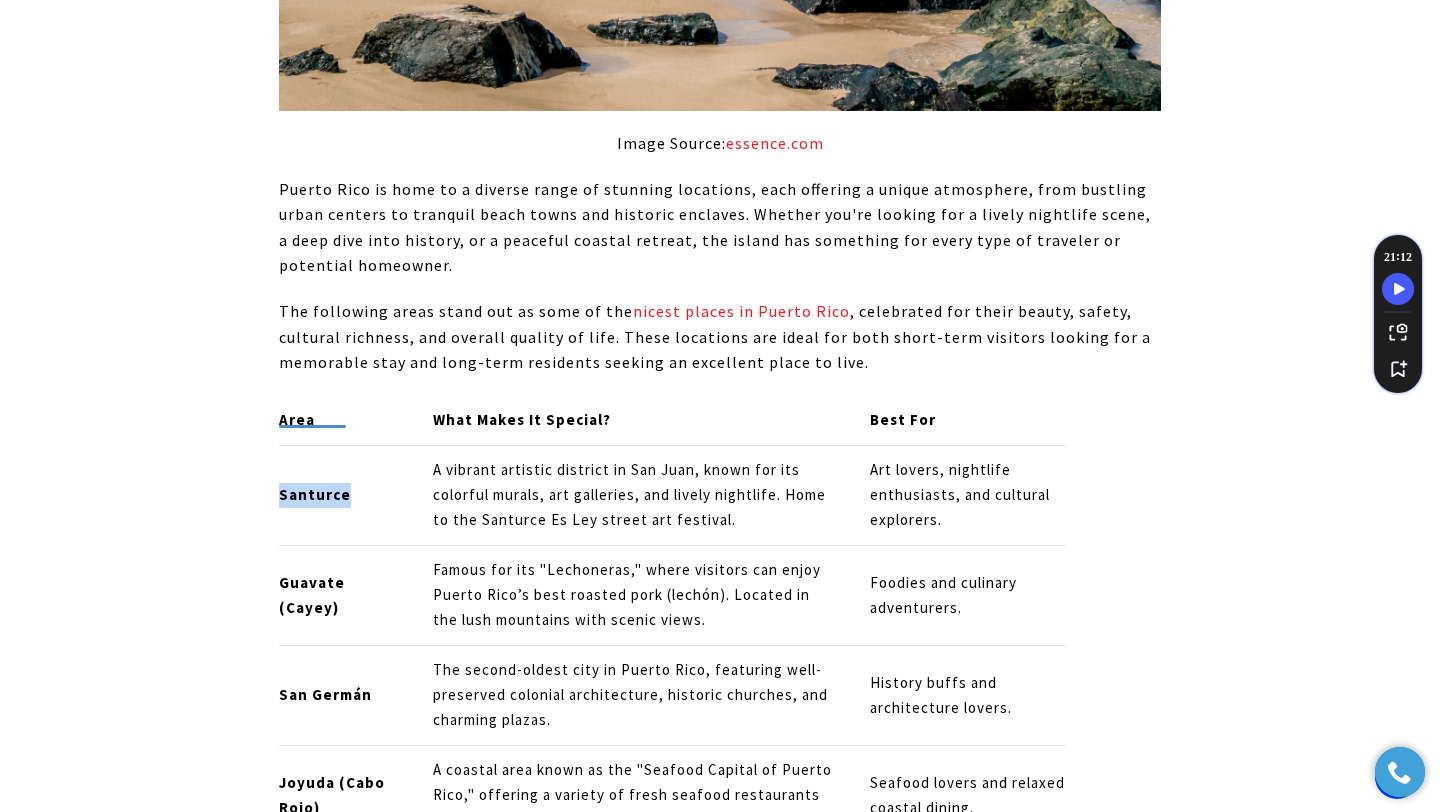 copy on "Santurce" 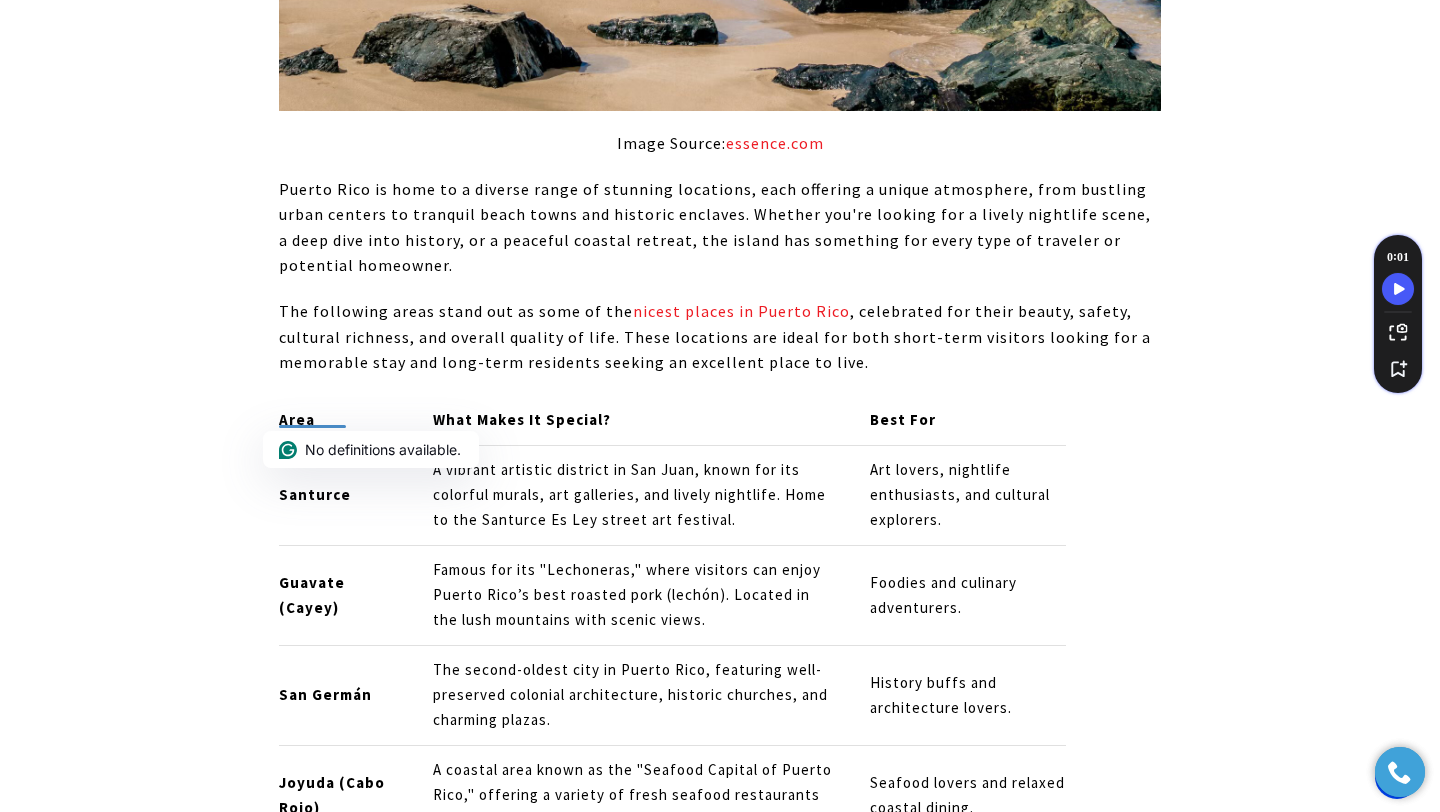 click on "Famous for its "Lechoneras," where visitors can enjoy Puerto Rico’s best roasted pork (lechón). Located in the lush mountains with scenic views." at bounding box center (635, 595) 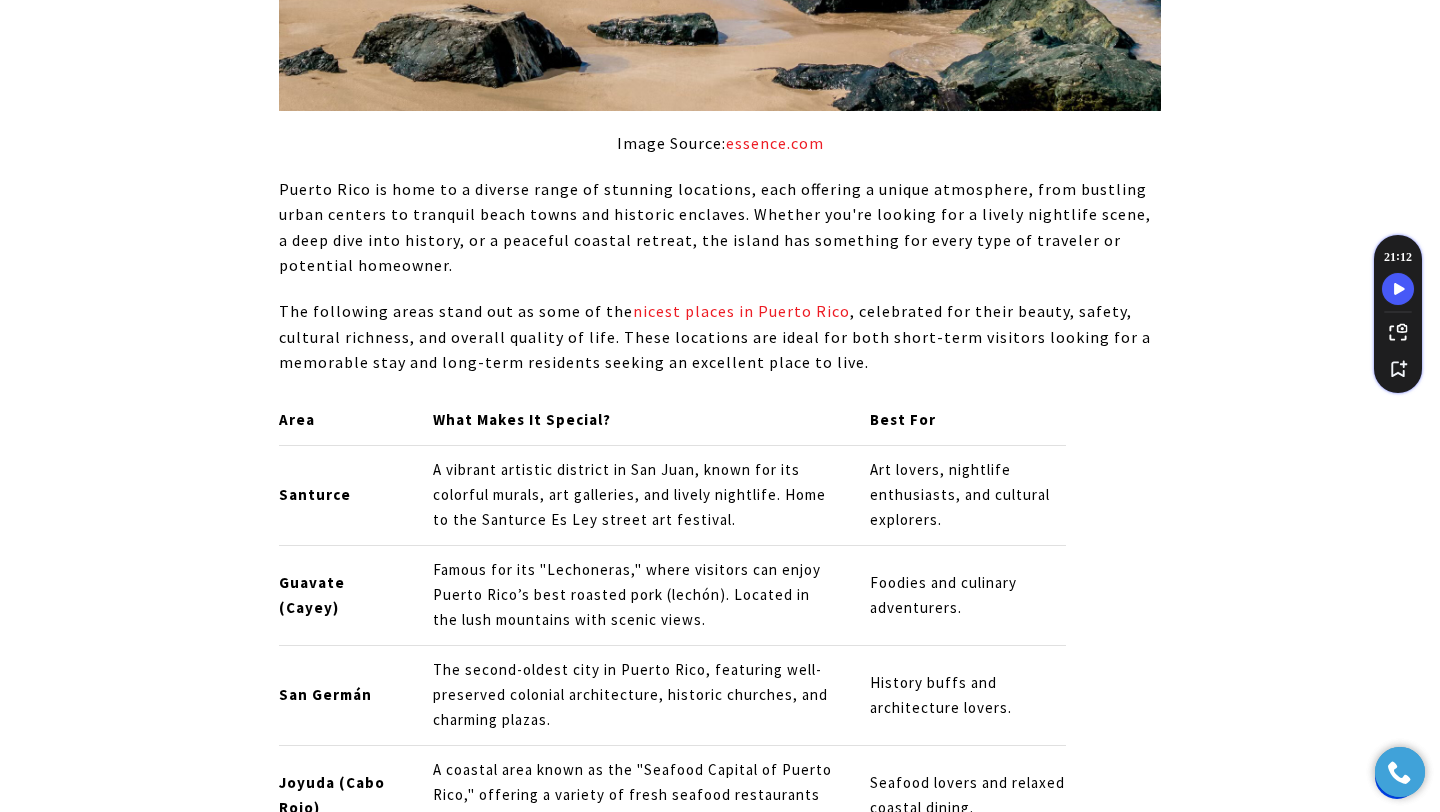 click on "Guavate (Cayey)" at bounding box center [339, 596] 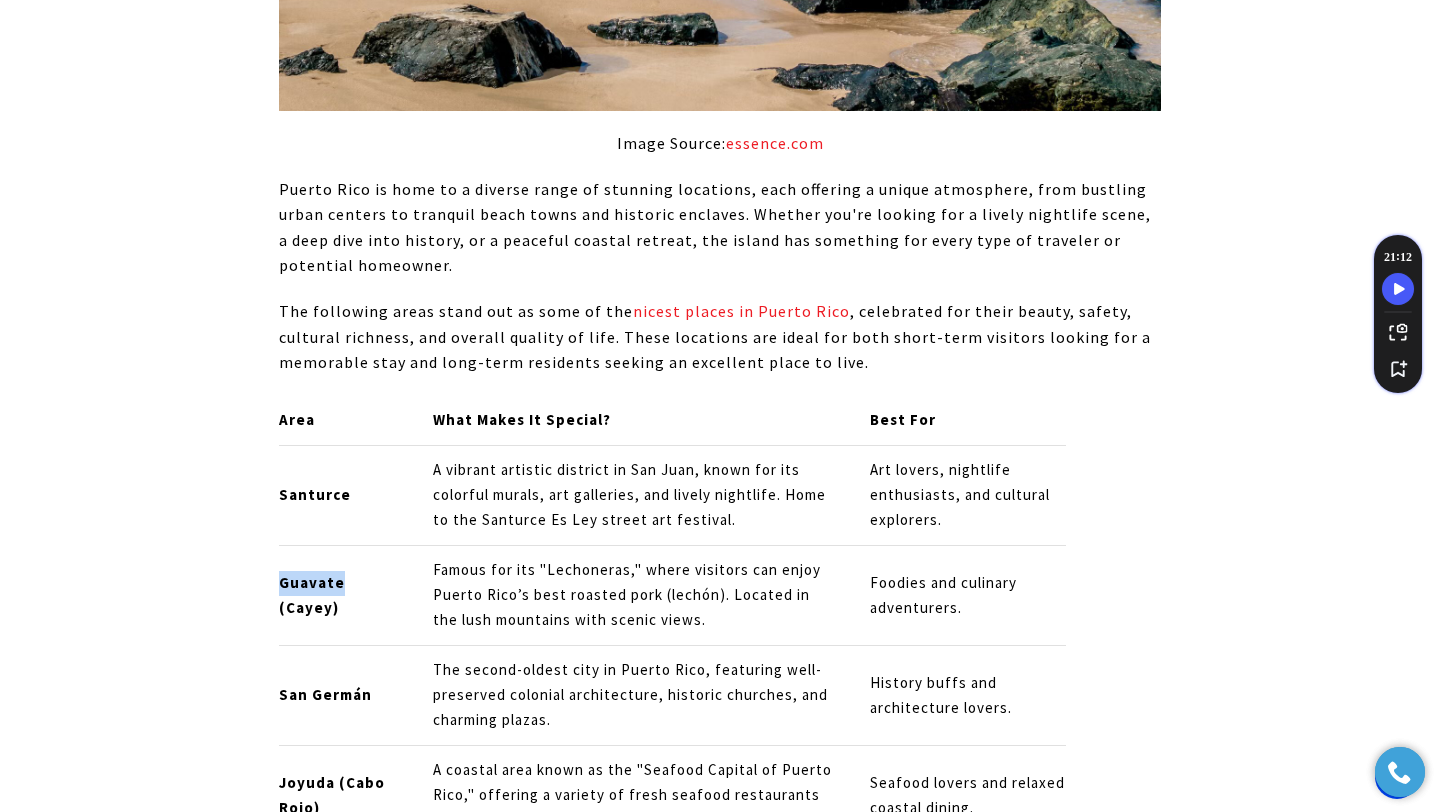 click on "Guavate (Cayey)" at bounding box center [312, 595] 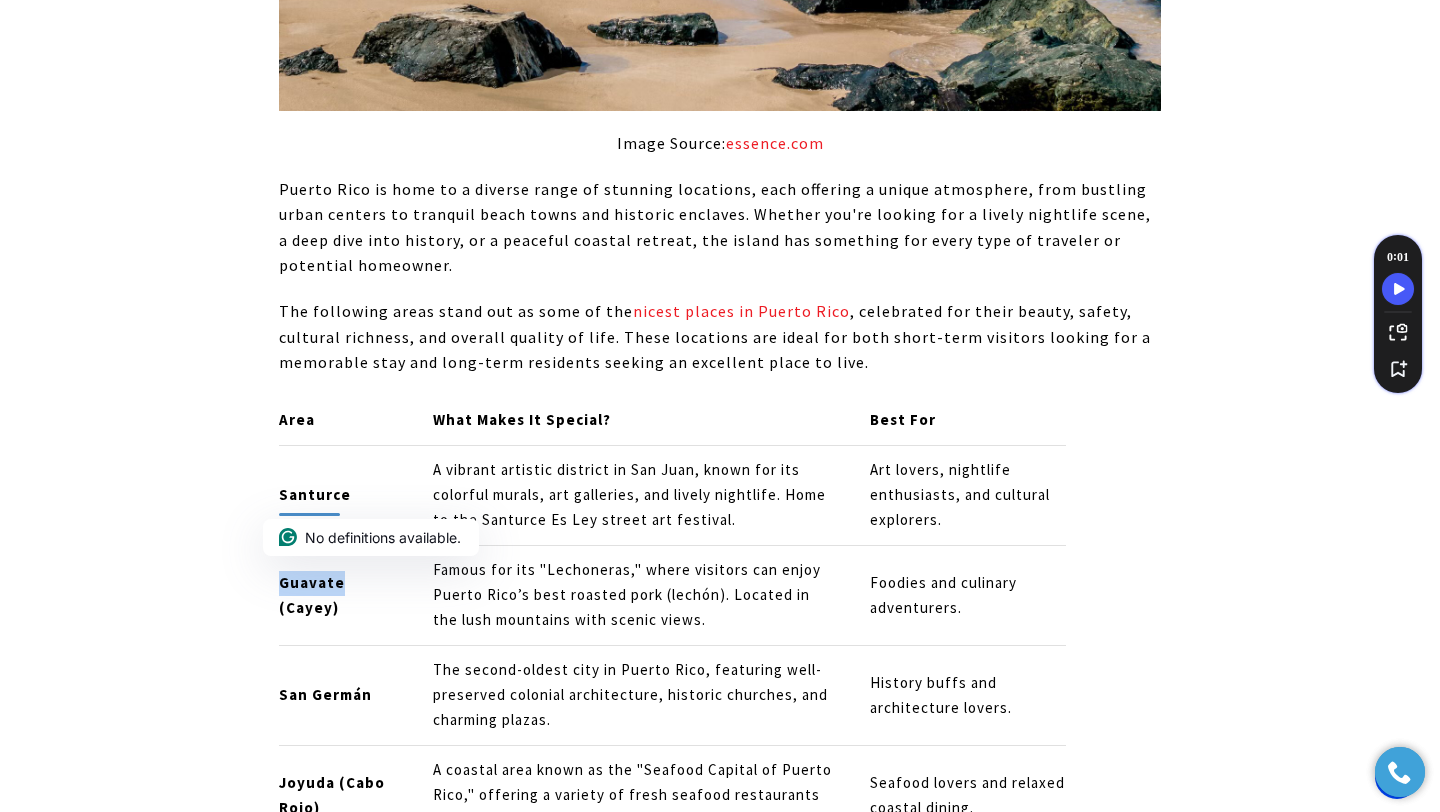 copy on "[LOCATION]" 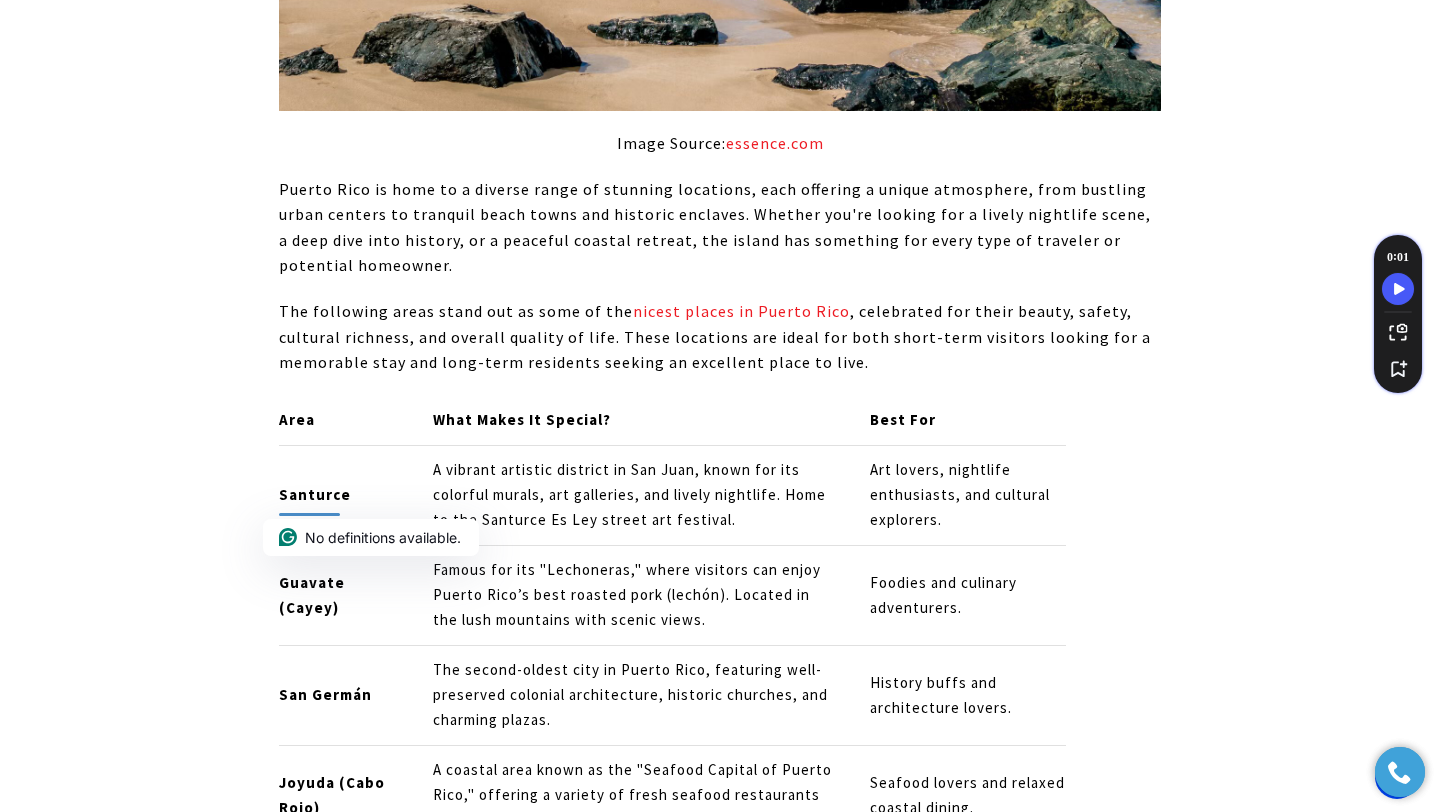 click on "Famous for its "Lechoneras," where visitors can enjoy Puerto Rico’s best roasted pork (lechón). Located in the lush mountains with scenic views." at bounding box center (635, 595) 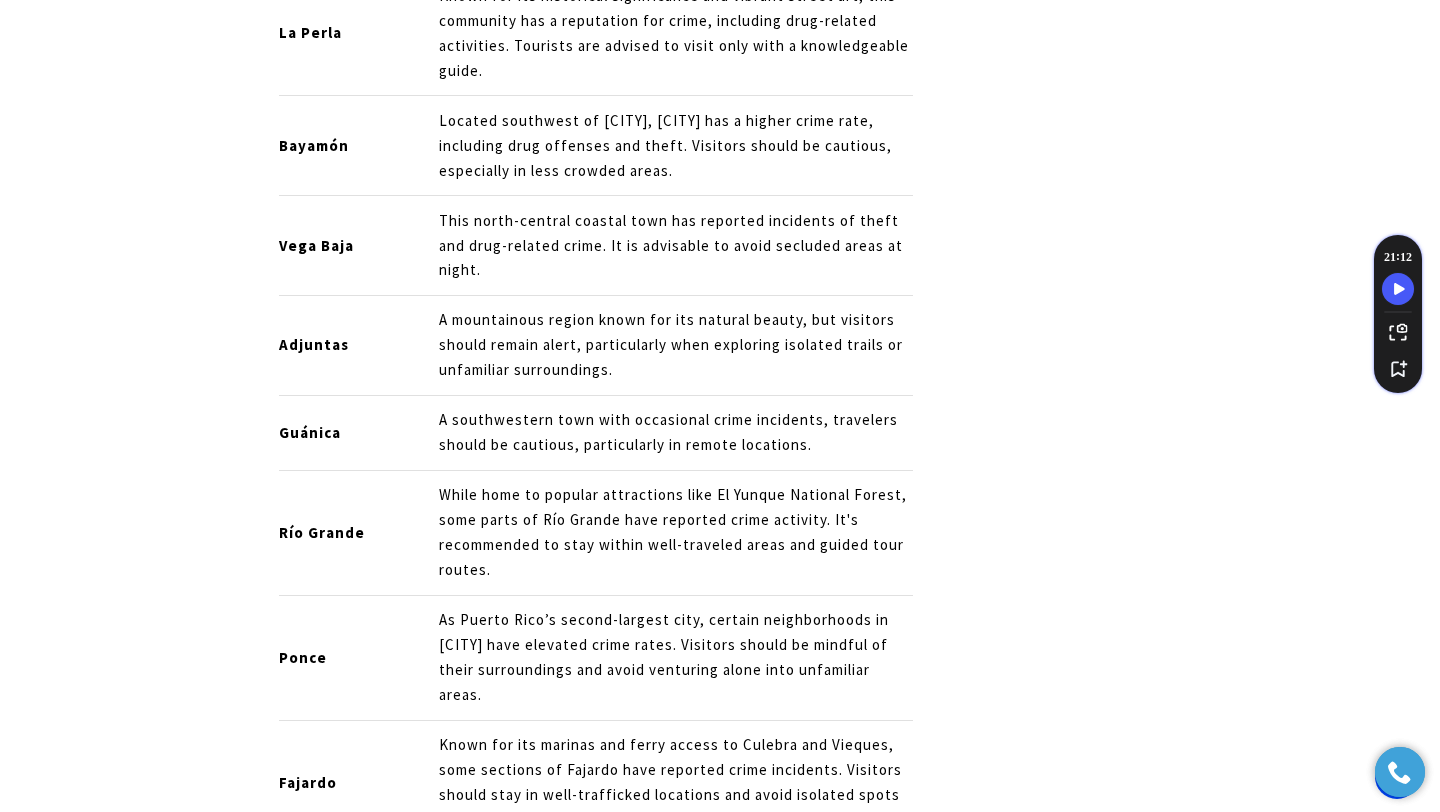 scroll, scrollTop: 12769, scrollLeft: 0, axis: vertical 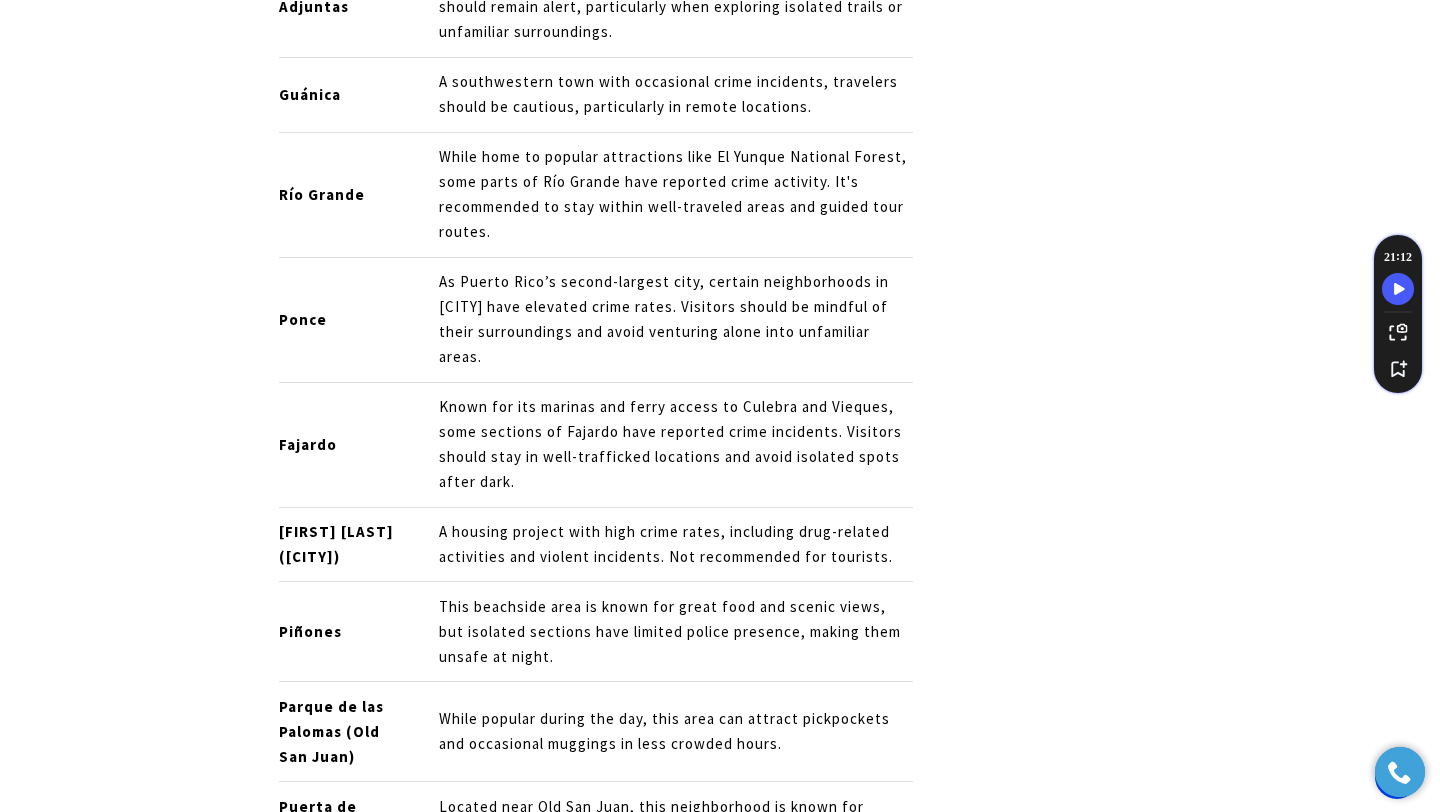 click on "While home to popular attractions like El Yunque National Forest, some parts of Río Grande have reported crime activity. It's recommended to stay within well-traveled areas and guided tour routes." at bounding box center [675, 195] 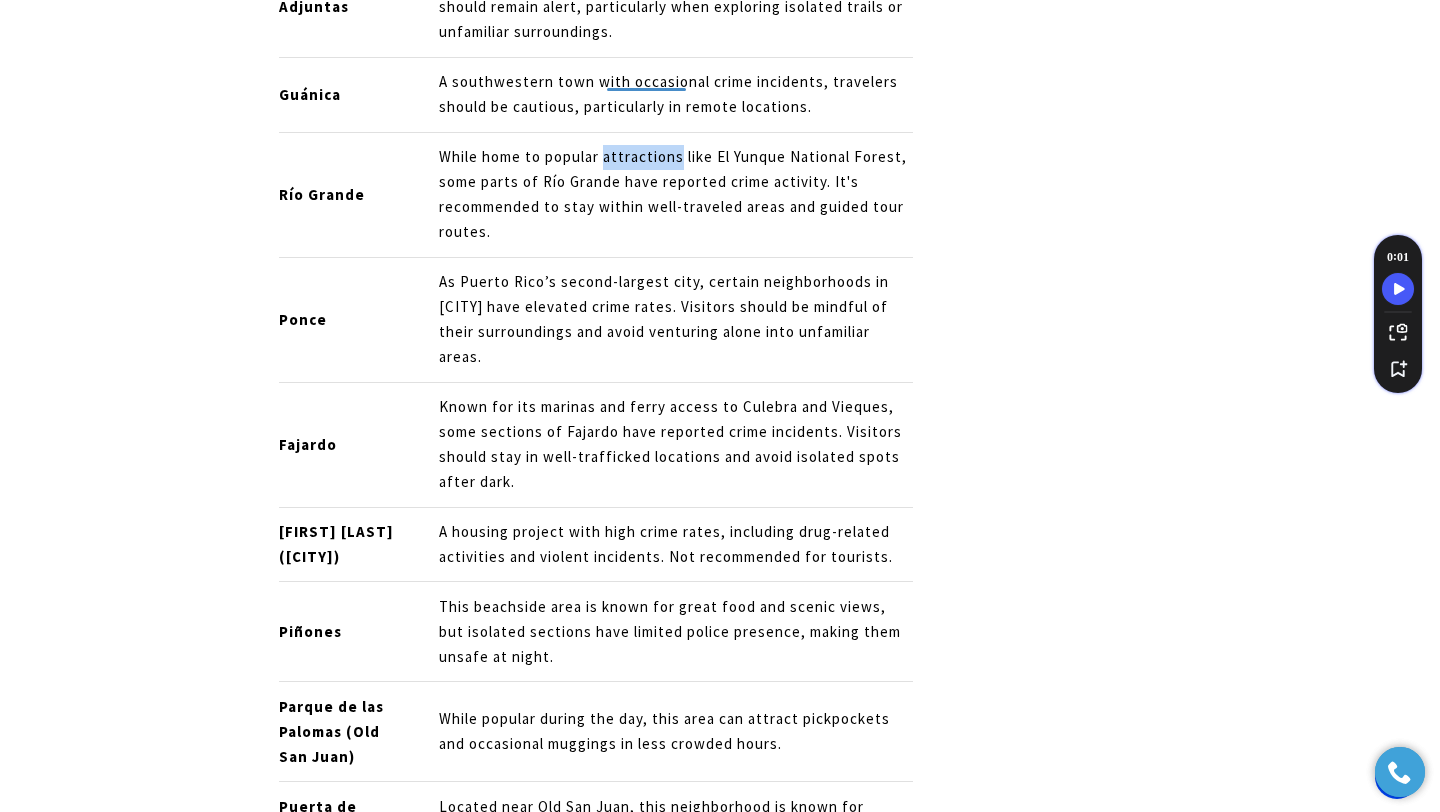 click on "While home to popular attractions like El Yunque National Forest, some parts of Río Grande have reported crime activity. It's recommended to stay within well-traveled areas and guided tour routes." at bounding box center [675, 195] 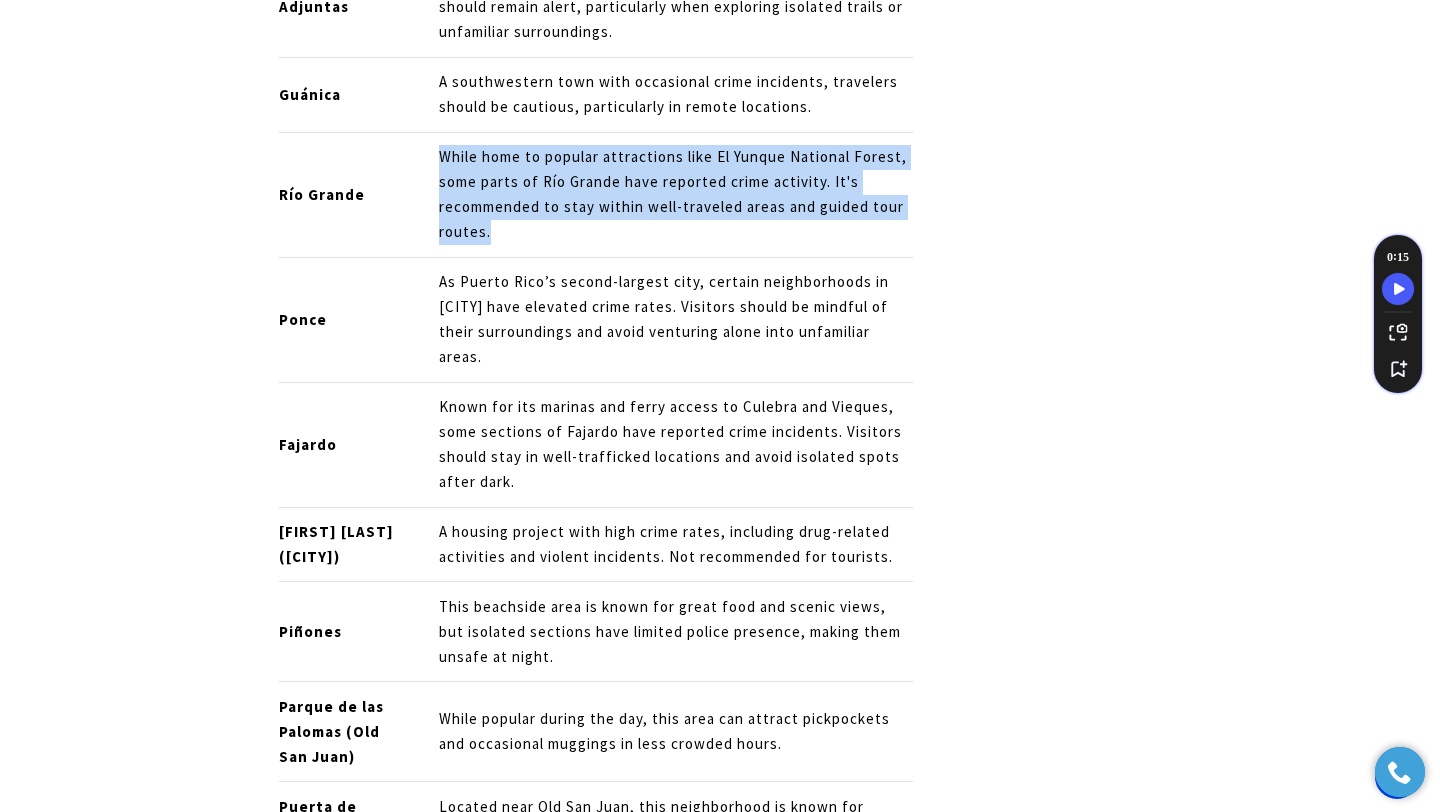 click on "While home to popular attractions like El Yunque National Forest, some parts of Río Grande have reported crime activity. It's recommended to stay within well-traveled areas and guided tour routes." at bounding box center (675, 195) 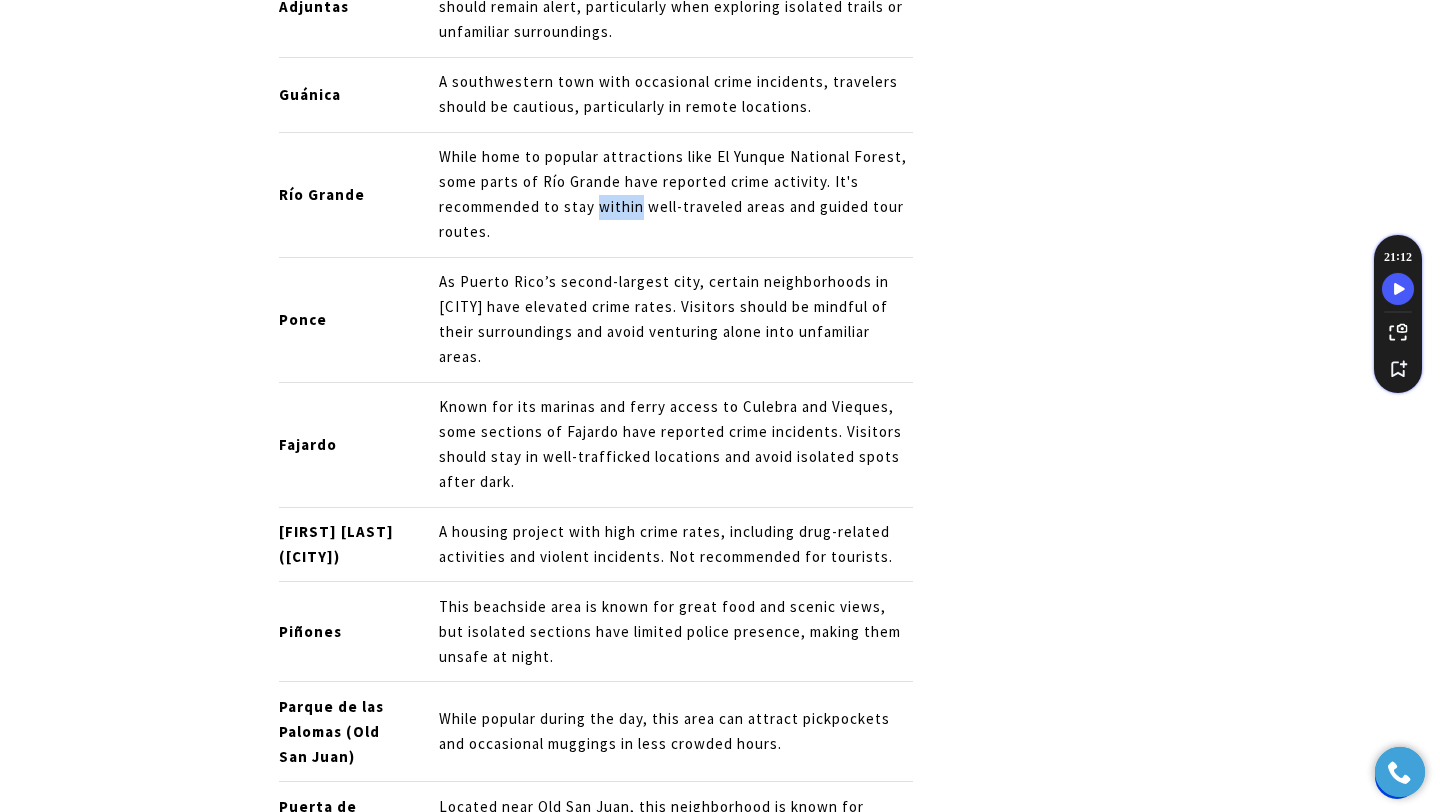 click on "While home to popular attractions like El Yunque National Forest, some parts of Río Grande have reported crime activity. It's recommended to stay within well-traveled areas and guided tour routes." at bounding box center [675, 195] 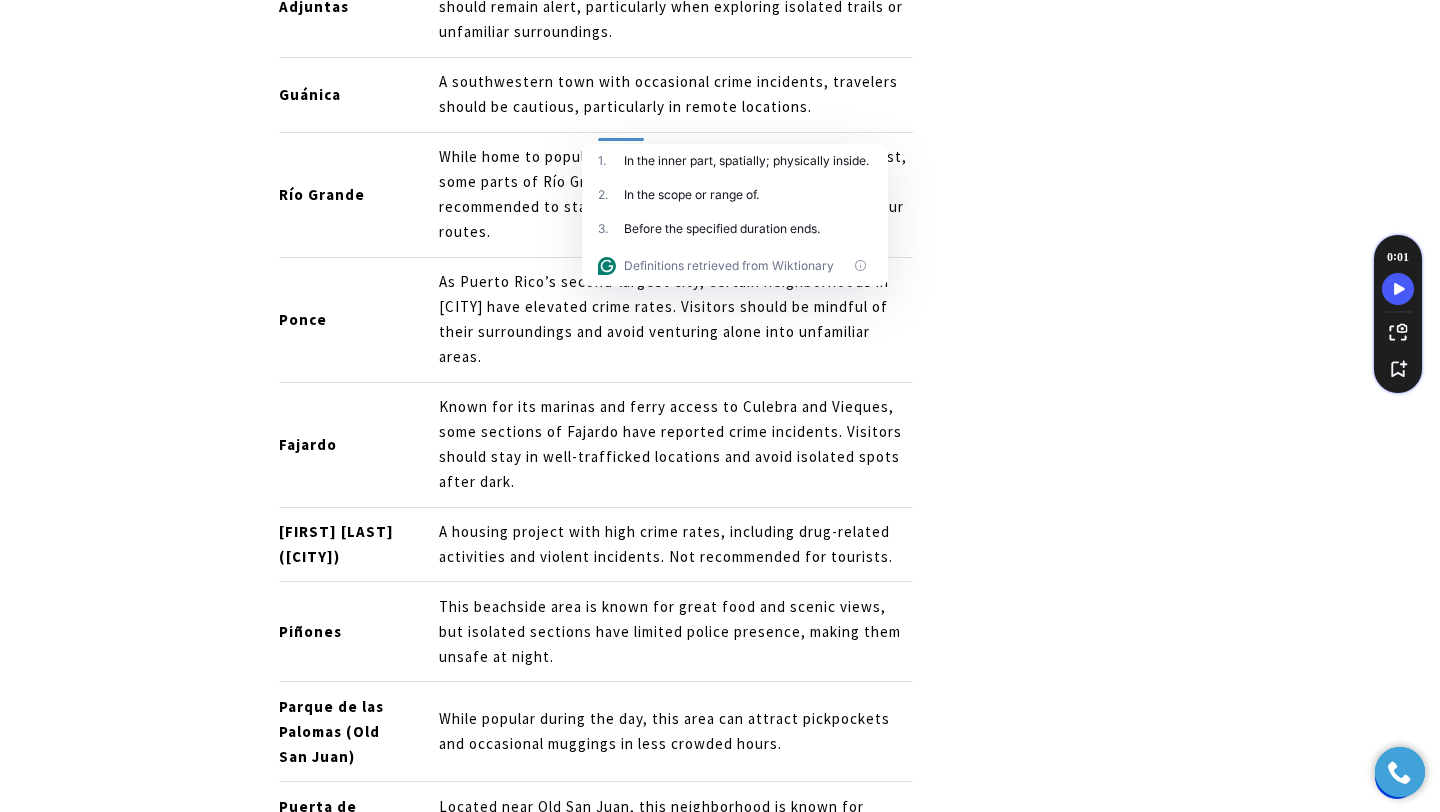 click on "While home to popular attractions like El Yunque National Forest, some parts of Río Grande have reported crime activity. It's recommended to stay within well-traveled areas and guided tour routes." at bounding box center [675, 195] 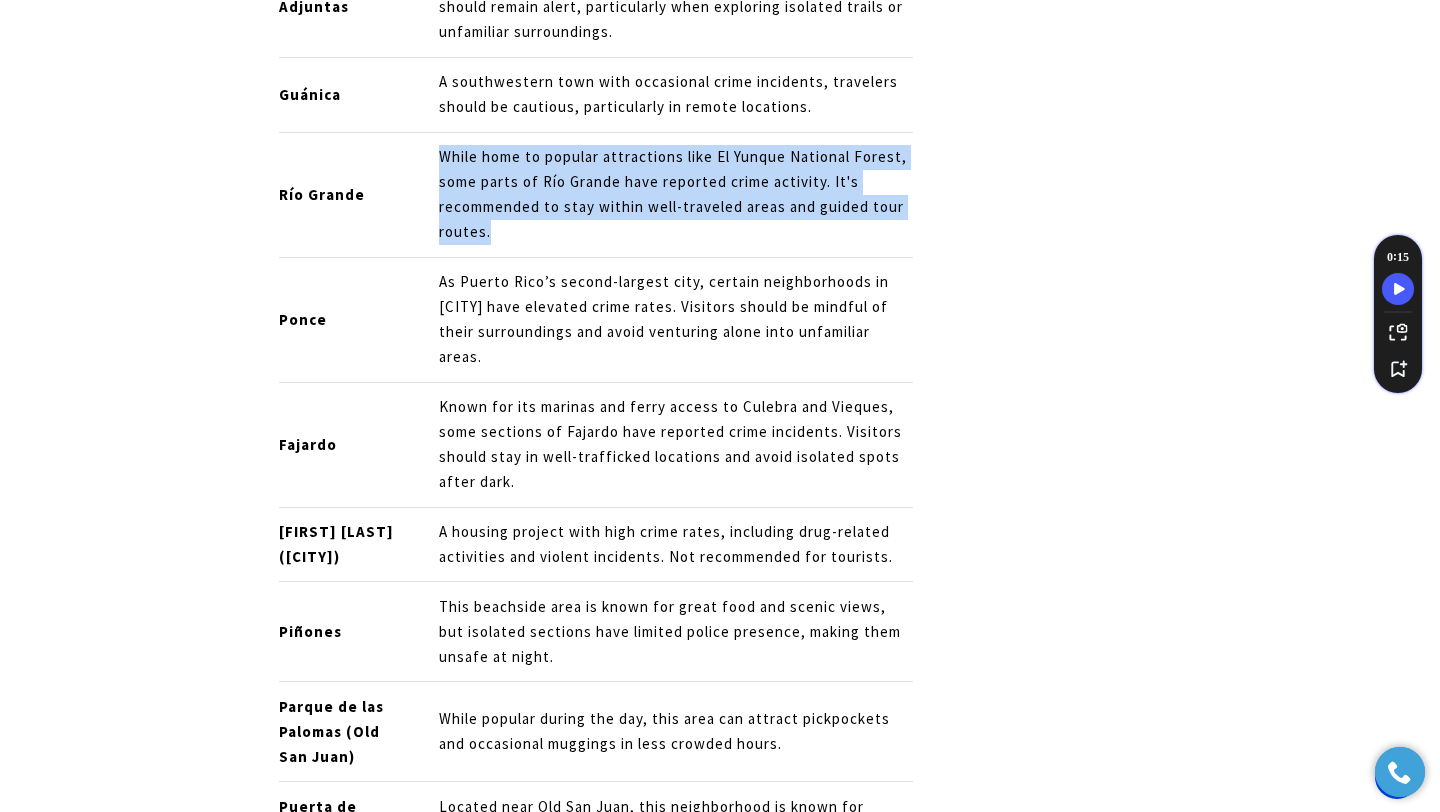 click on "While home to popular attractions like El Yunque National Forest, some parts of Río Grande have reported crime activity. It's recommended to stay within well-traveled areas and guided tour routes." at bounding box center [675, 195] 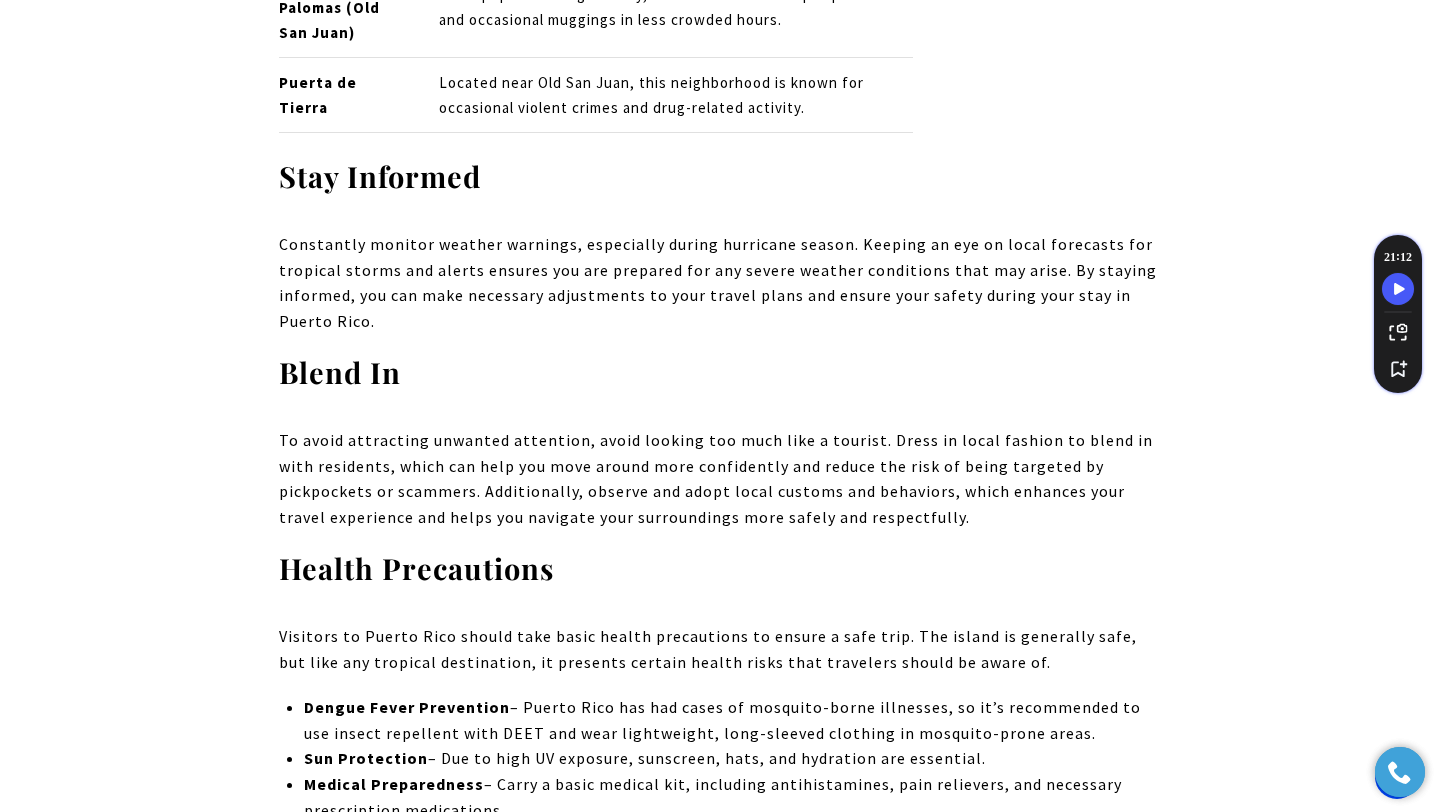 scroll, scrollTop: 13668, scrollLeft: 0, axis: vertical 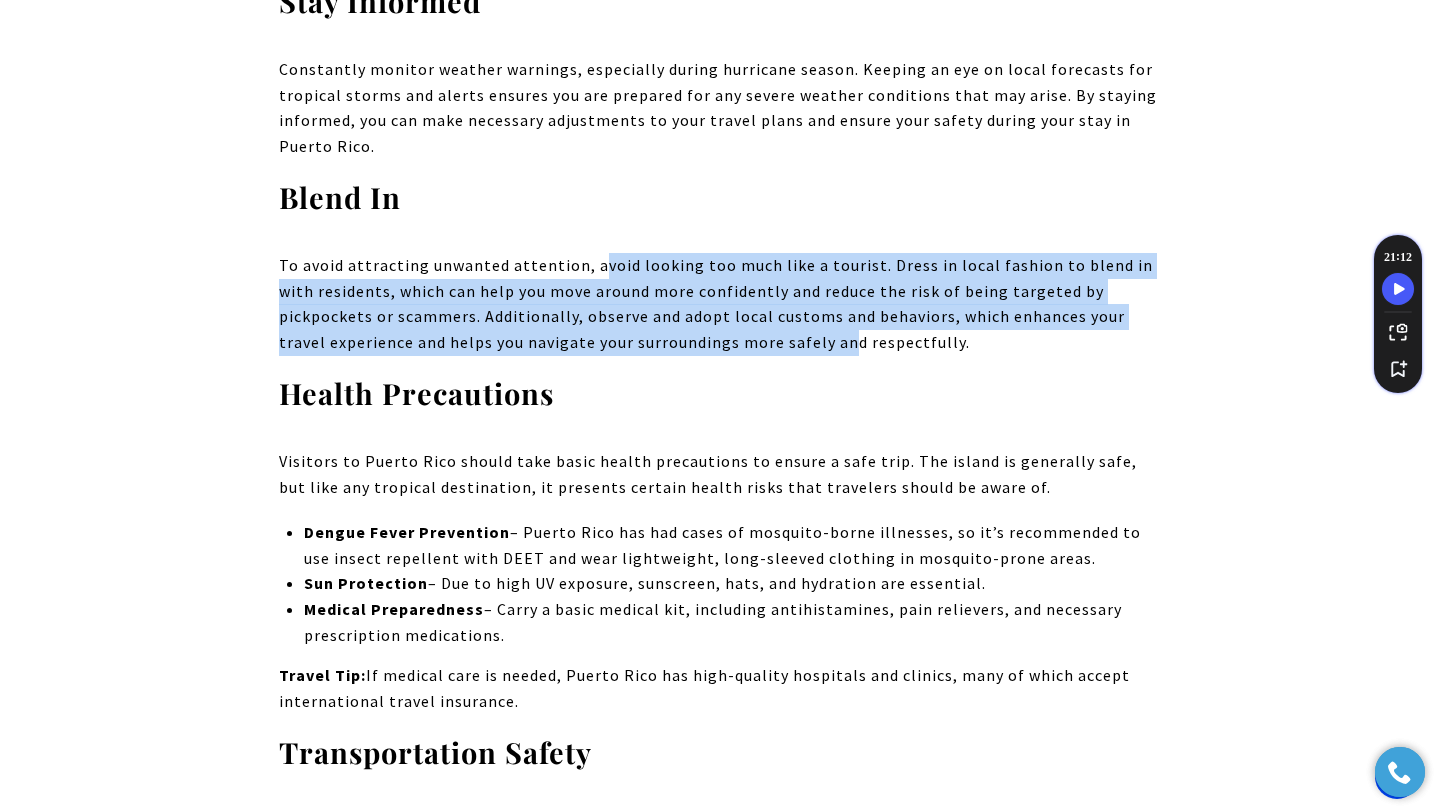drag, startPoint x: 598, startPoint y: 211, endPoint x: 847, endPoint y: 285, distance: 259.76337 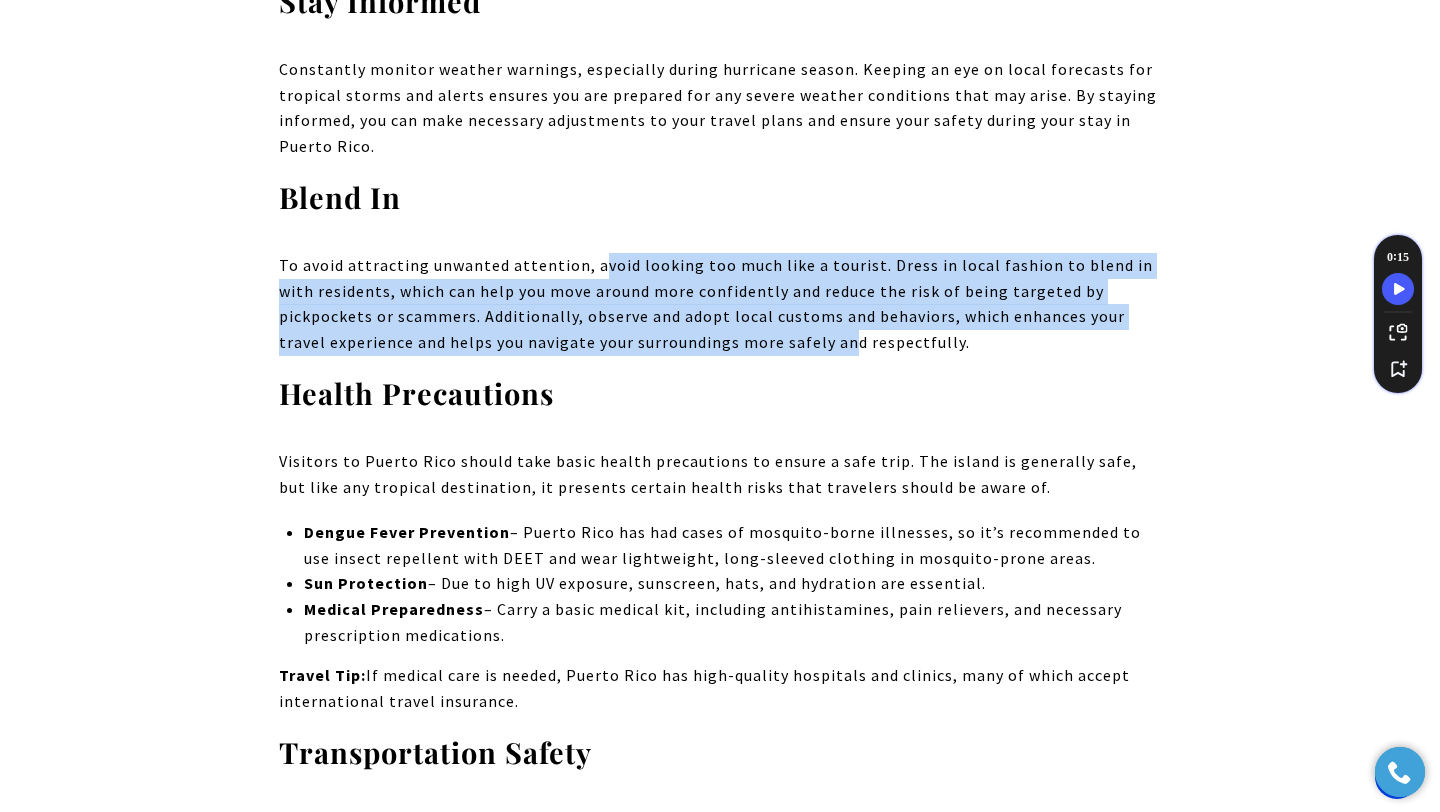 click on "To avoid attracting unwanted attention, avoid looking too much like a tourist. Dress in local fashion to blend in with residents, which can help you move around more confidently and reduce the risk of being targeted by pickpockets or scammers. Additionally, observe and adopt local customs and behaviors, which enhances your travel experience and helps you navigate your surroundings more safely and respectfully." at bounding box center [720, 304] 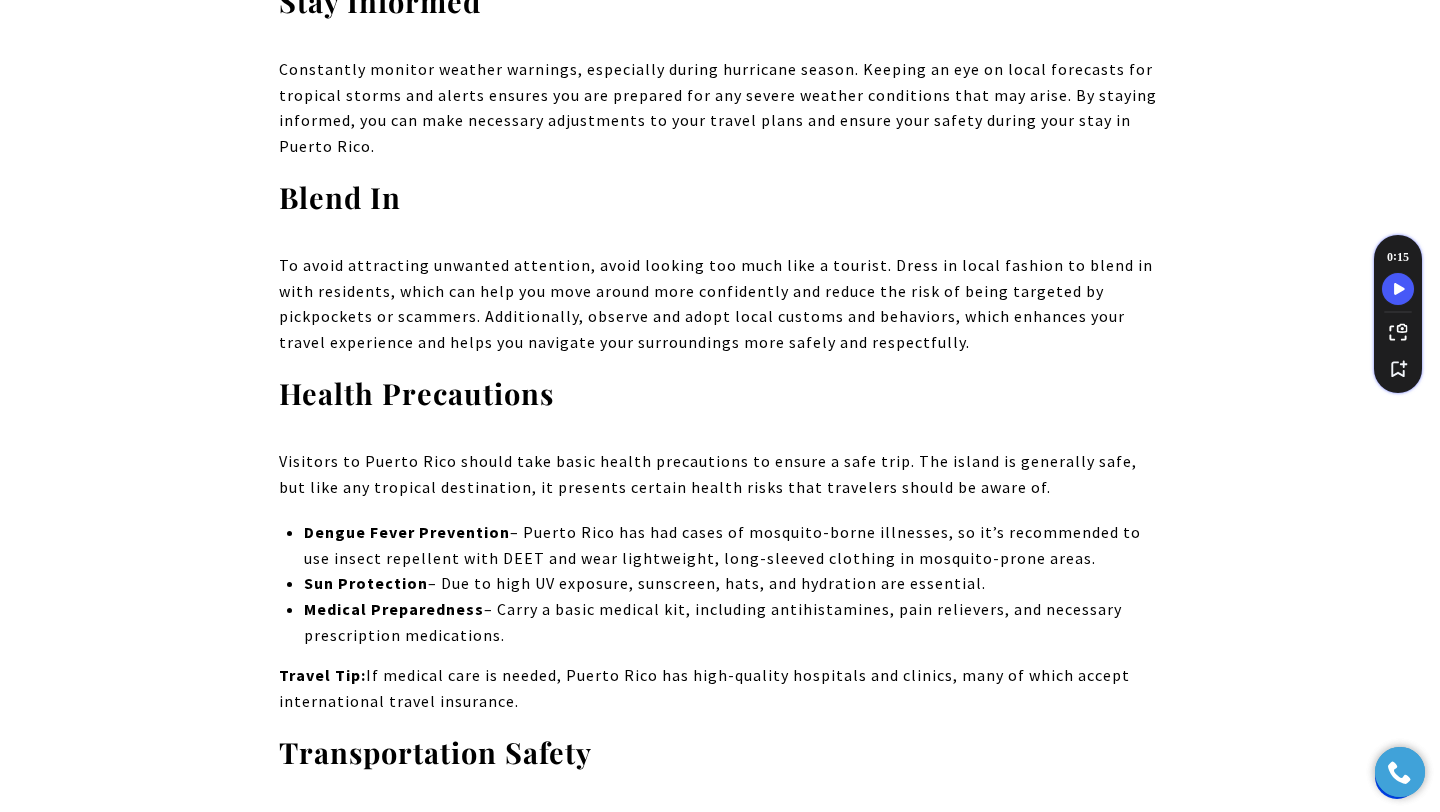 click on "To avoid attracting unwanted attention, avoid looking too much like a tourist. Dress in local fashion to blend in with residents, which can help you move around more confidently and reduce the risk of being targeted by pickpockets or scammers. Additionally, observe and adopt local customs and behaviors, which enhances your travel experience and helps you navigate your surroundings more safely and respectfully." at bounding box center (720, 304) 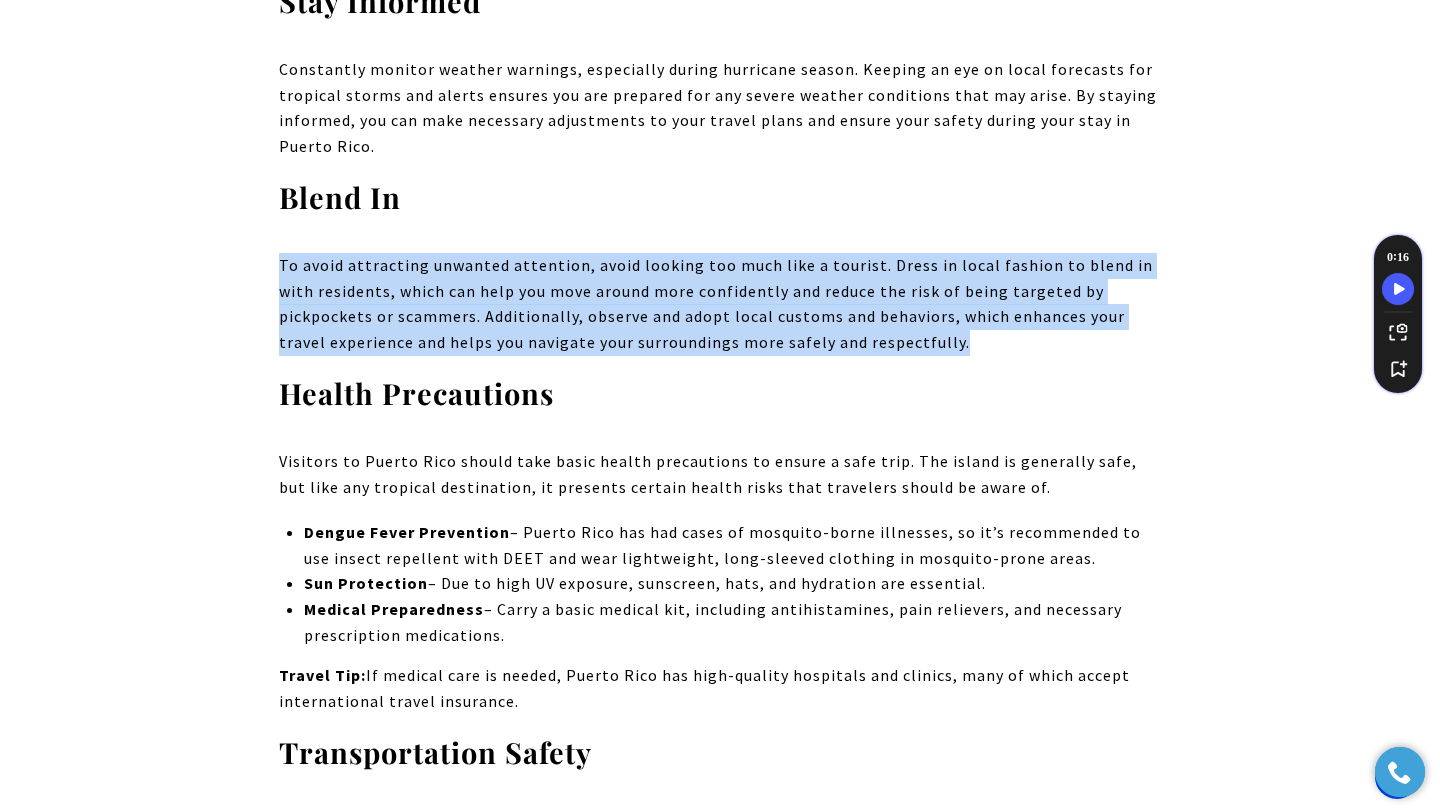 click on "To avoid attracting unwanted attention, avoid looking too much like a tourist. Dress in local fashion to blend in with residents, which can help you move around more confidently and reduce the risk of being targeted by pickpockets or scammers. Additionally, observe and adopt local customs and behaviors, which enhances your travel experience and helps you navigate your surroundings more safely and respectfully." at bounding box center [720, 304] 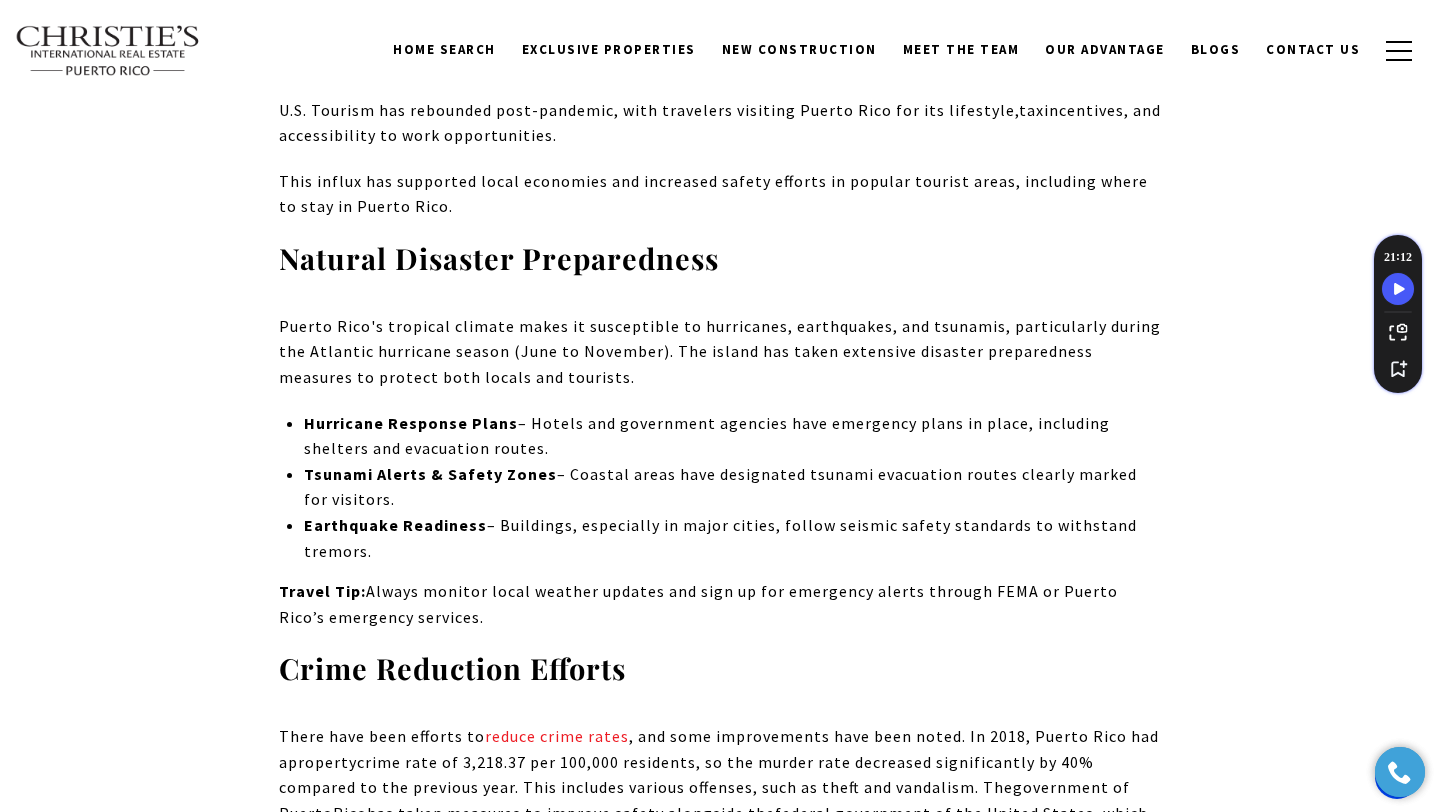 scroll, scrollTop: 1769, scrollLeft: 0, axis: vertical 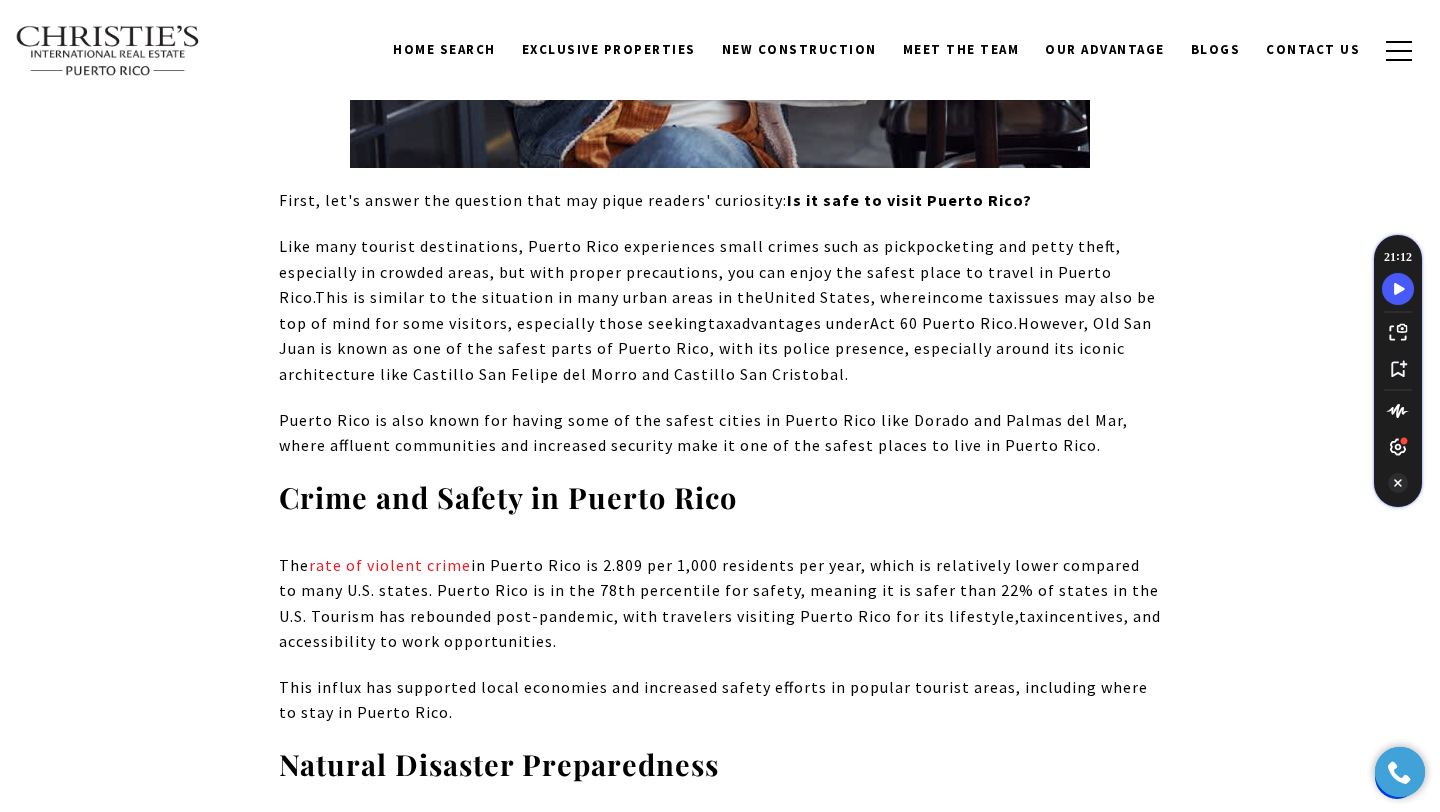 click 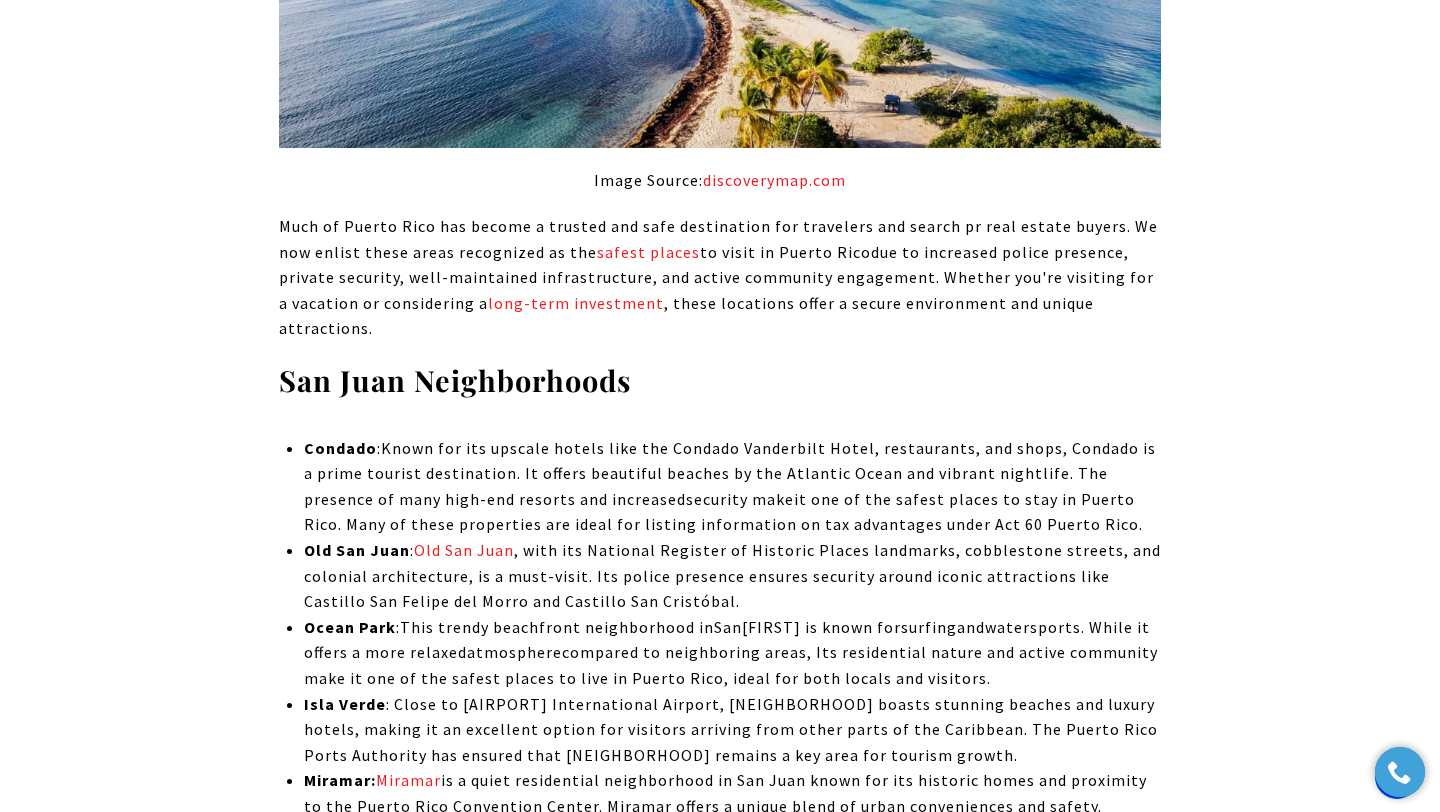 scroll, scrollTop: 4294, scrollLeft: 0, axis: vertical 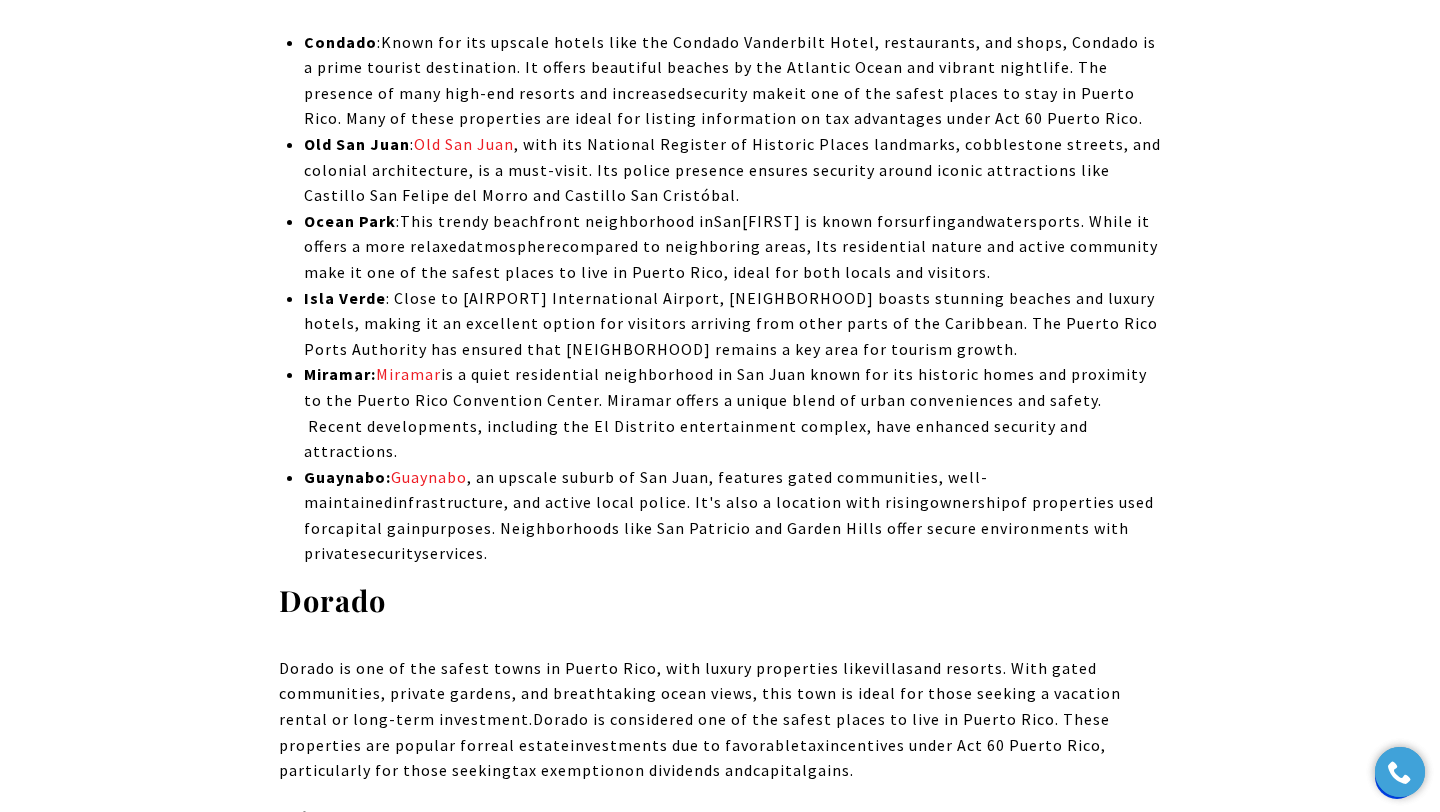 click on "[NEIGHBORHOOD]:  [NEIGHBORHOOD]  is a quiet residential neighborhood in [CITY] known for its historic homes and proximity to the Puerto Rico Convention Center. [NEIGHBORHOOD] offers a unique blend of urban conveniences and safety.  Recent developments, including the El Distrito entertainment complex, have enhanced security and attractions." at bounding box center (725, 412) 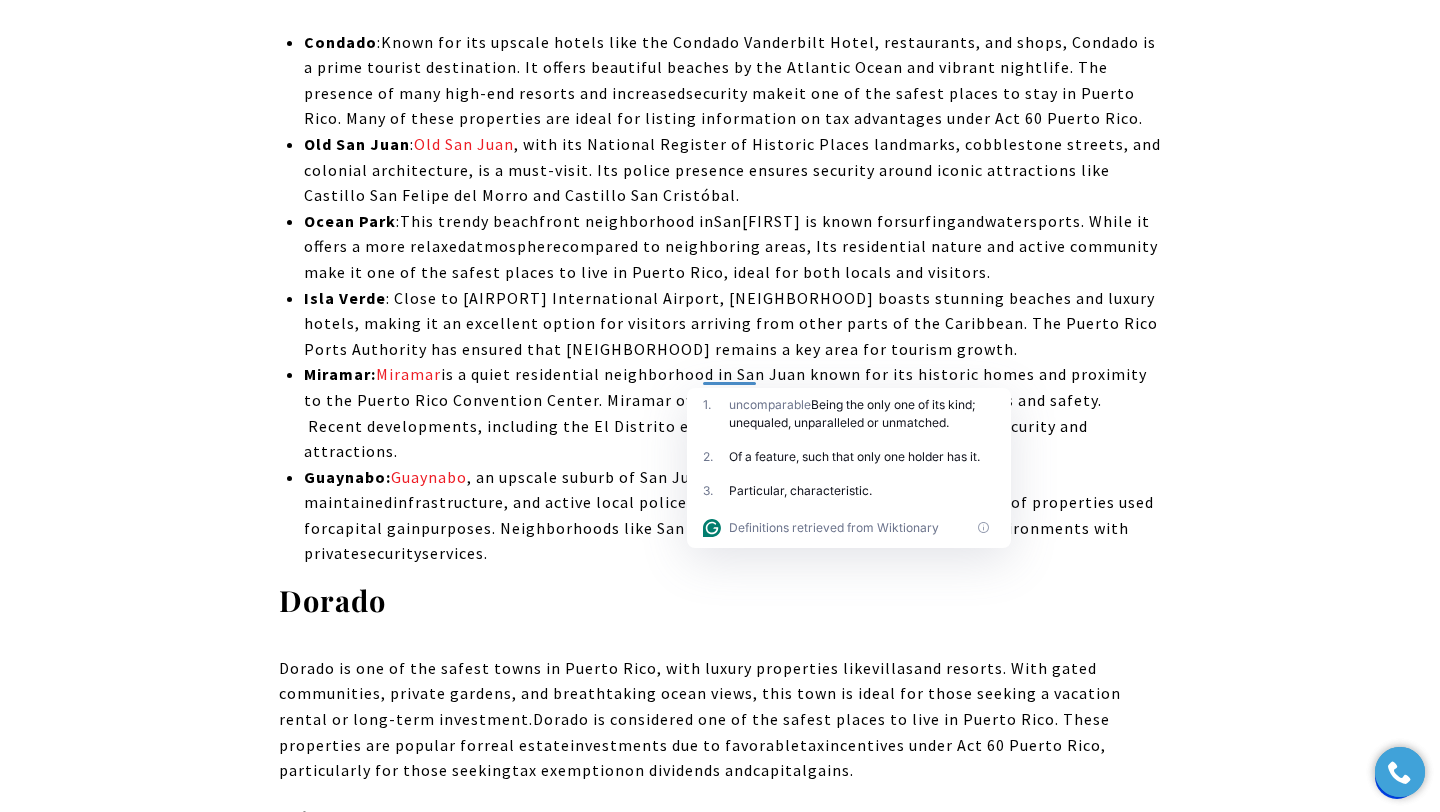 click on "[NEIGHBORHOOD]:  [NEIGHBORHOOD]  is a quiet residential neighborhood in [CITY] known for its historic homes and proximity to the Puerto Rico Convention Center. [NEIGHBORHOOD] offers a unique blend of urban conveniences and safety.  Recent developments, including the El Distrito entertainment complex, have enhanced security and attractions." at bounding box center [725, 412] 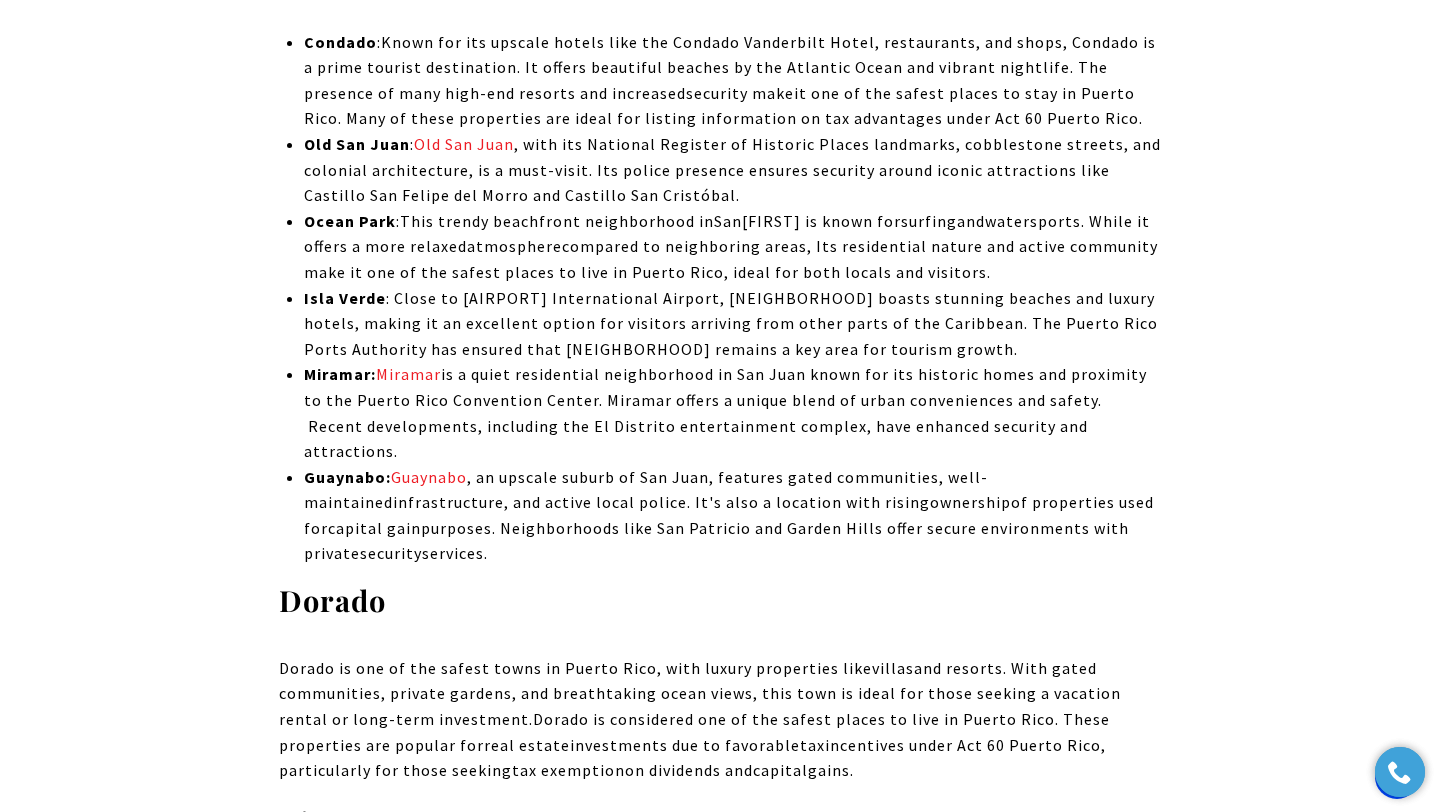 click on "Miramar:" at bounding box center (340, 374) 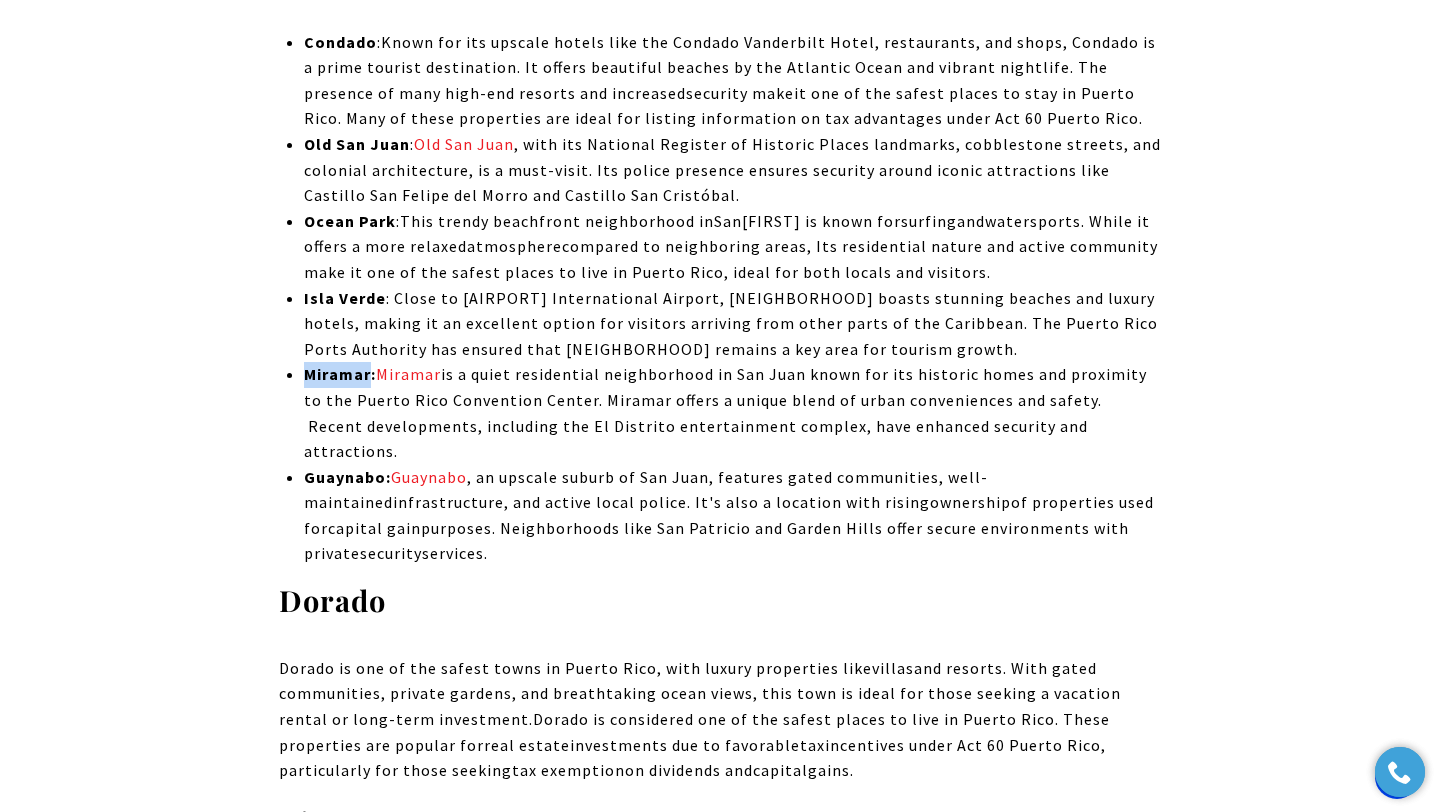click on "Miramar:" at bounding box center [340, 374] 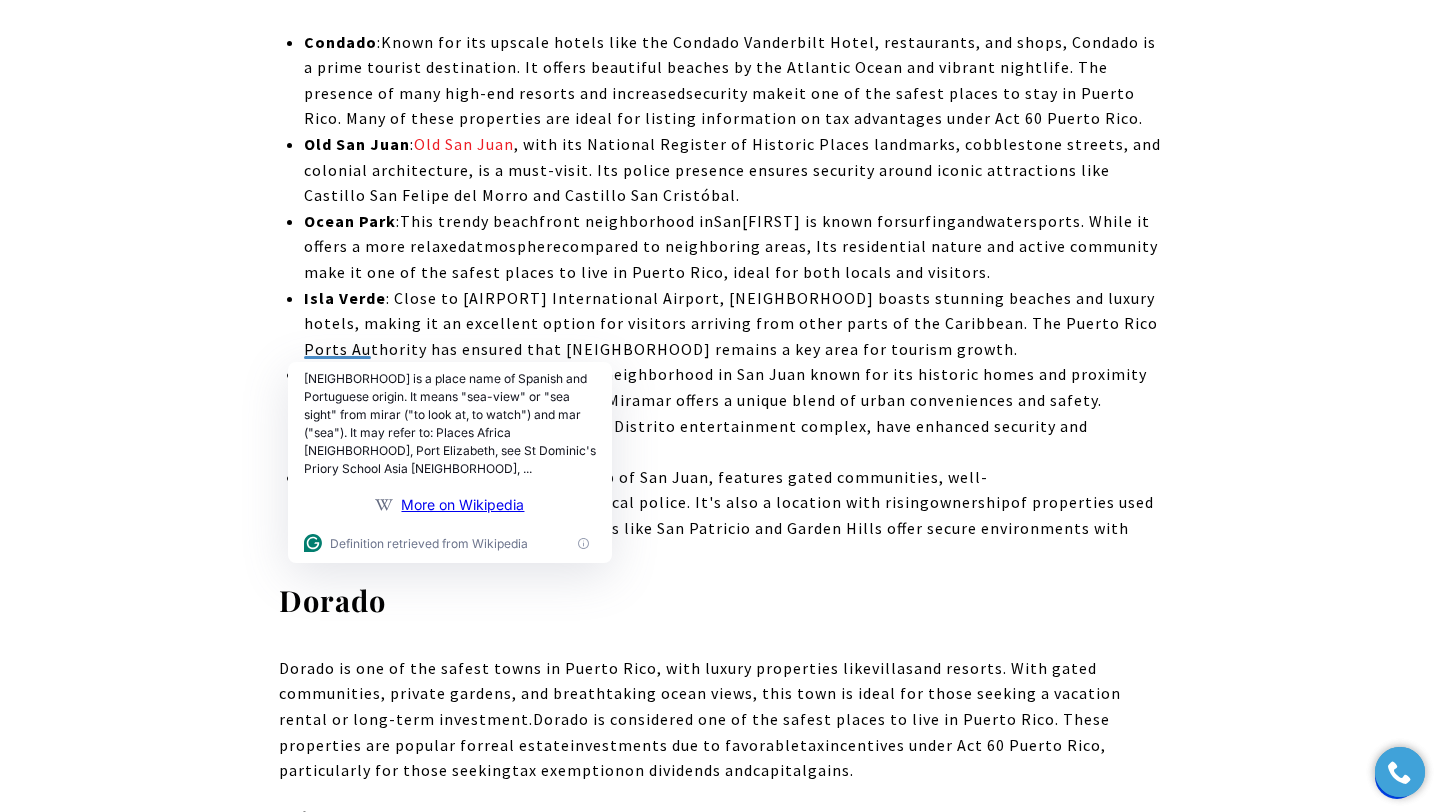 copy on "Miramar" 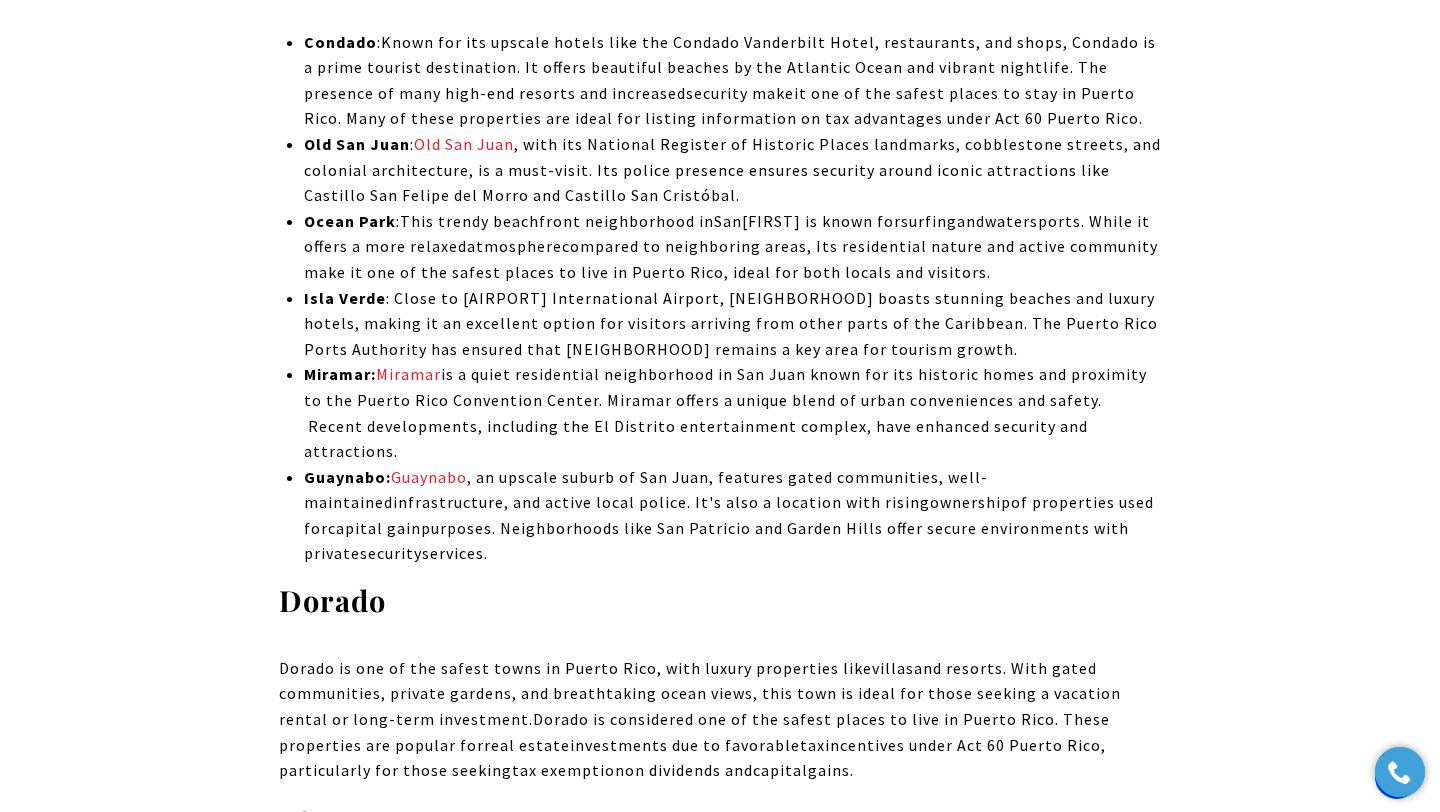 click on "[NEIGHBORHOOD]:  [NEIGHBORHOOD]  is a quiet residential neighborhood in [CITY] known for its historic homes and proximity to the Puerto Rico Convention Center. [NEIGHBORHOOD] offers a unique blend of urban conveniences and safety.  Recent developments, including the El Distrito entertainment complex, have enhanced security and attractions." at bounding box center [725, 412] 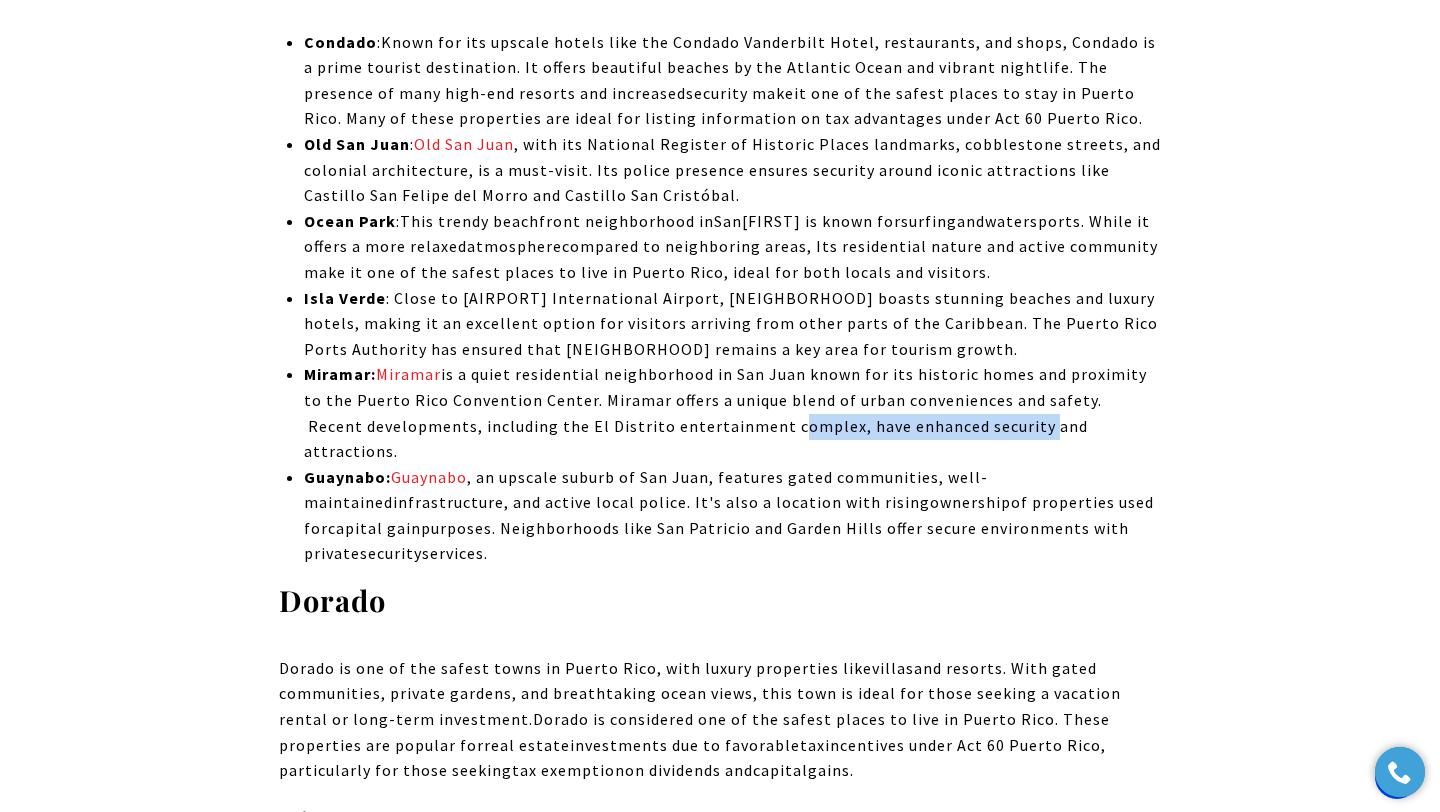 drag, startPoint x: 744, startPoint y: 390, endPoint x: 942, endPoint y: 393, distance: 198.02272 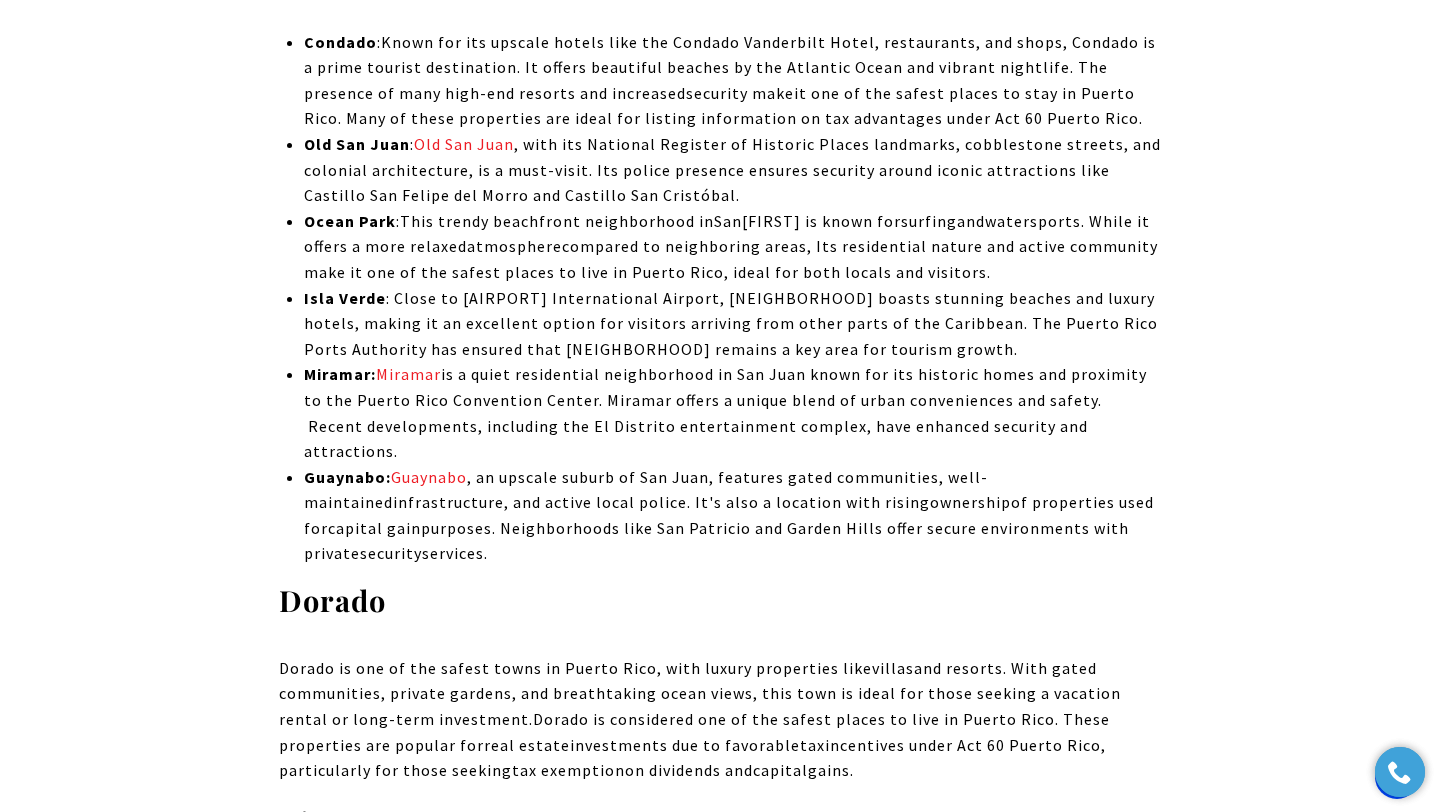 click on "[NEIGHBORHOOD]:  [NEIGHBORHOOD]  is a quiet residential neighborhood in [CITY] known for its historic homes and proximity to the Puerto Rico Convention Center. [NEIGHBORHOOD] offers a unique blend of urban conveniences and safety.  Recent developments, including the El Distrito entertainment complex, have enhanced security and attractions." at bounding box center (725, 412) 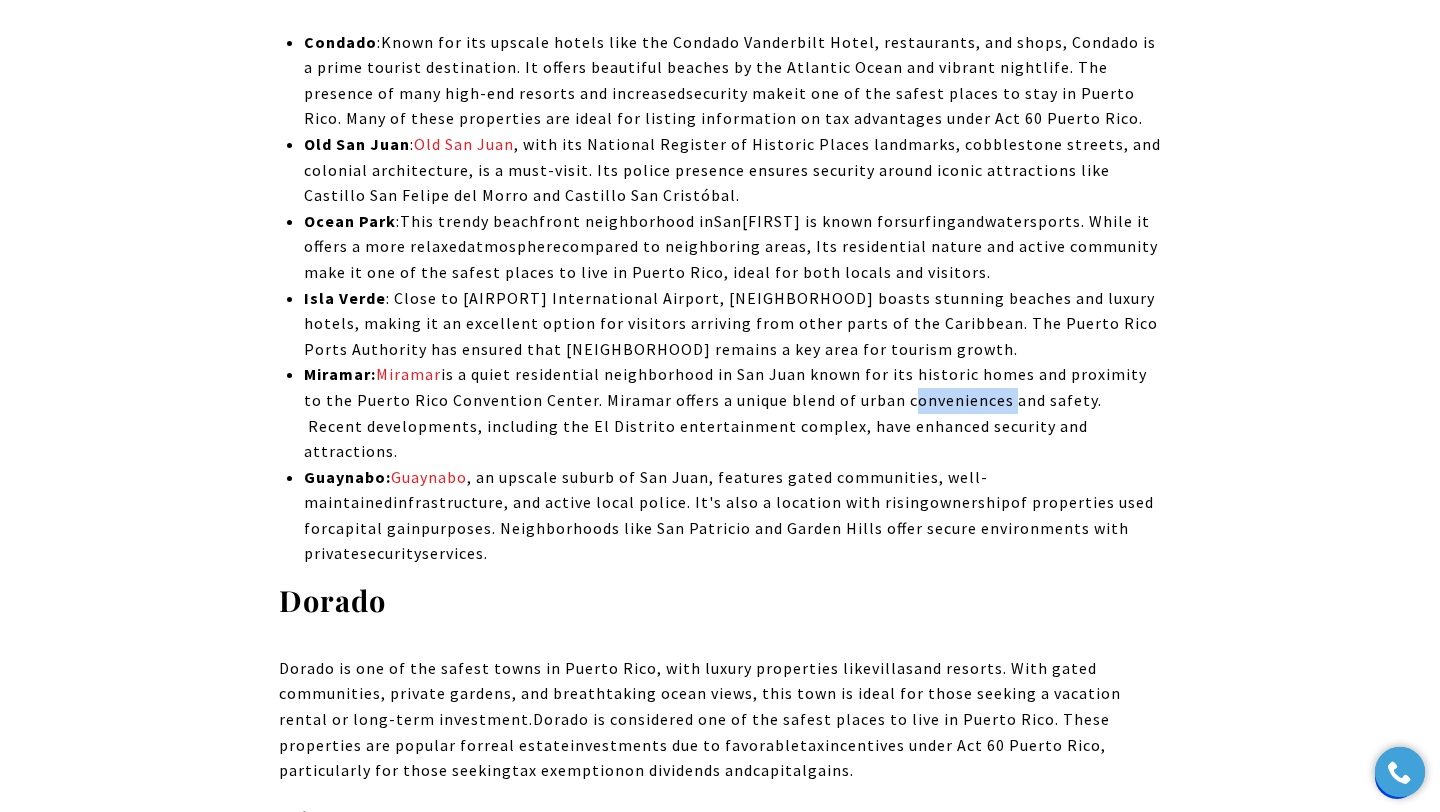 click on "[NEIGHBORHOOD]:  [NEIGHBORHOOD]  is a quiet residential neighborhood in [CITY] known for its historic homes and proximity to the Puerto Rico Convention Center. [NEIGHBORHOOD] offers a unique blend of urban conveniences and safety.  Recent developments, including the El Distrito entertainment complex, have enhanced security and attractions." at bounding box center (725, 412) 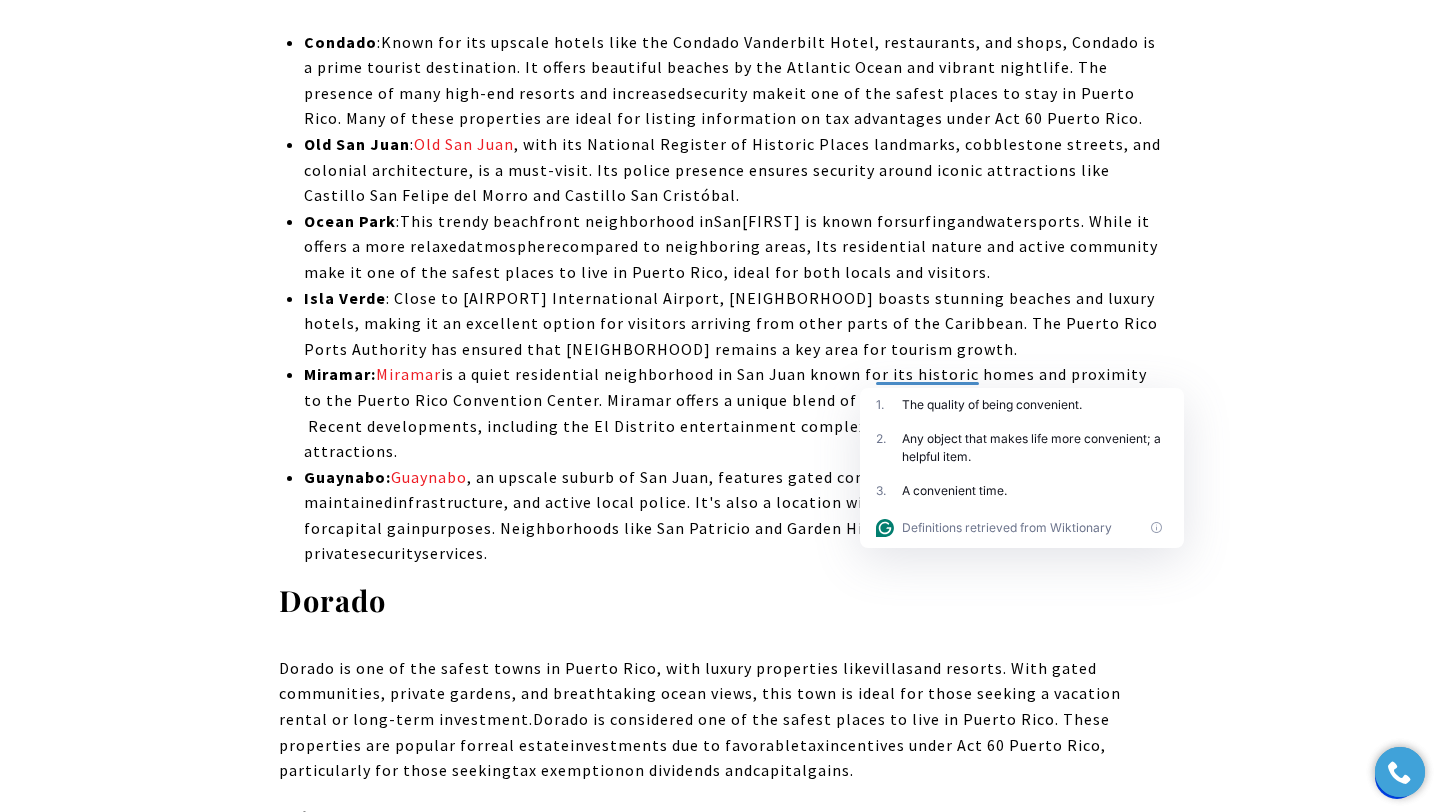 click on "[NEIGHBORHOOD]:  [NEIGHBORHOOD]  is a quiet residential neighborhood in [CITY] known for its historic homes and proximity to the Puerto Rico Convention Center. [NEIGHBORHOOD] offers a unique blend of urban conveniences and safety.  Recent developments, including the El Distrito entertainment complex, have enhanced security and attractions." at bounding box center (725, 412) 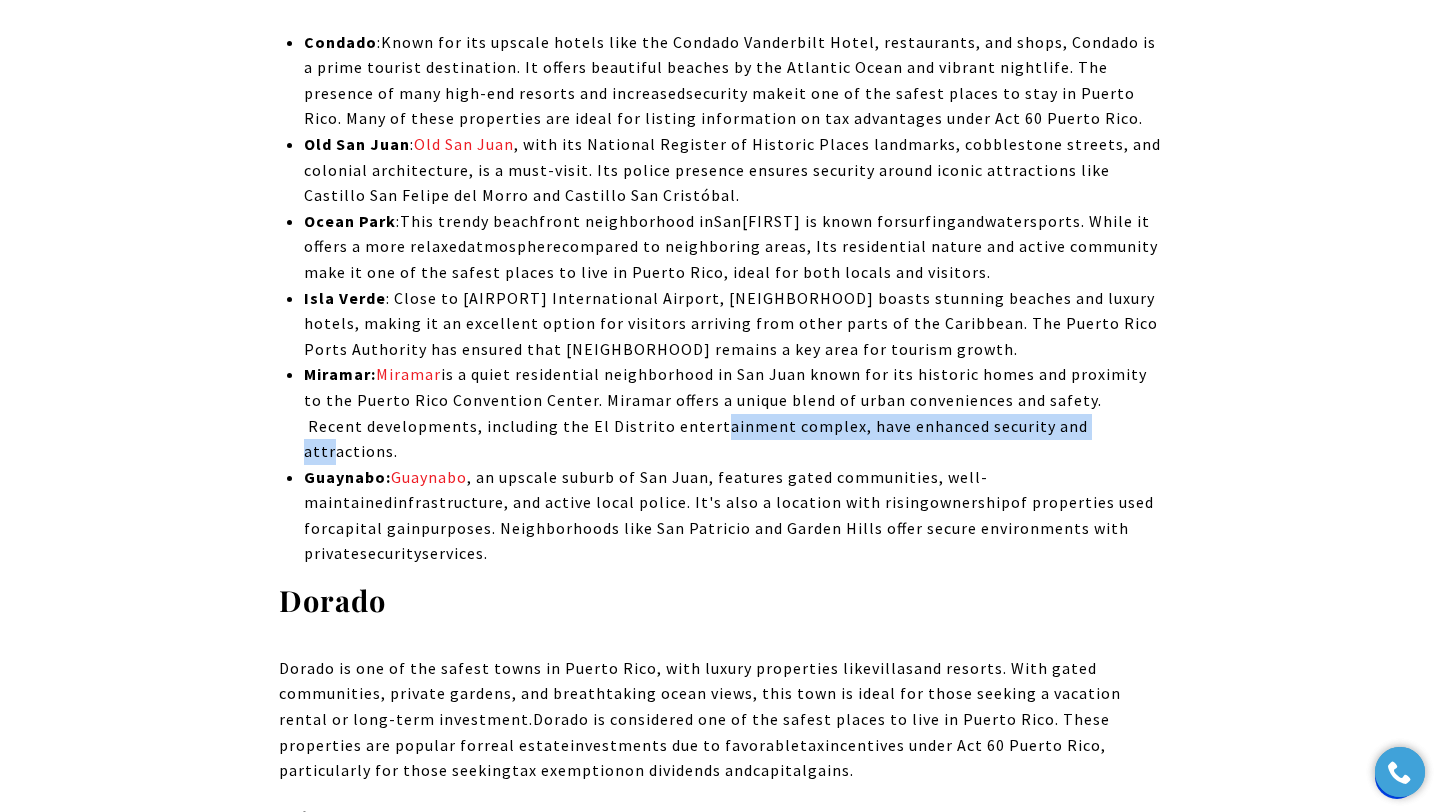drag, startPoint x: 644, startPoint y: 407, endPoint x: 1028, endPoint y: 400, distance: 384.06378 